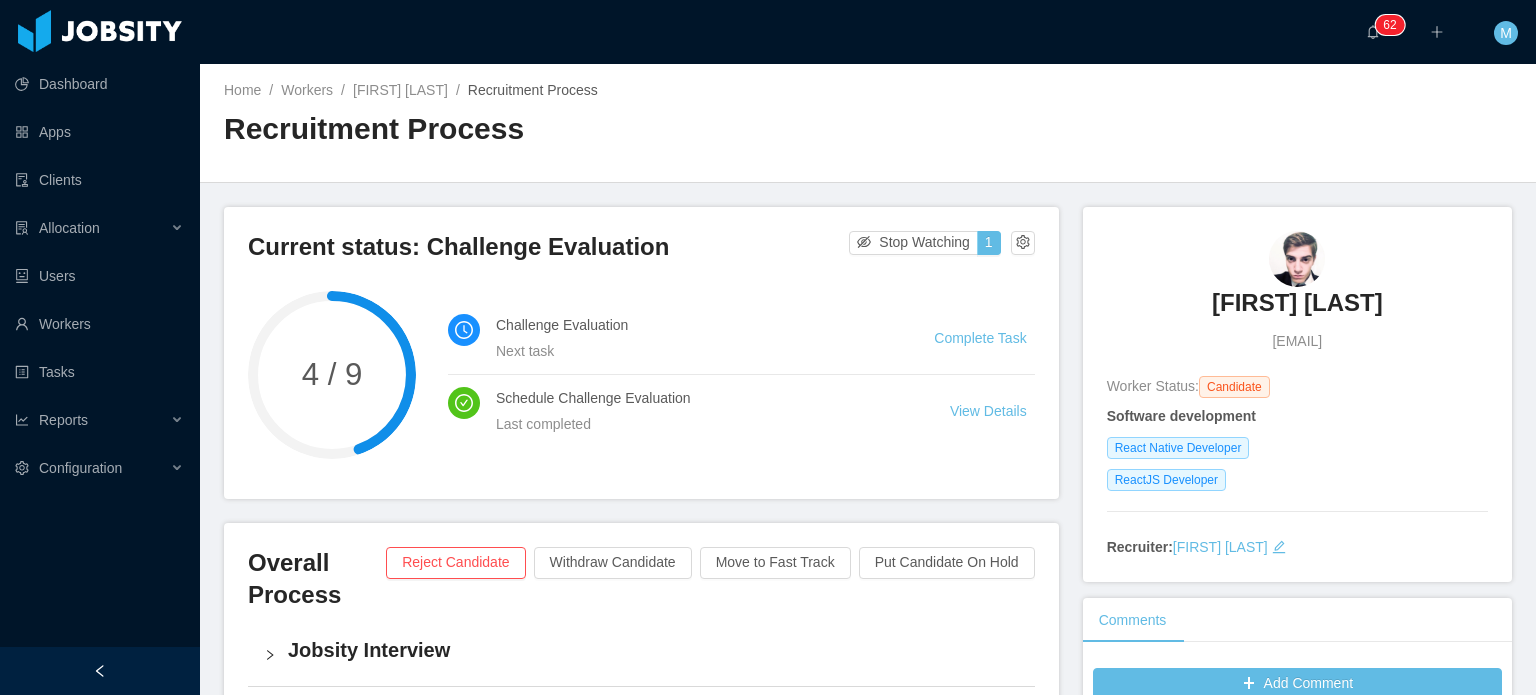 scroll, scrollTop: 0, scrollLeft: 0, axis: both 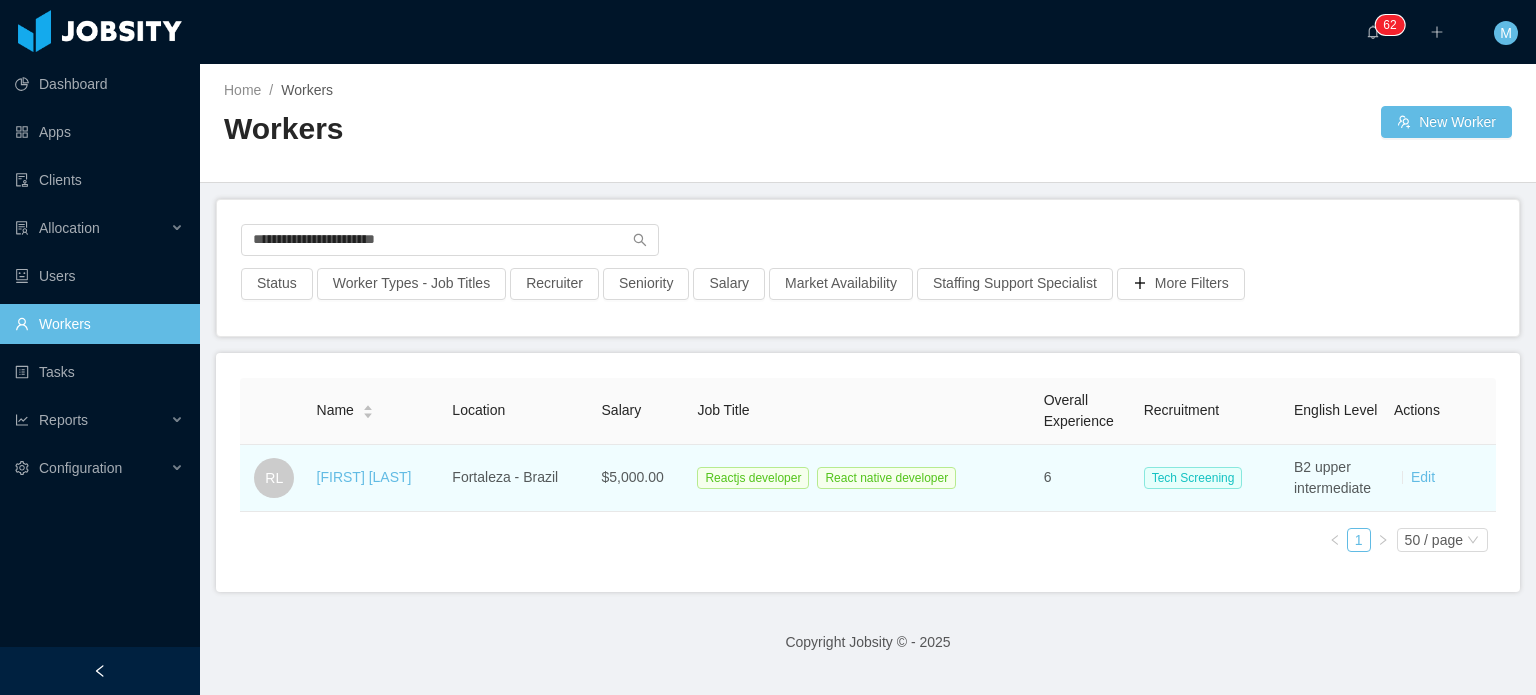 click on "[FIRST] [LAST]" at bounding box center [377, 477] 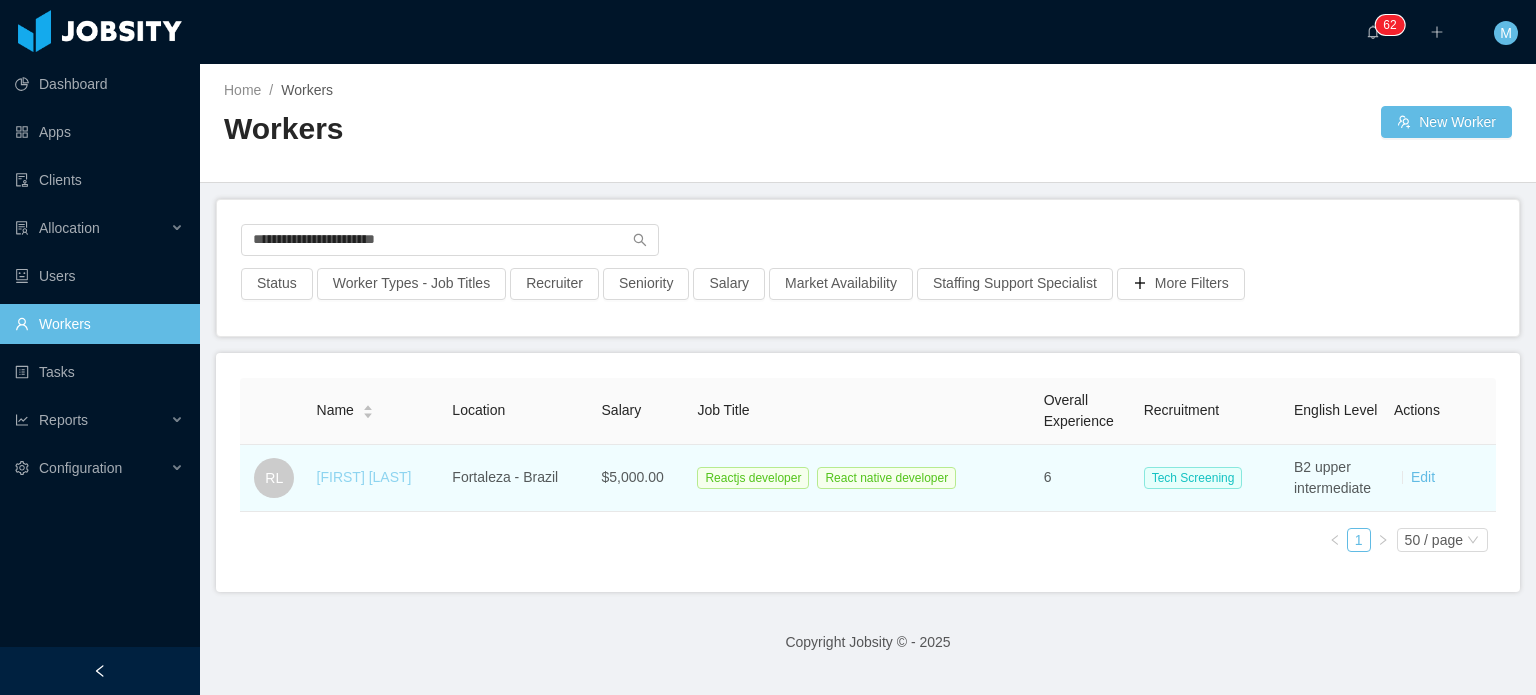 click on "[FIRST] [LAST]" at bounding box center (364, 477) 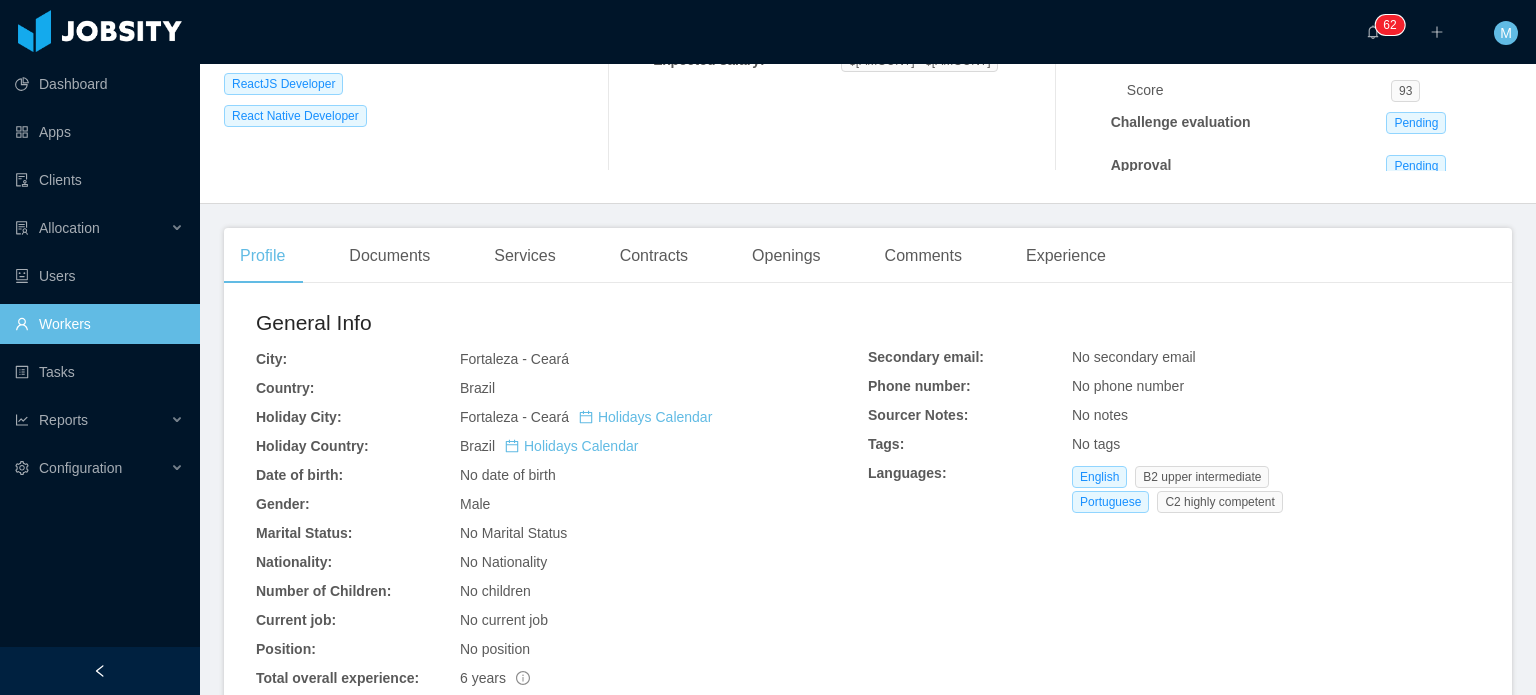 scroll, scrollTop: 0, scrollLeft: 0, axis: both 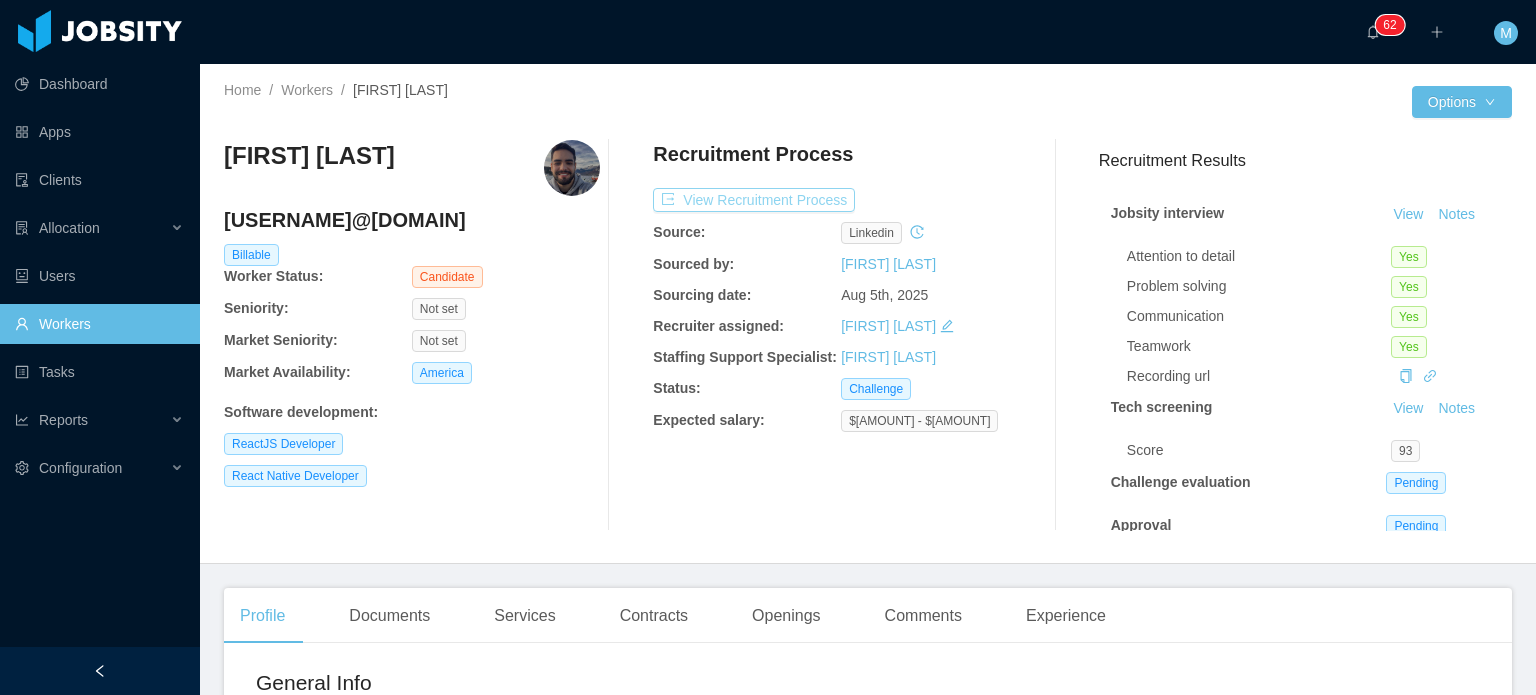 click on "View Recruitment Process" at bounding box center (754, 200) 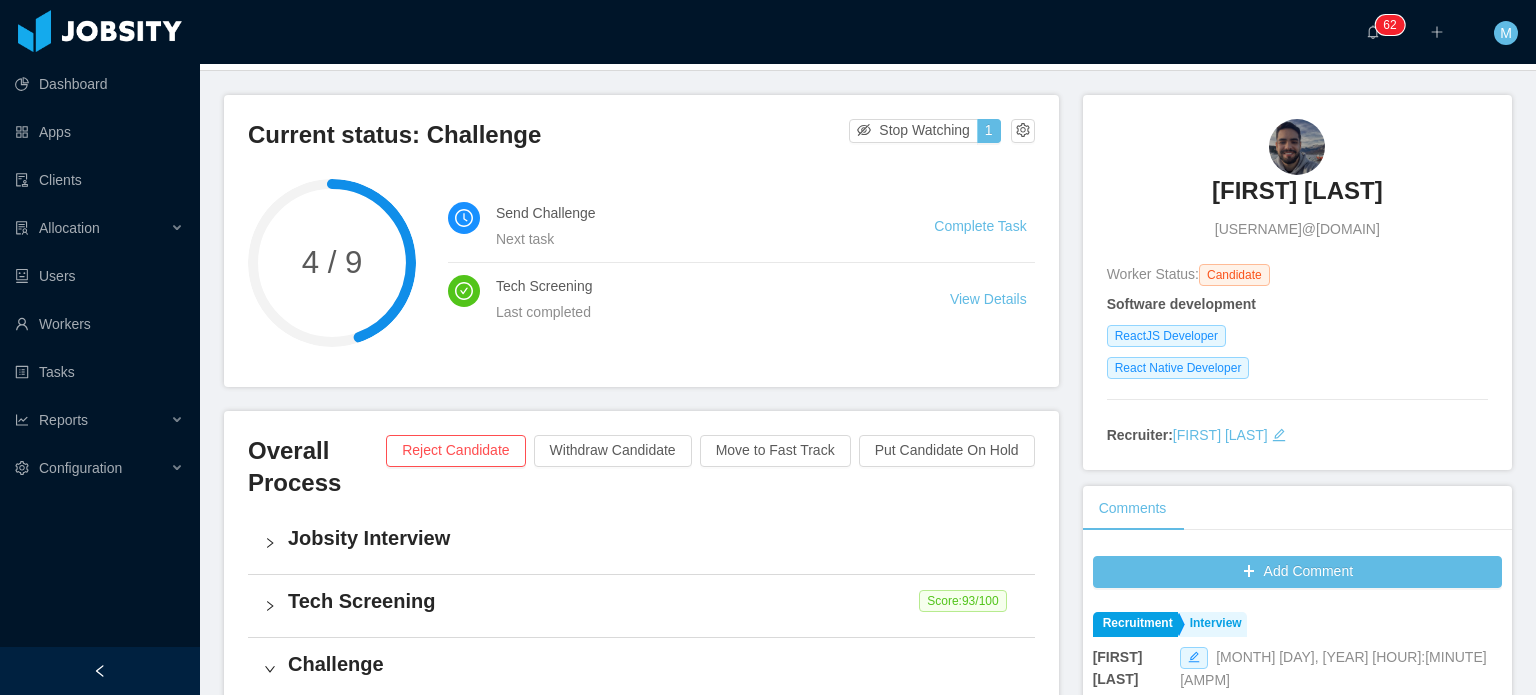 scroll, scrollTop: 0, scrollLeft: 0, axis: both 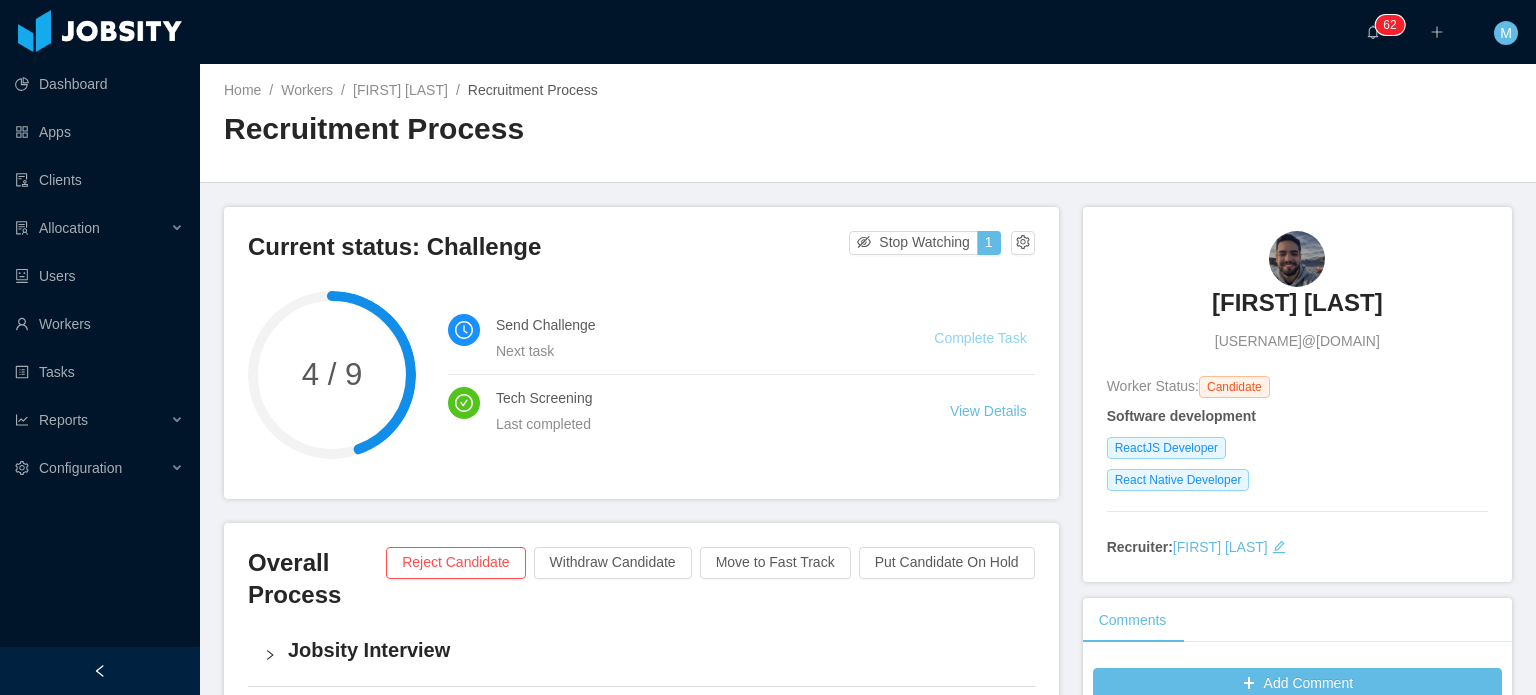 click on "Complete Task" at bounding box center (980, 338) 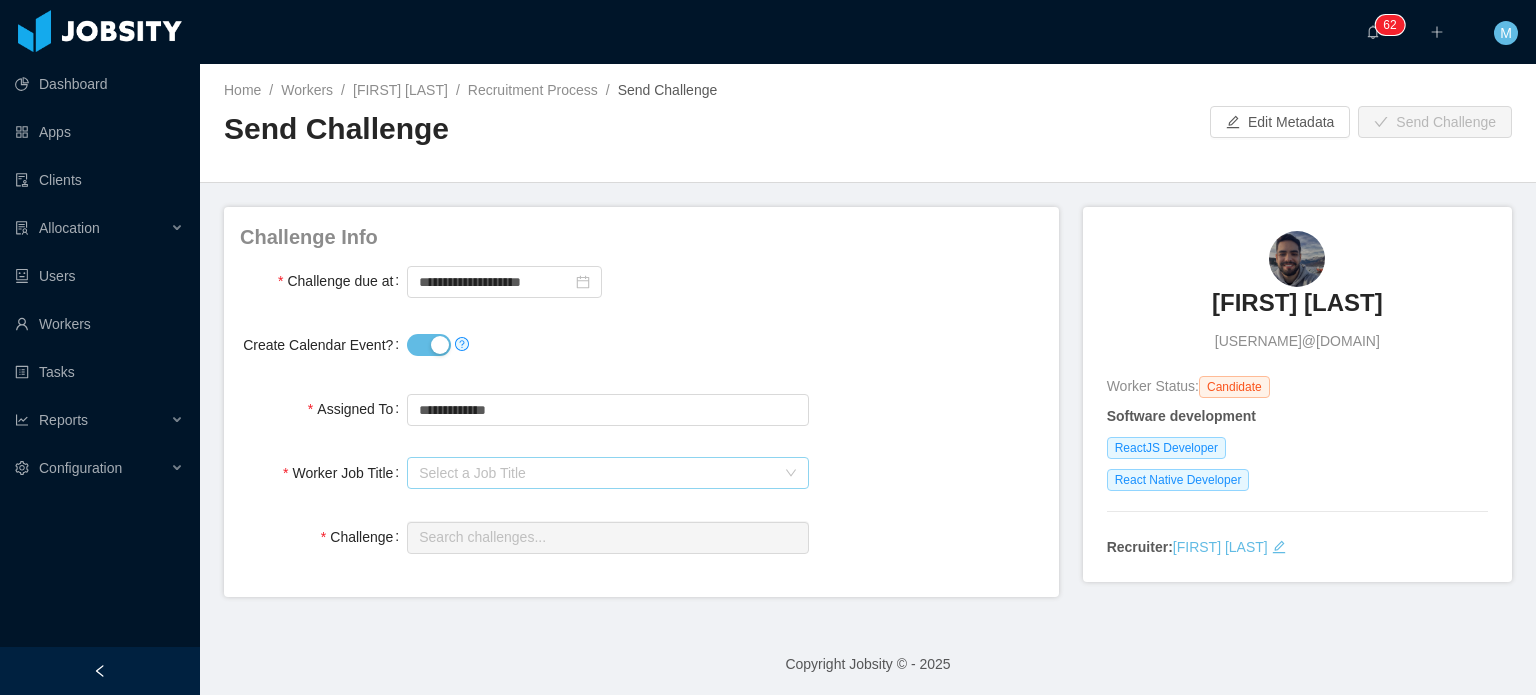 click on "Select a Job Title" at bounding box center (596, 473) 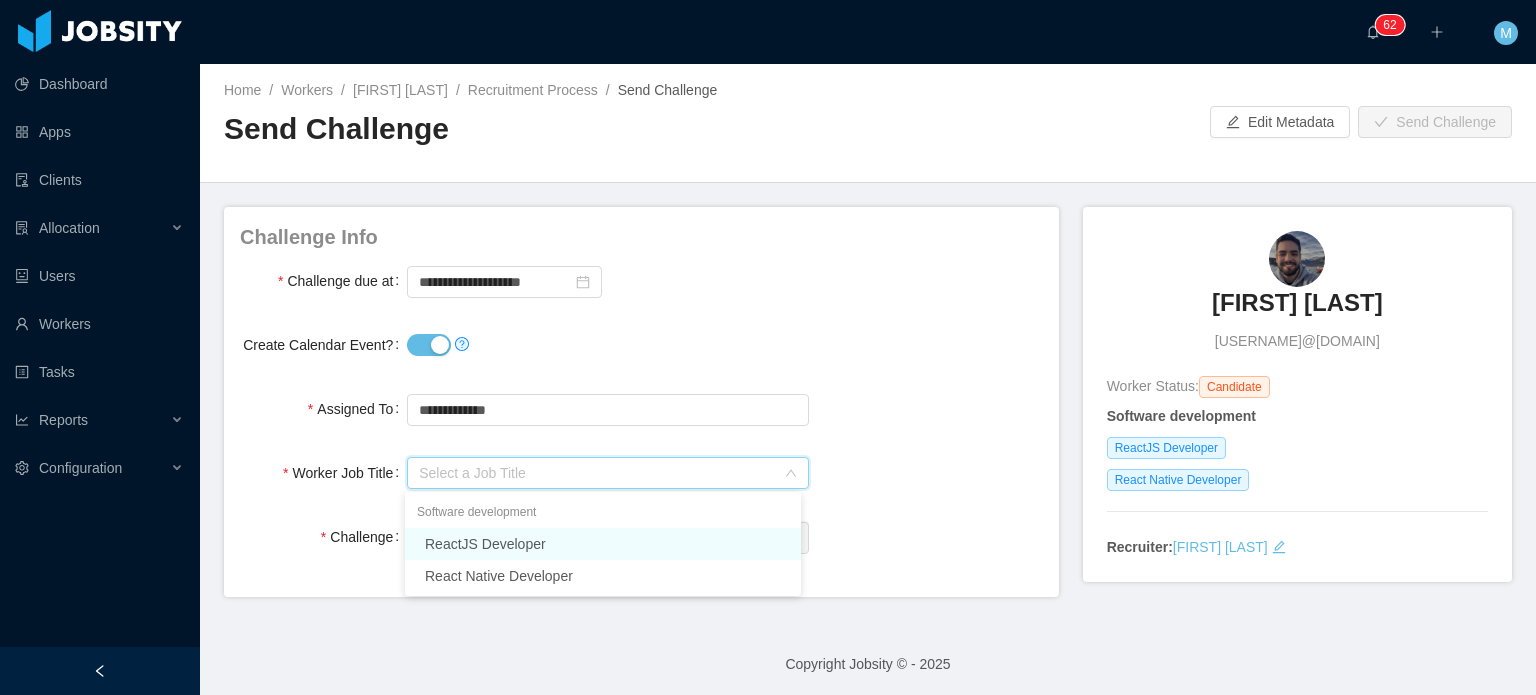 click on "ReactJS Developer" at bounding box center (603, 544) 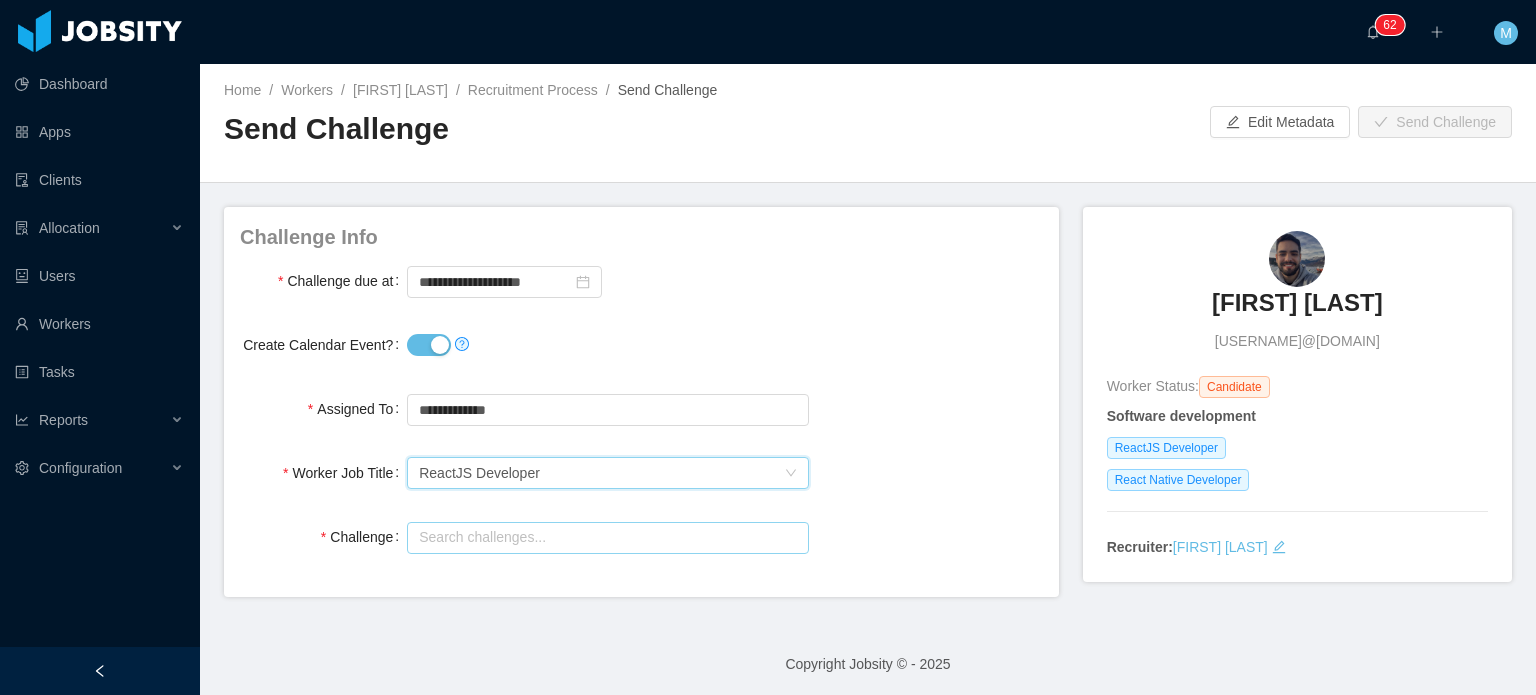 click at bounding box center (607, 538) 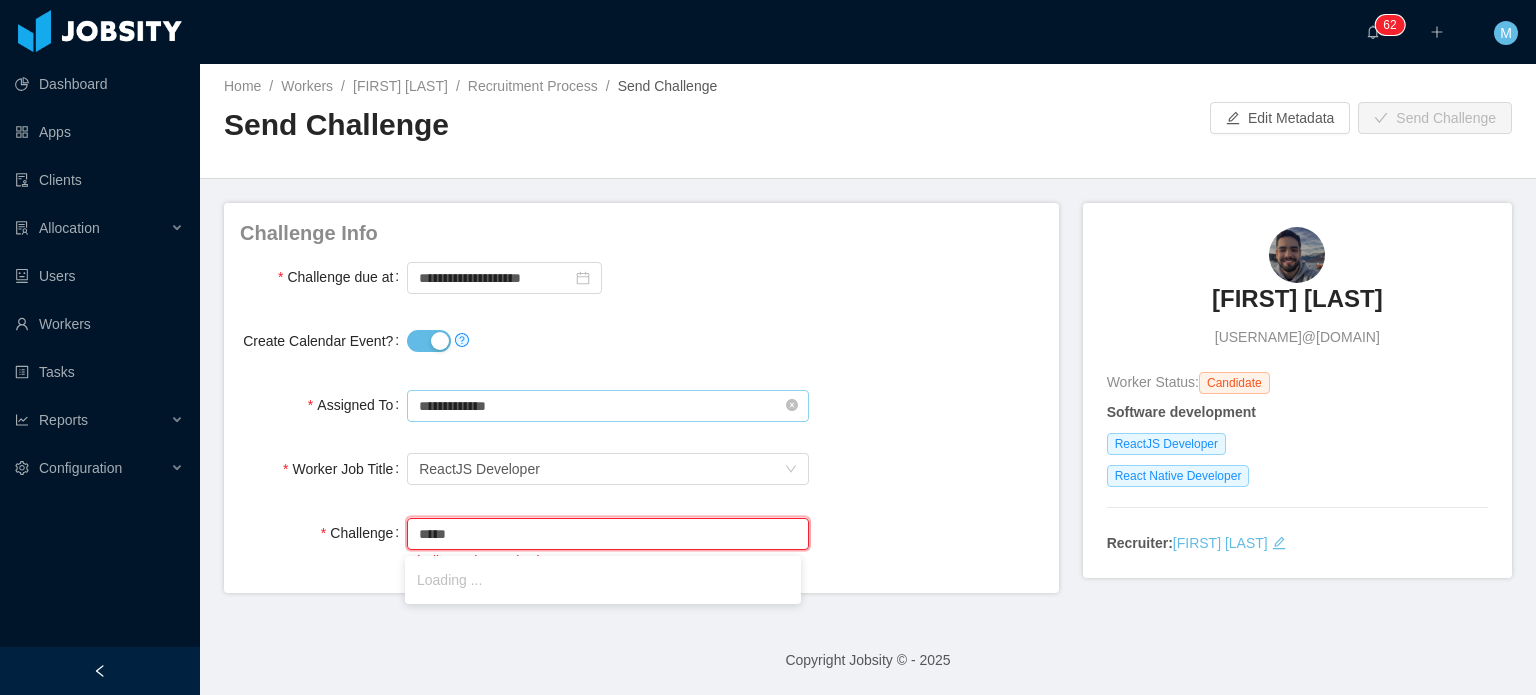 scroll, scrollTop: 4, scrollLeft: 0, axis: vertical 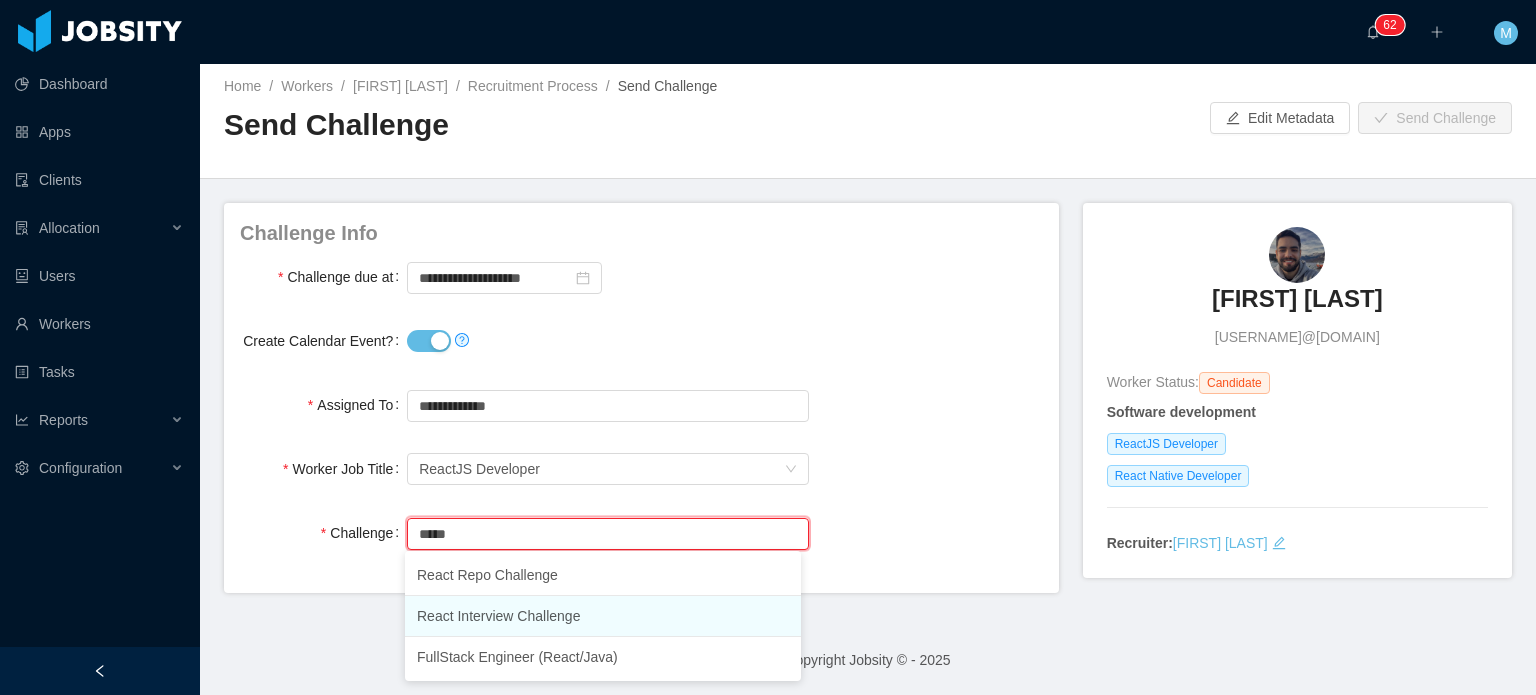 click on "React Interview Challenge" at bounding box center [603, 616] 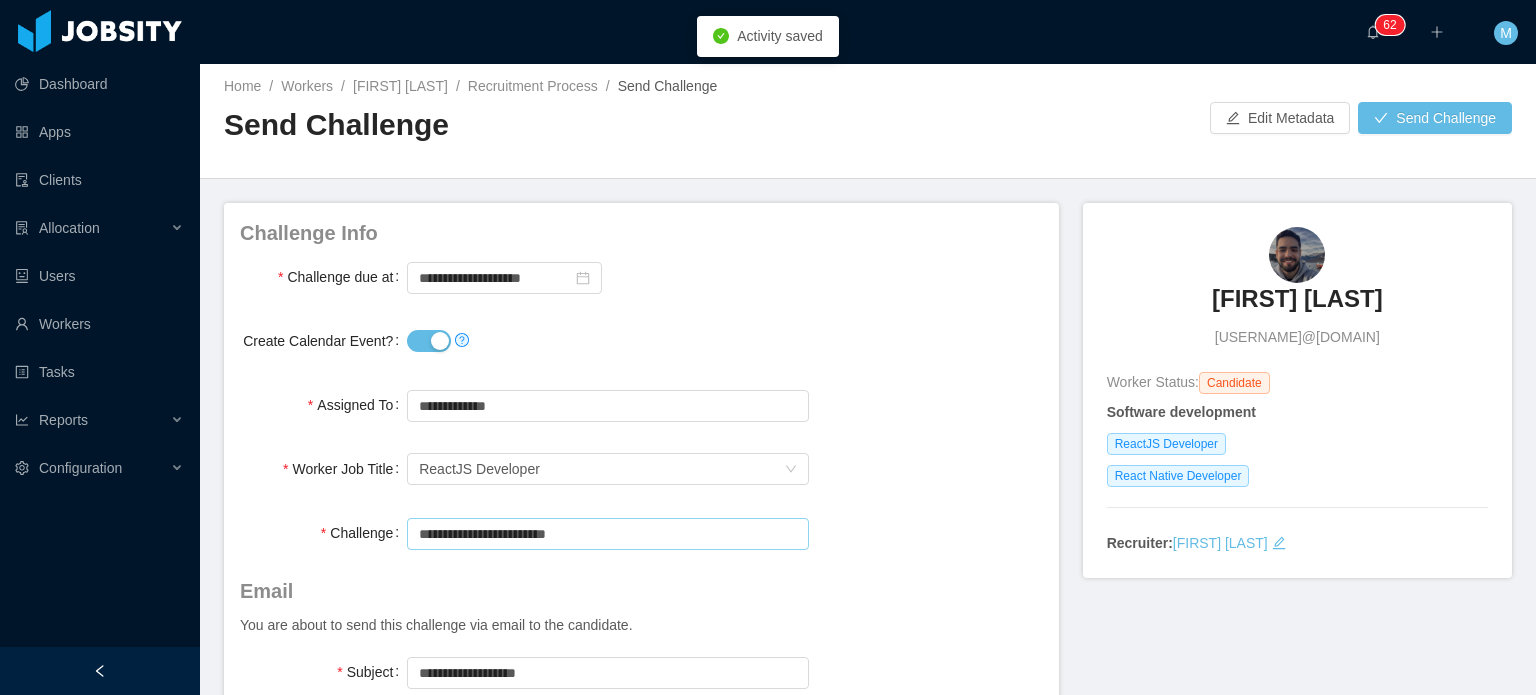 type on "**********" 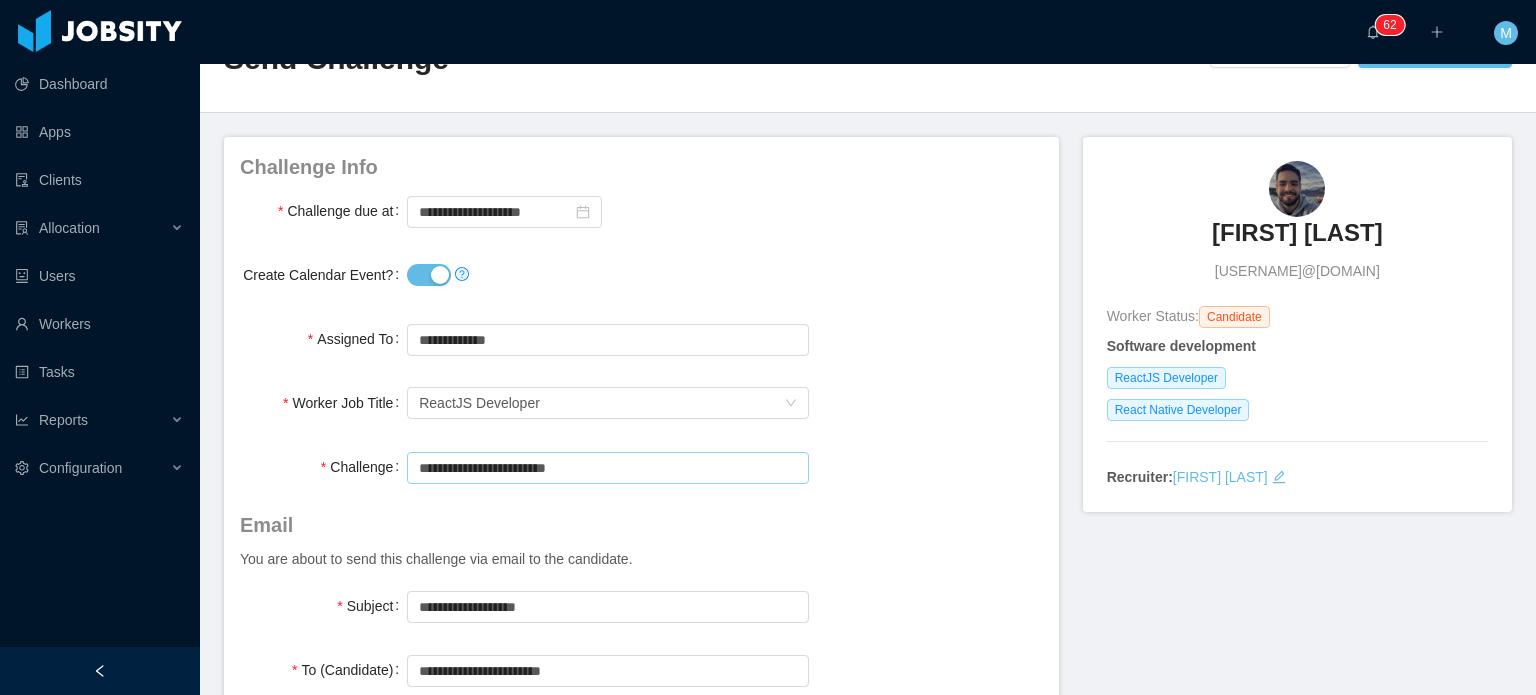 scroll, scrollTop: 104, scrollLeft: 0, axis: vertical 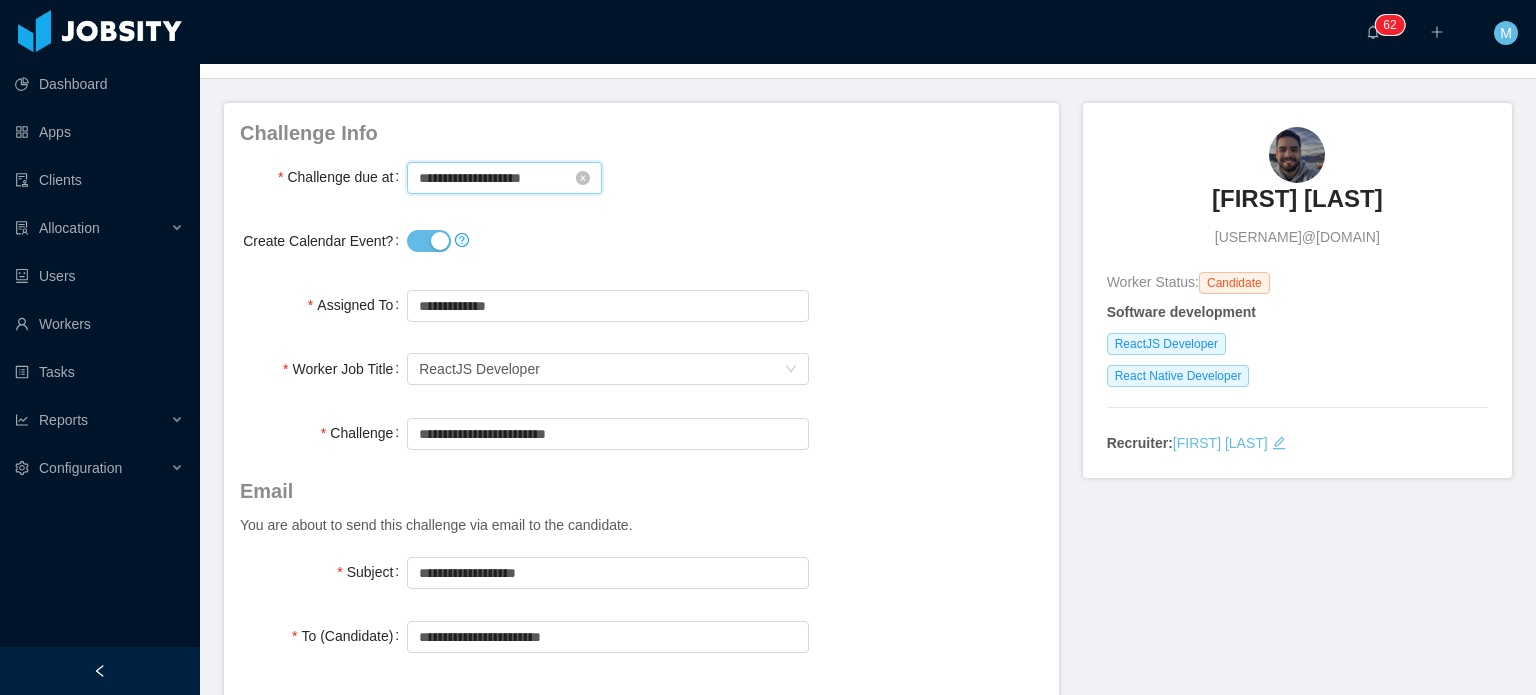 click on "**********" at bounding box center [504, 178] 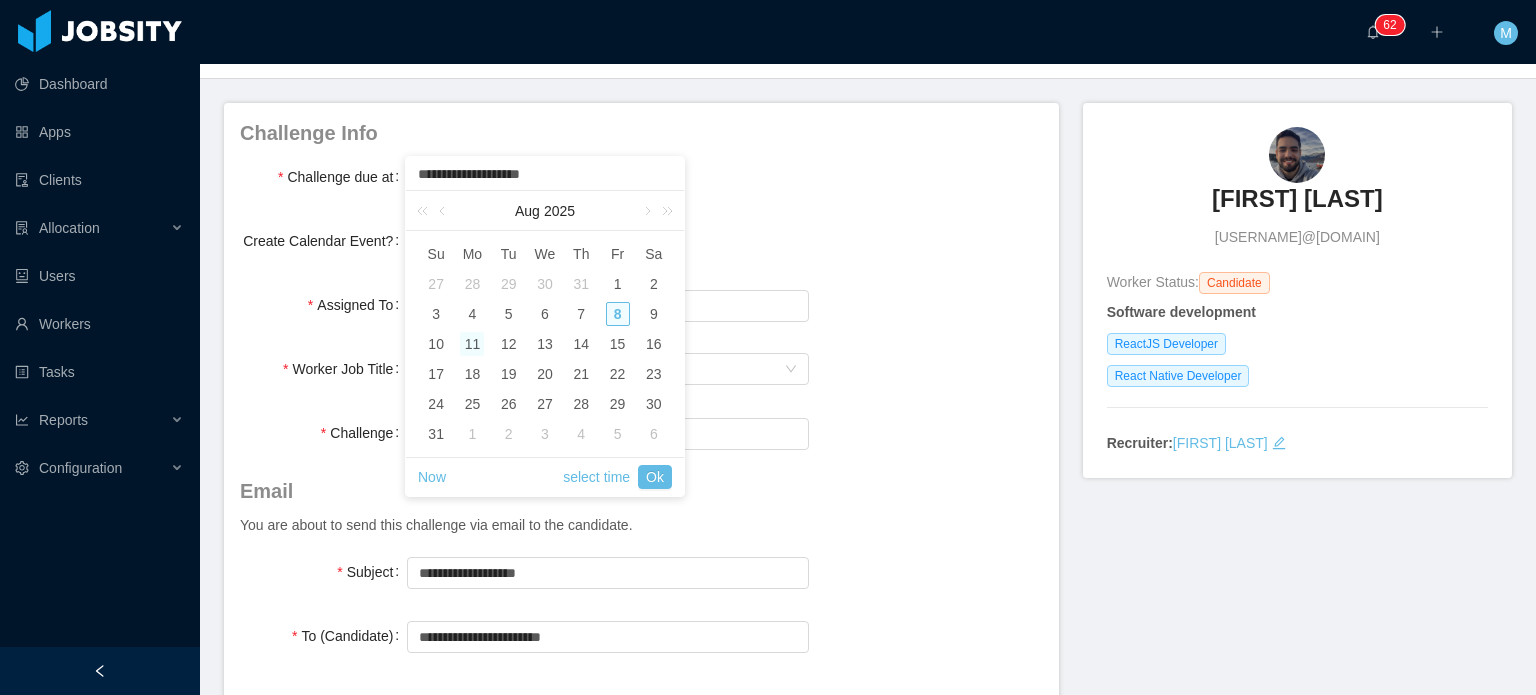 click on "11" at bounding box center [472, 344] 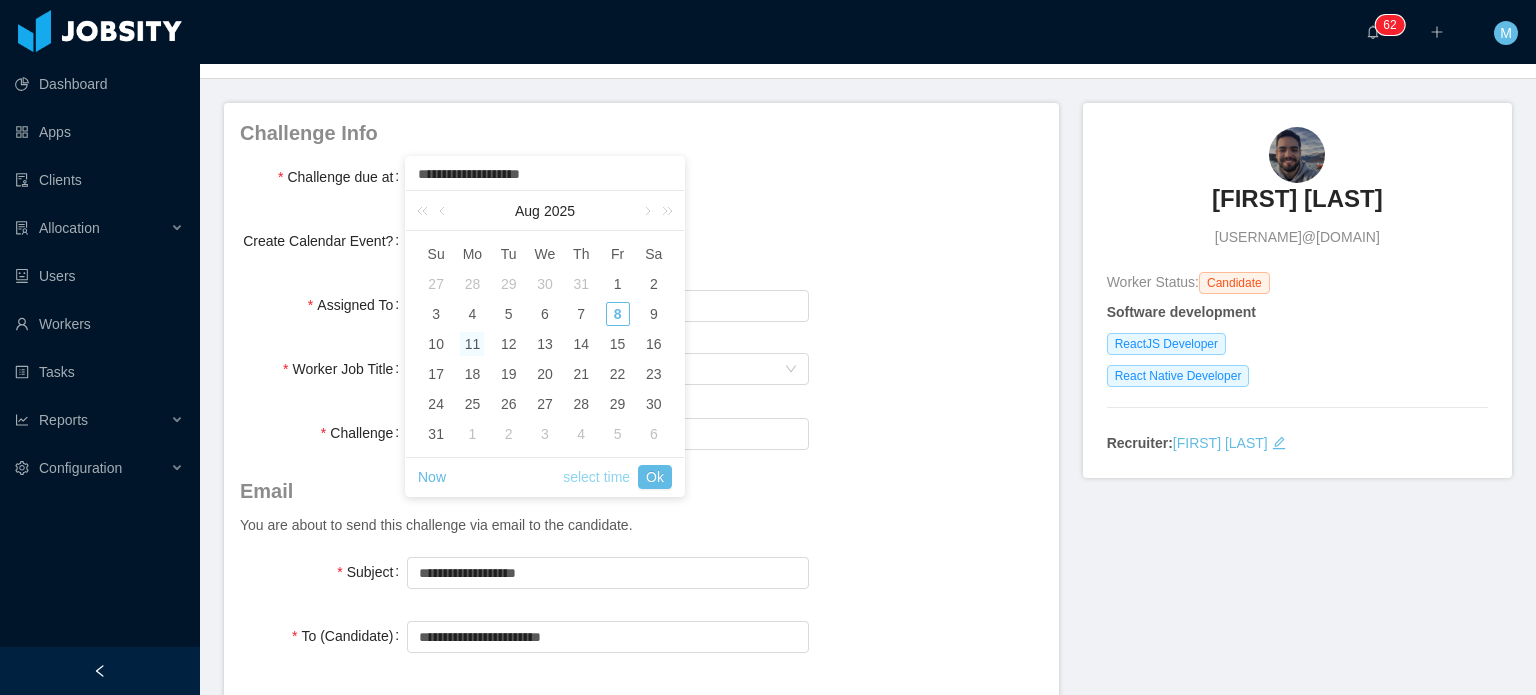 click on "select time" at bounding box center [596, 477] 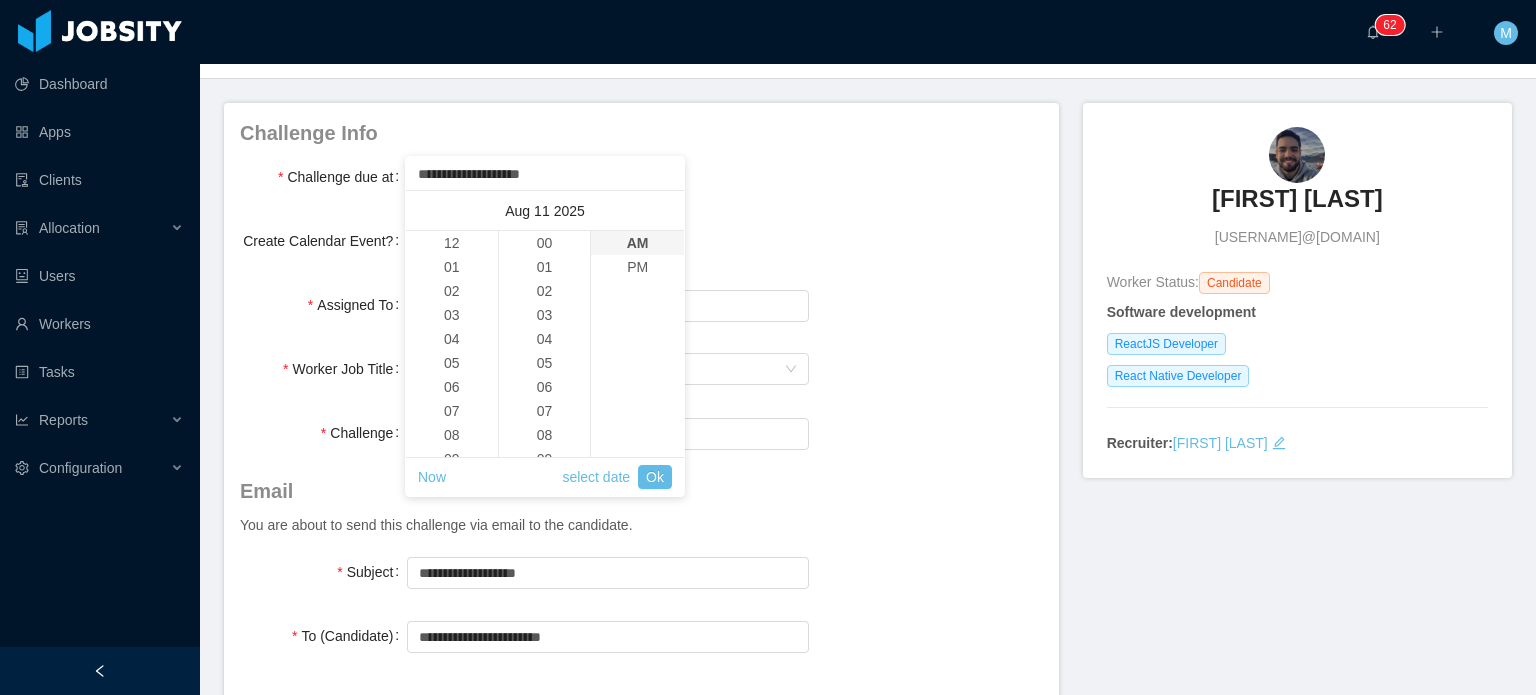 scroll, scrollTop: 264, scrollLeft: 0, axis: vertical 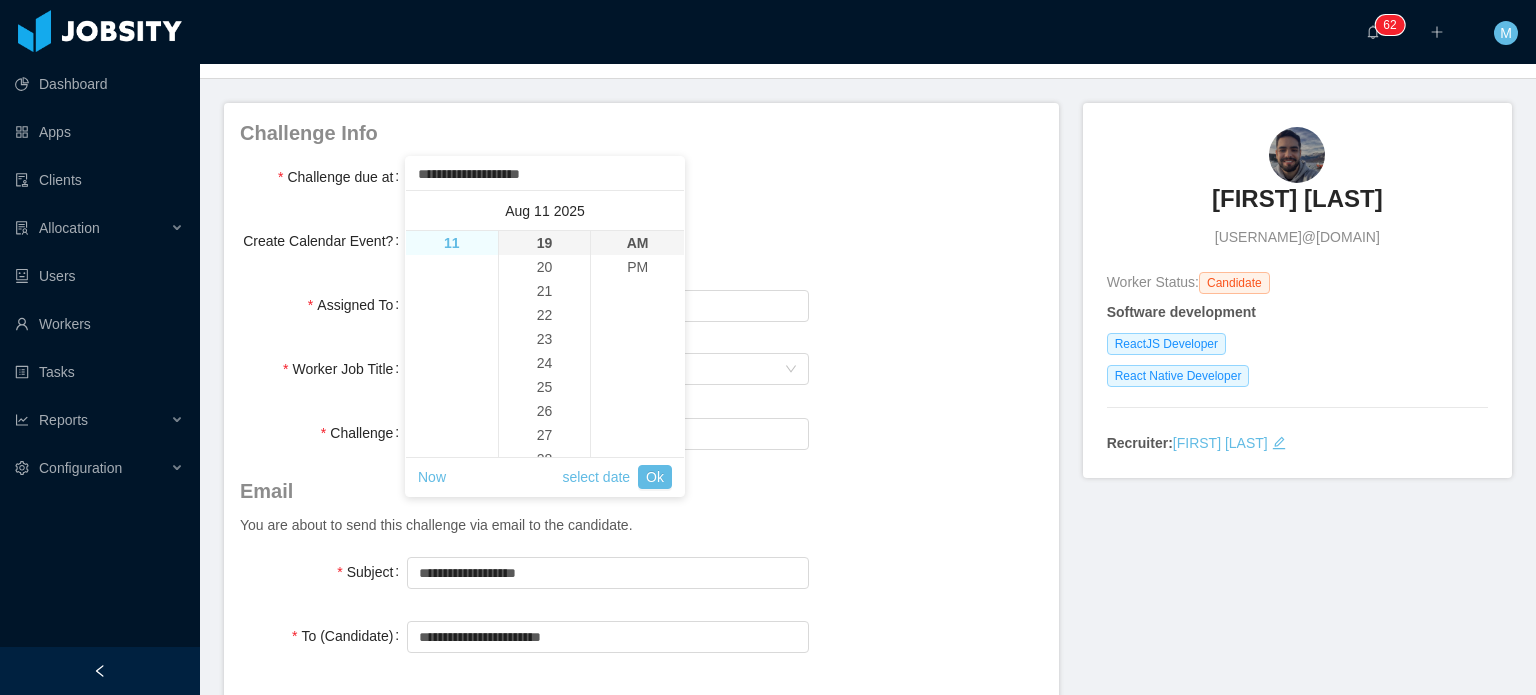 click on "11" at bounding box center [452, 243] 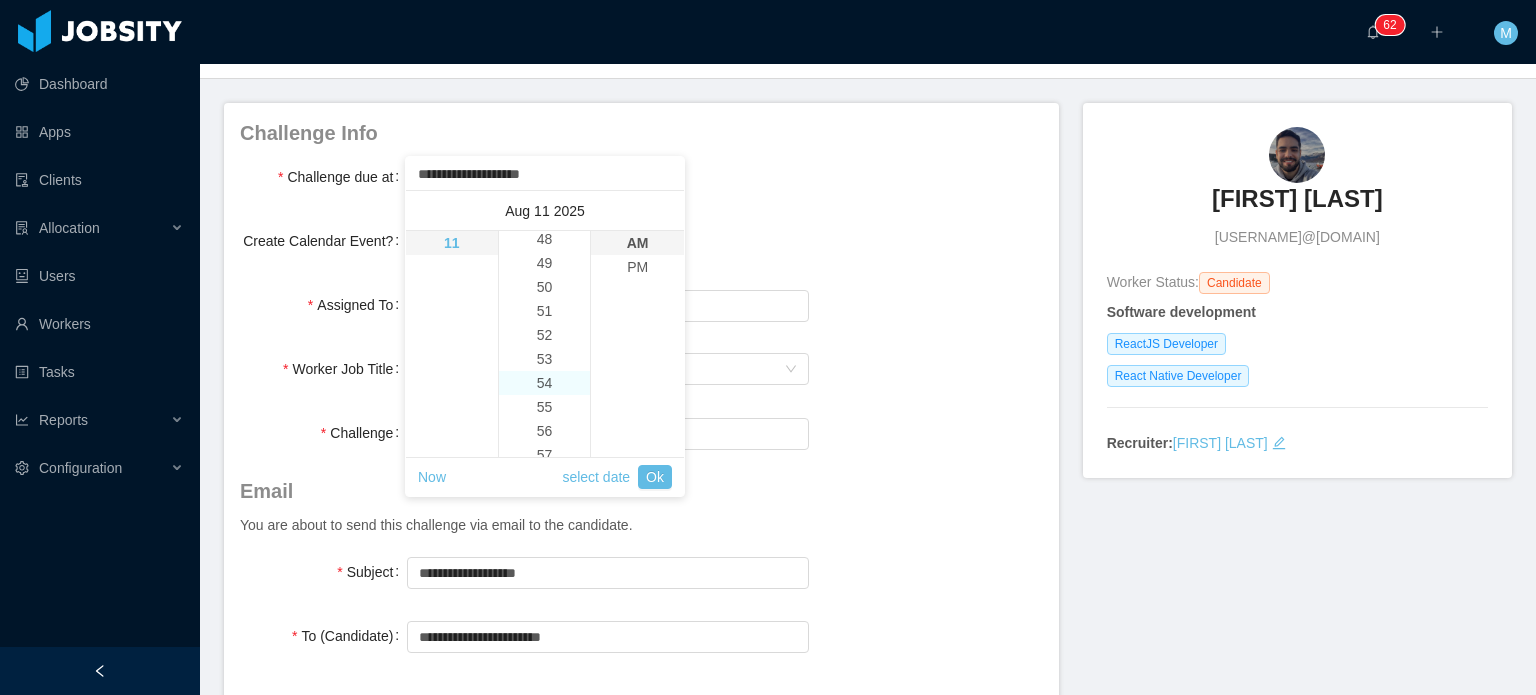 scroll, scrollTop: 1416, scrollLeft: 0, axis: vertical 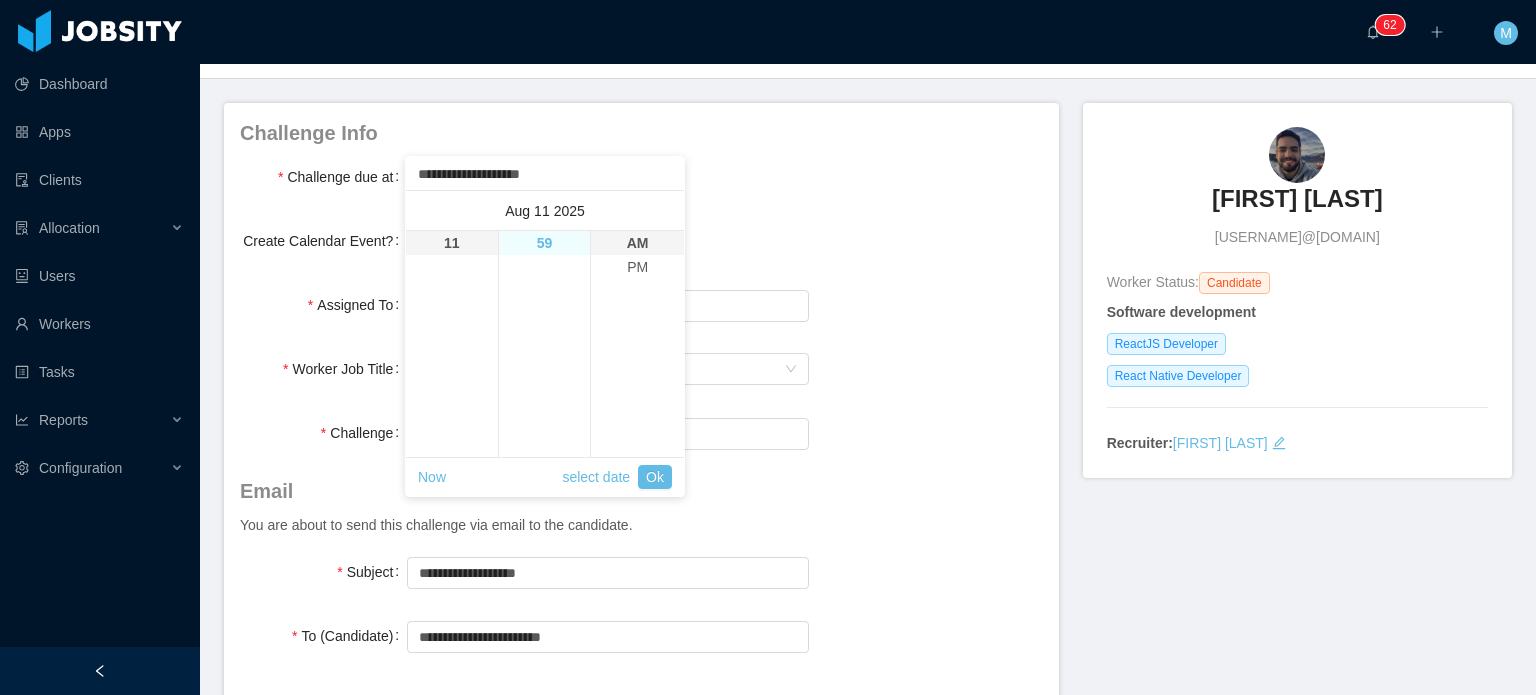 click on "59" at bounding box center (545, 243) 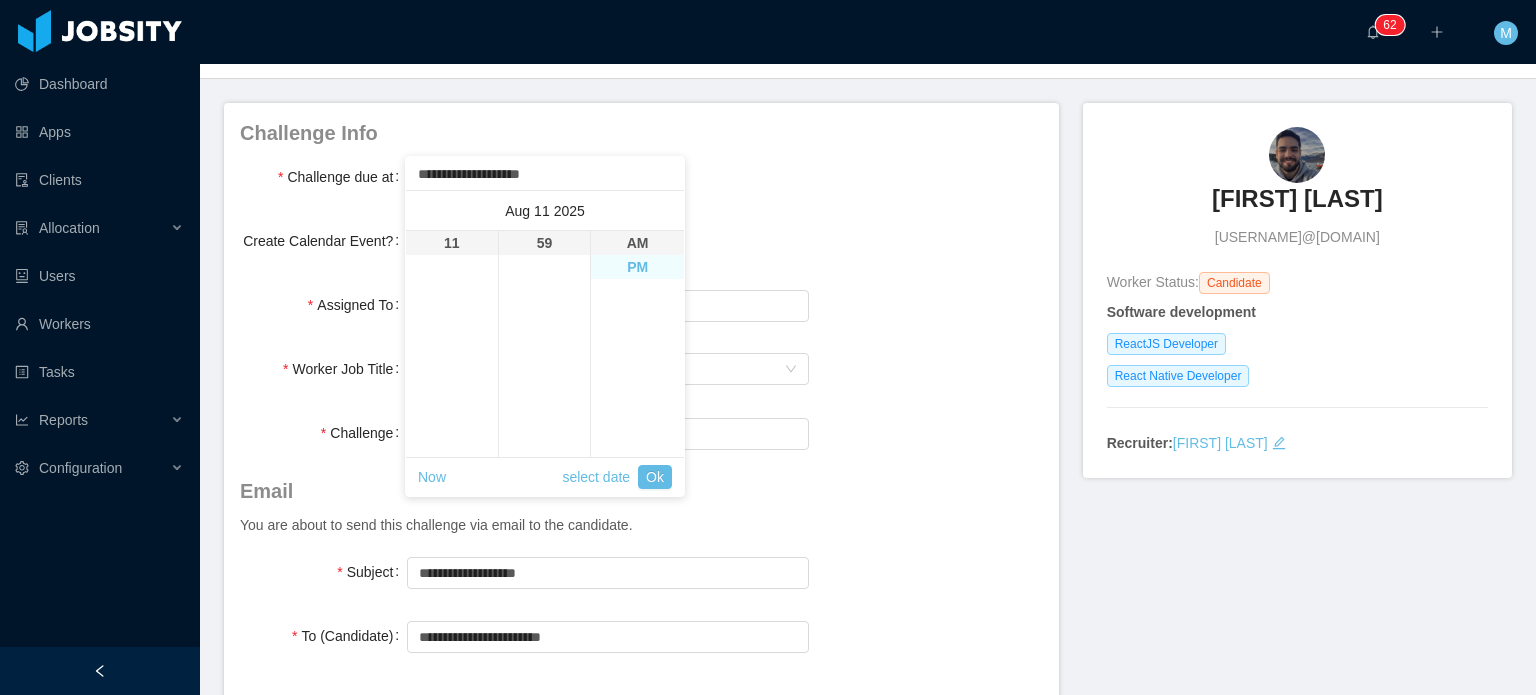 click on "PM" at bounding box center (637, 267) 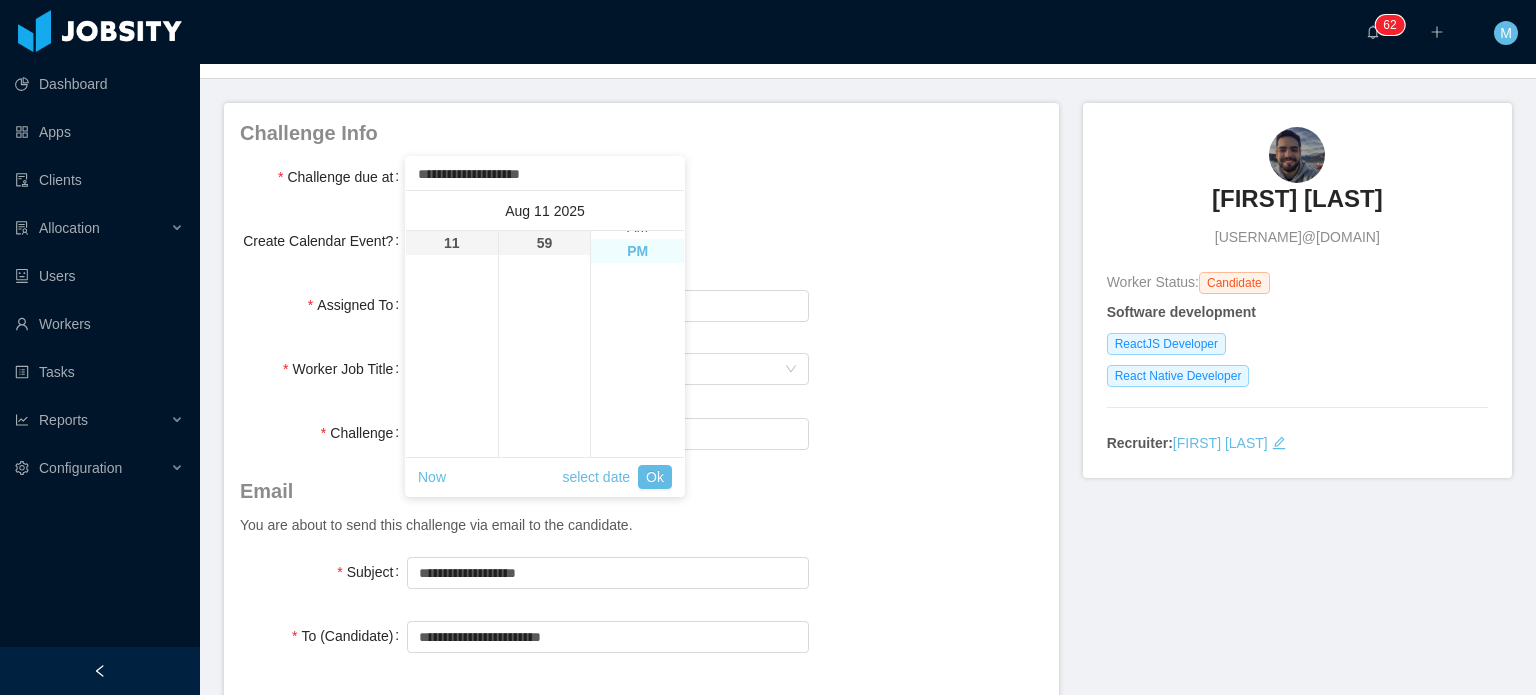 scroll, scrollTop: 24, scrollLeft: 0, axis: vertical 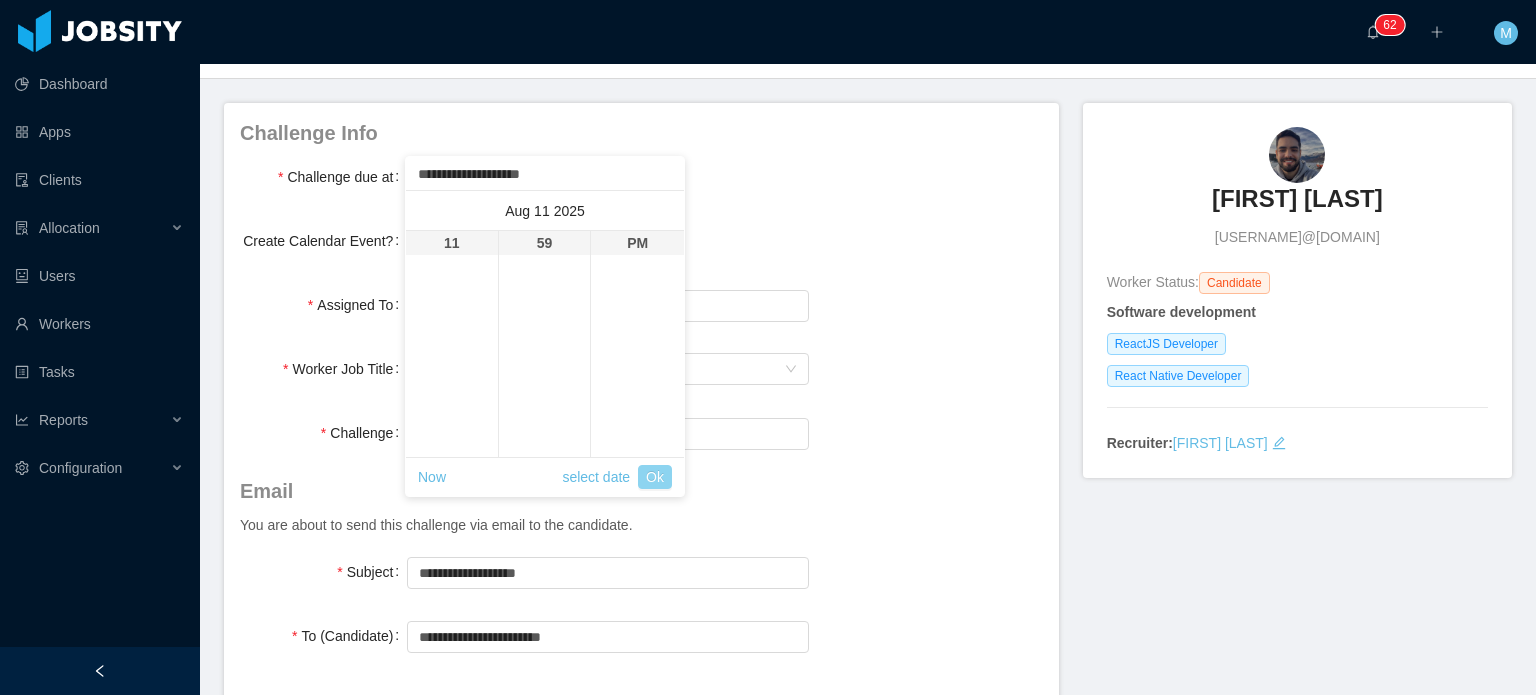click on "Ok" at bounding box center (655, 477) 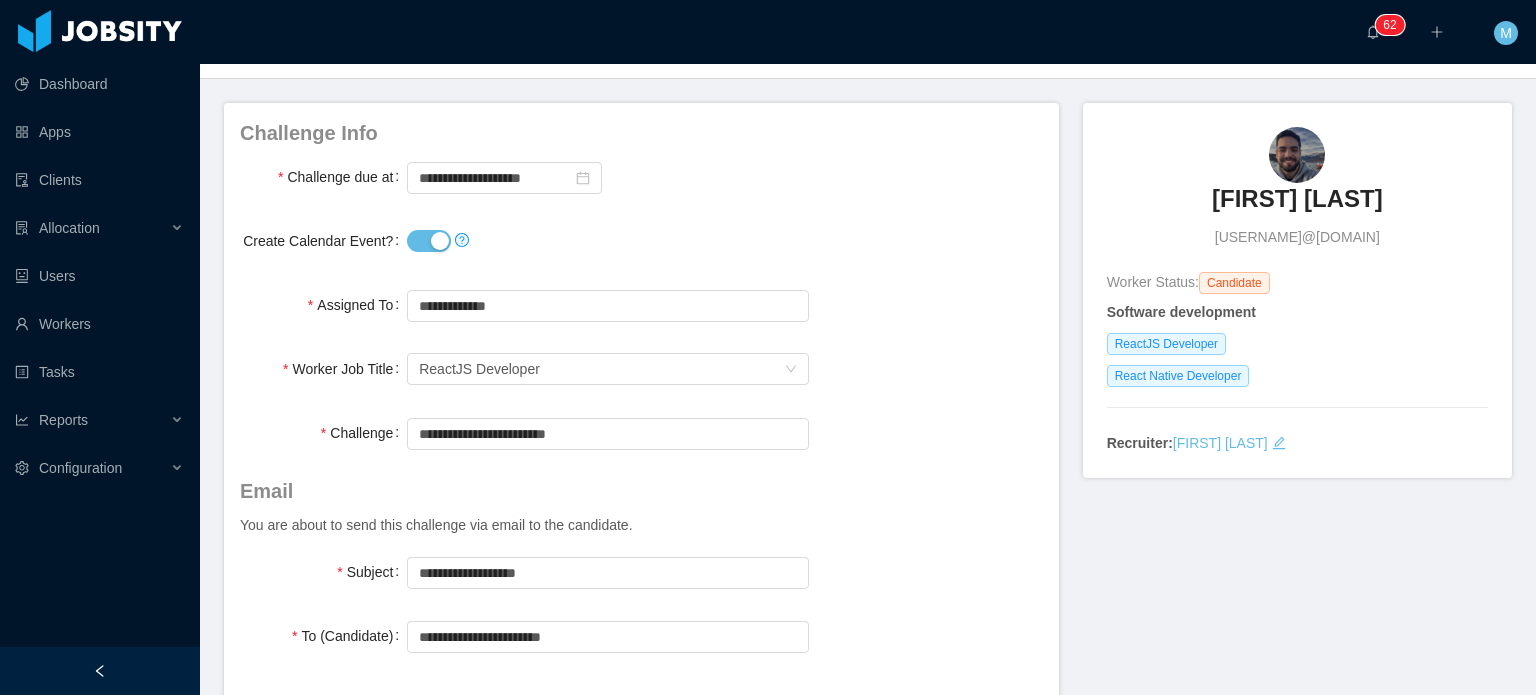 click on "**********" at bounding box center (641, 771) 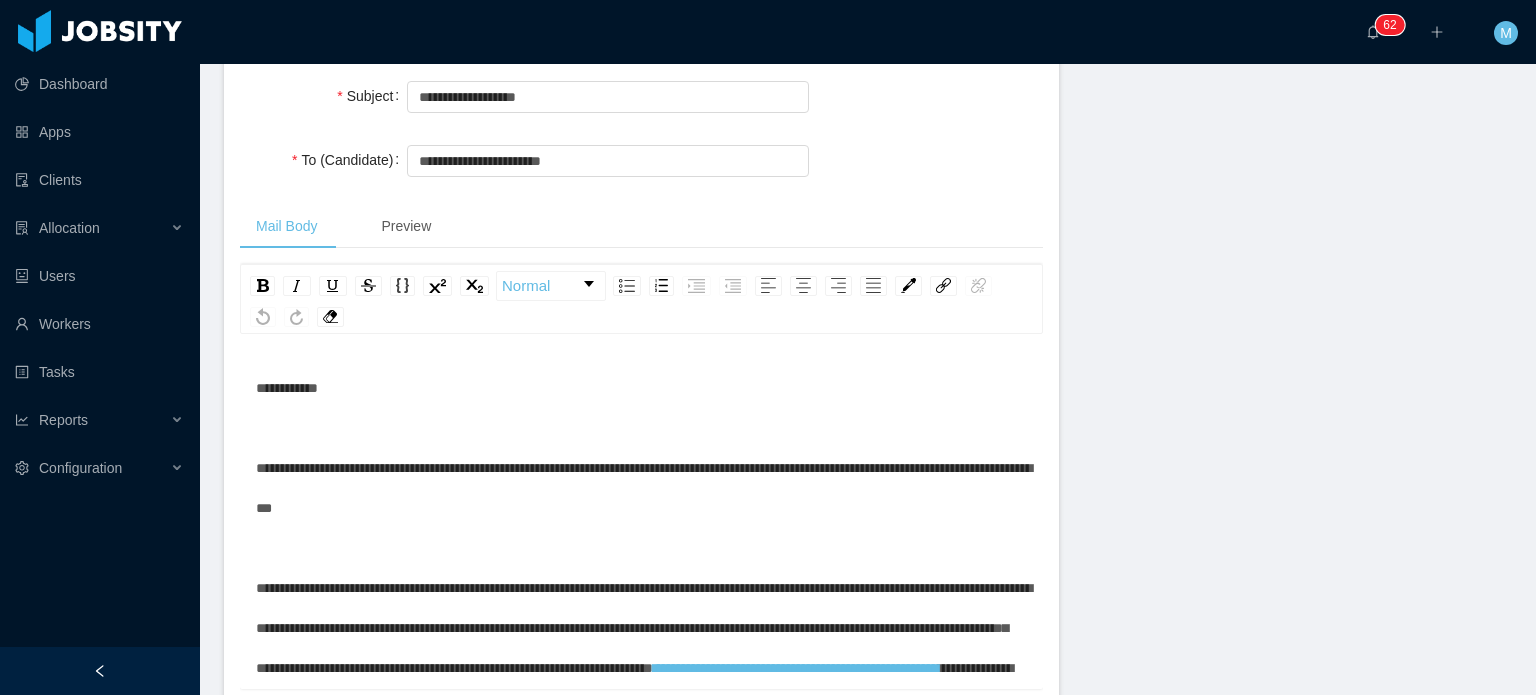 scroll, scrollTop: 604, scrollLeft: 0, axis: vertical 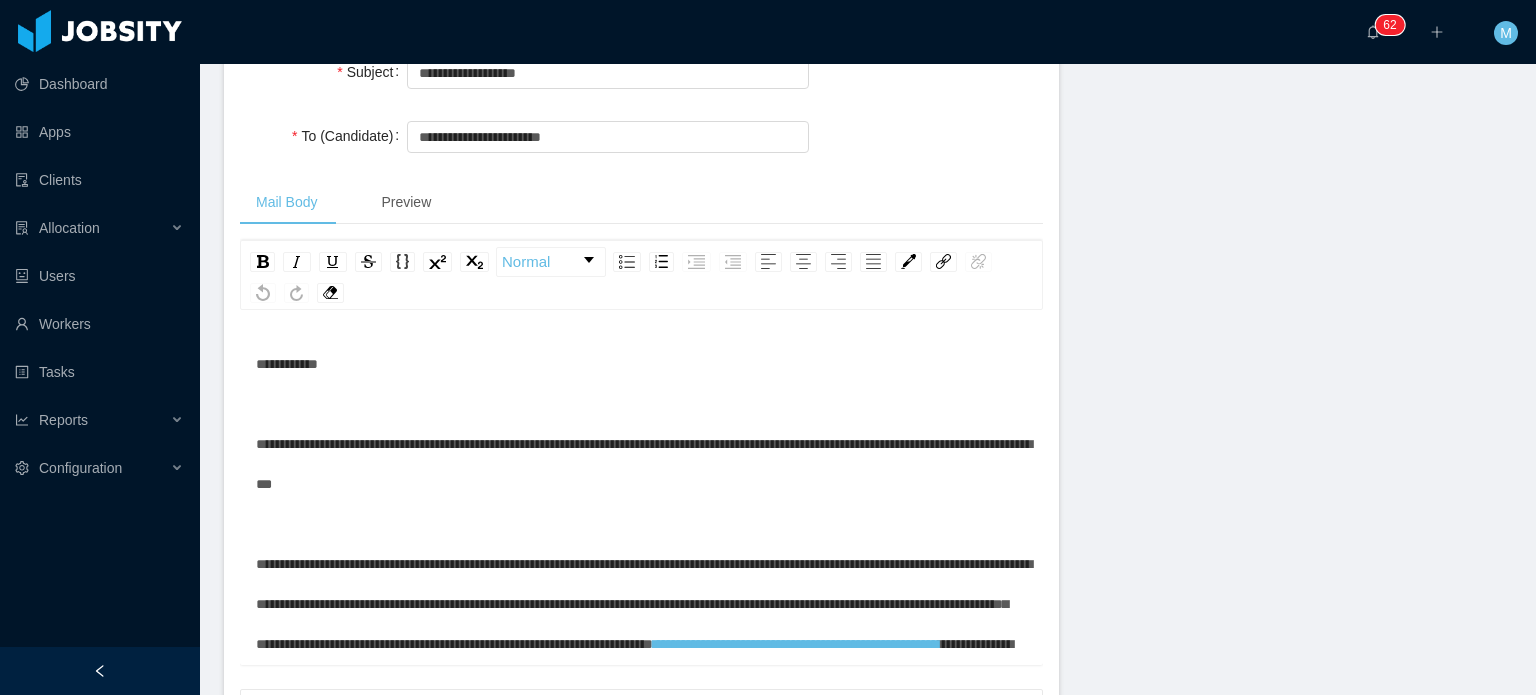 drag, startPoint x: 554, startPoint y: 441, endPoint x: 539, endPoint y: 497, distance: 57.974133 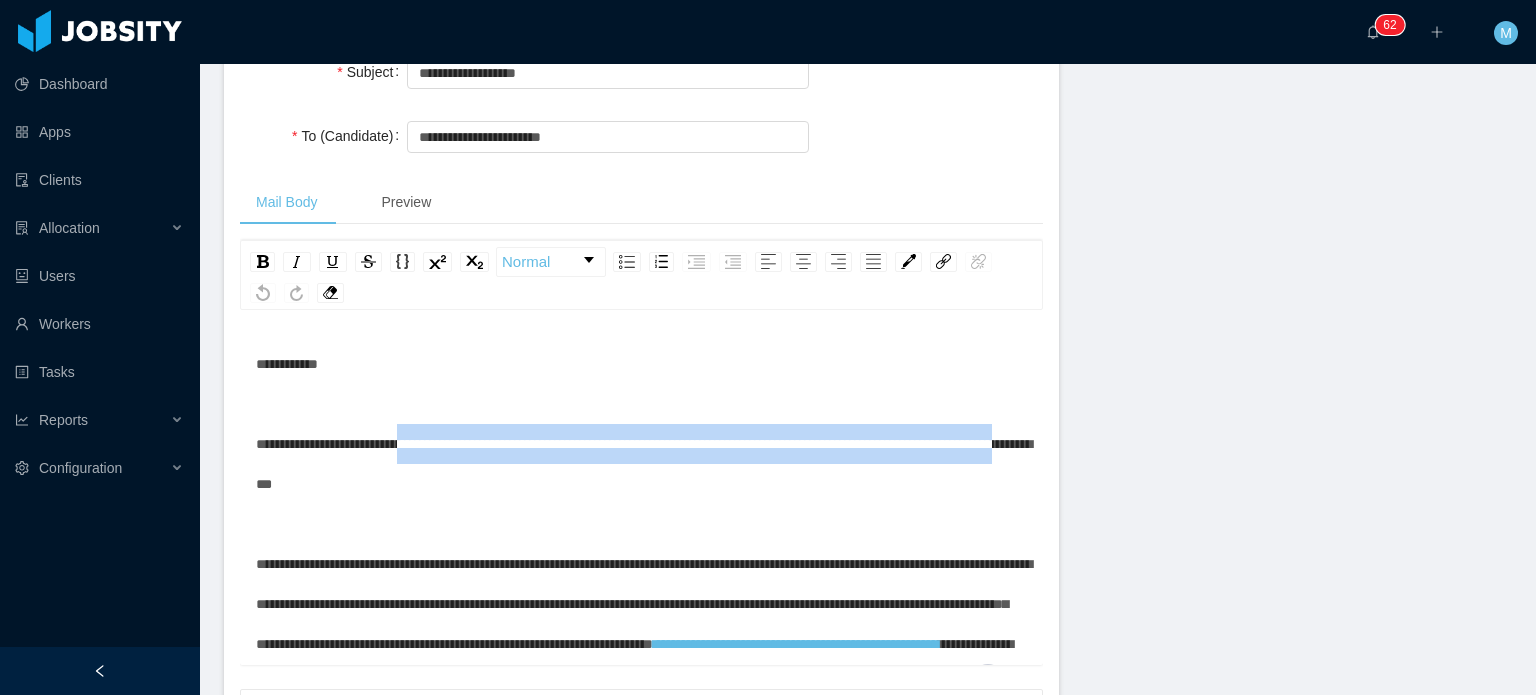 drag, startPoint x: 428, startPoint y: 450, endPoint x: 460, endPoint y: 517, distance: 74.24958 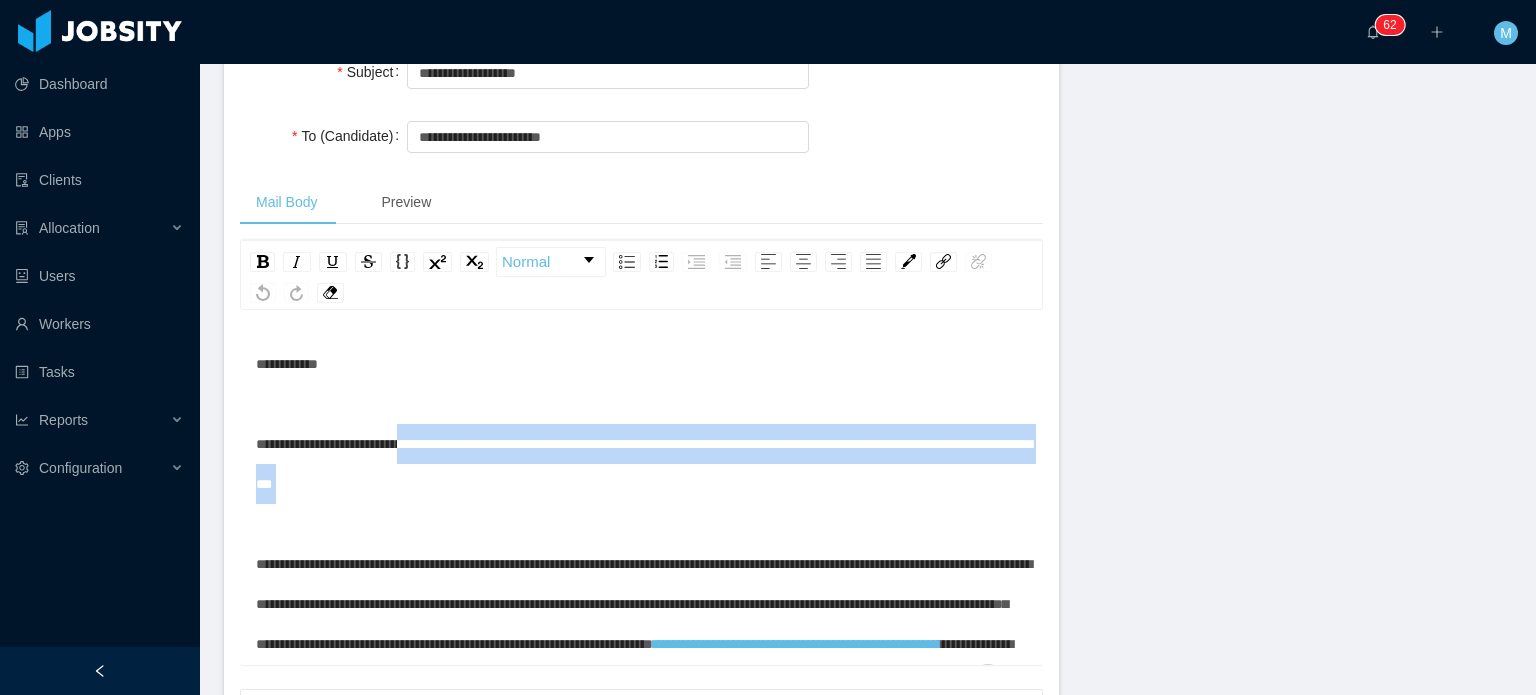 click on "**********" at bounding box center (642, 684) 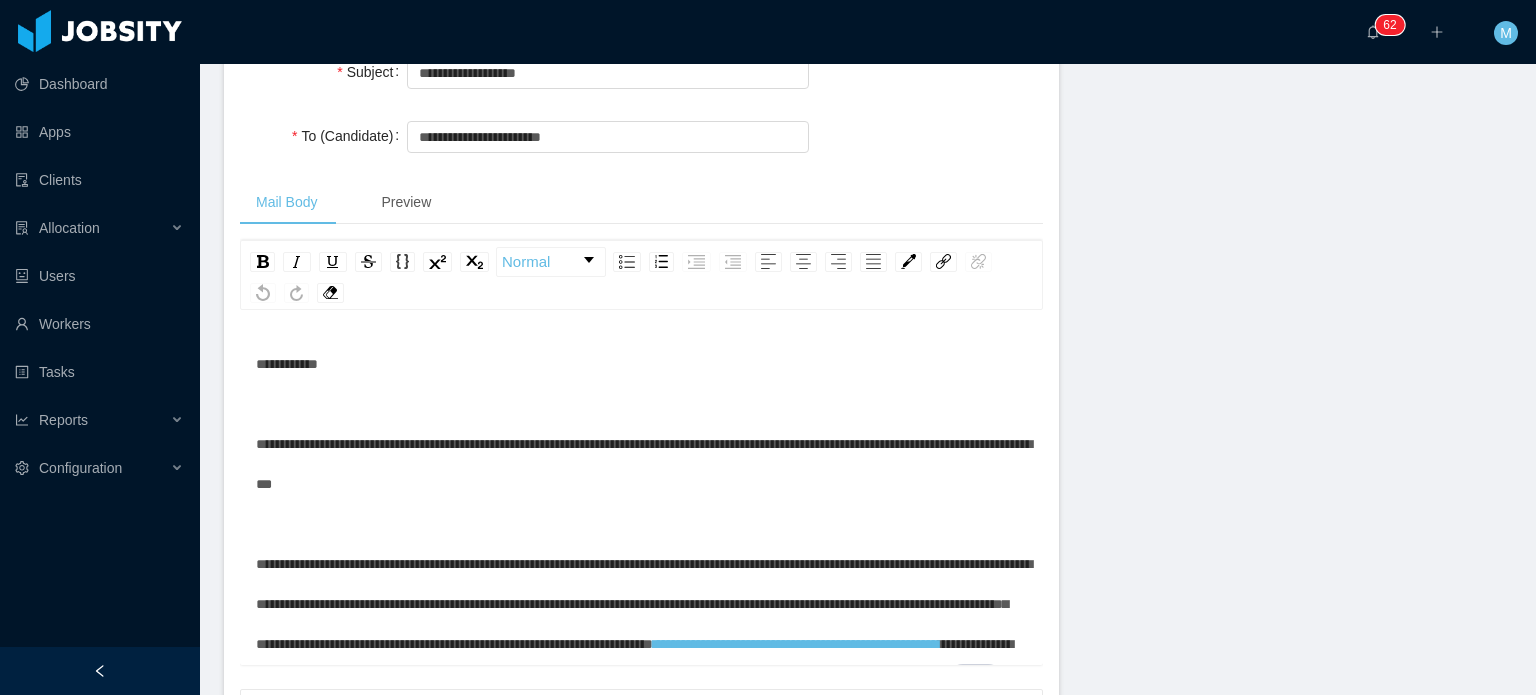 click on "**********" at bounding box center [642, 684] 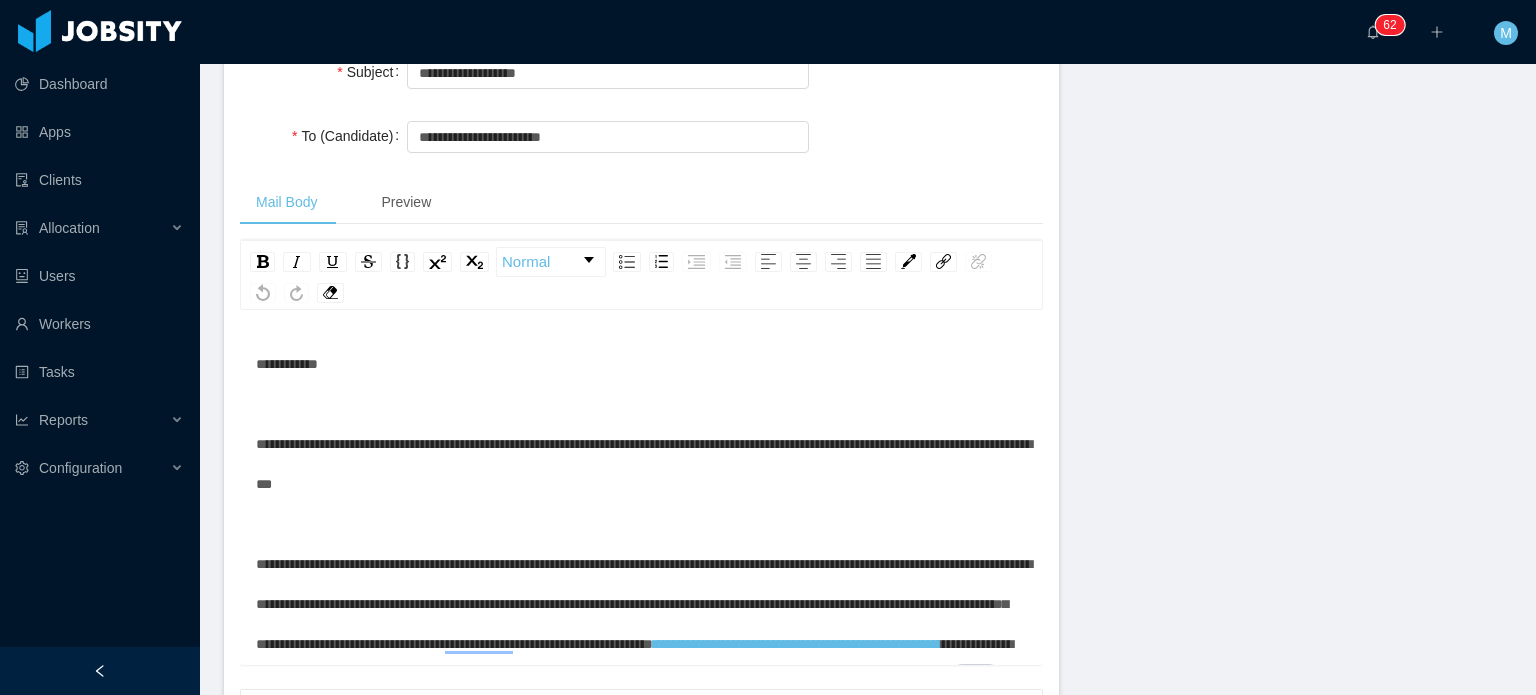 click on "**********" at bounding box center (642, 684) 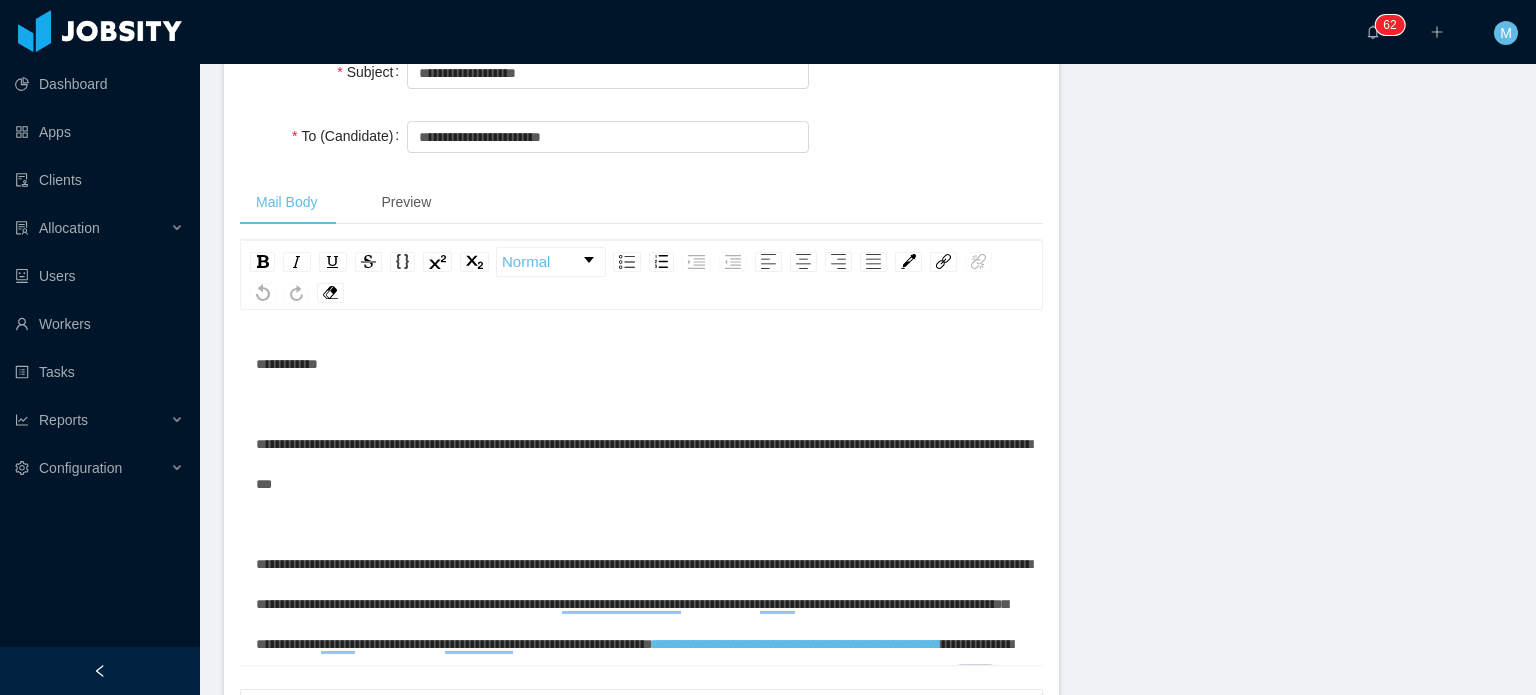 scroll, scrollTop: 69, scrollLeft: 0, axis: vertical 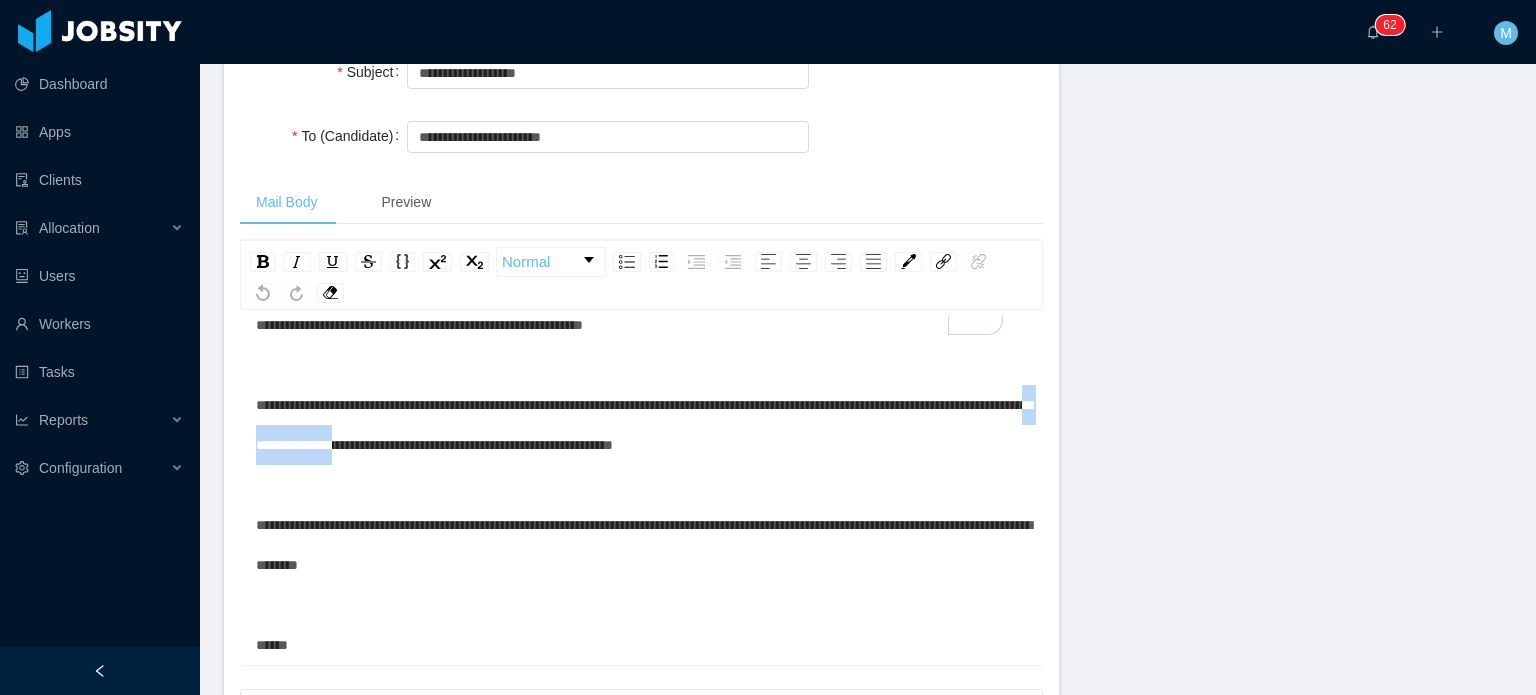drag, startPoint x: 507, startPoint y: 440, endPoint x: 580, endPoint y: 451, distance: 73.82411 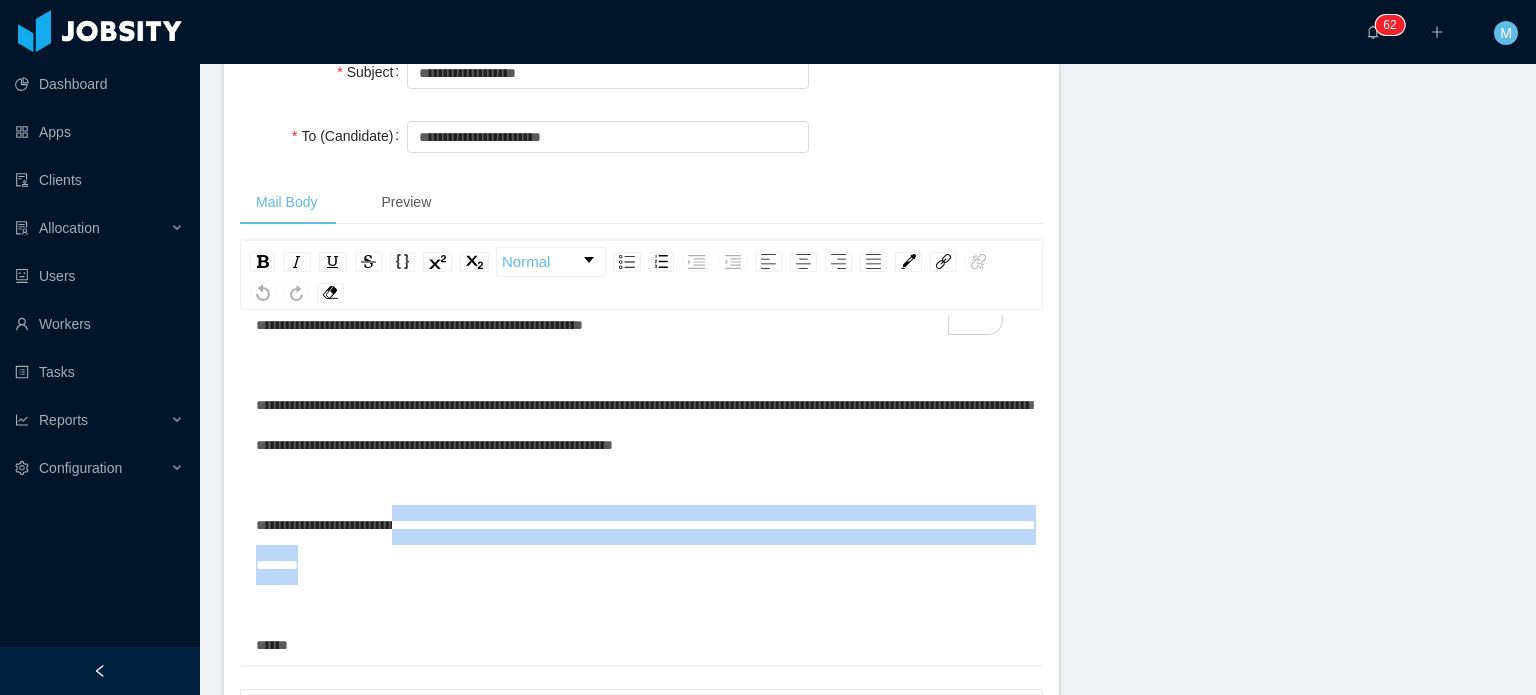 drag, startPoint x: 420, startPoint y: 523, endPoint x: 568, endPoint y: 547, distance: 149.93332 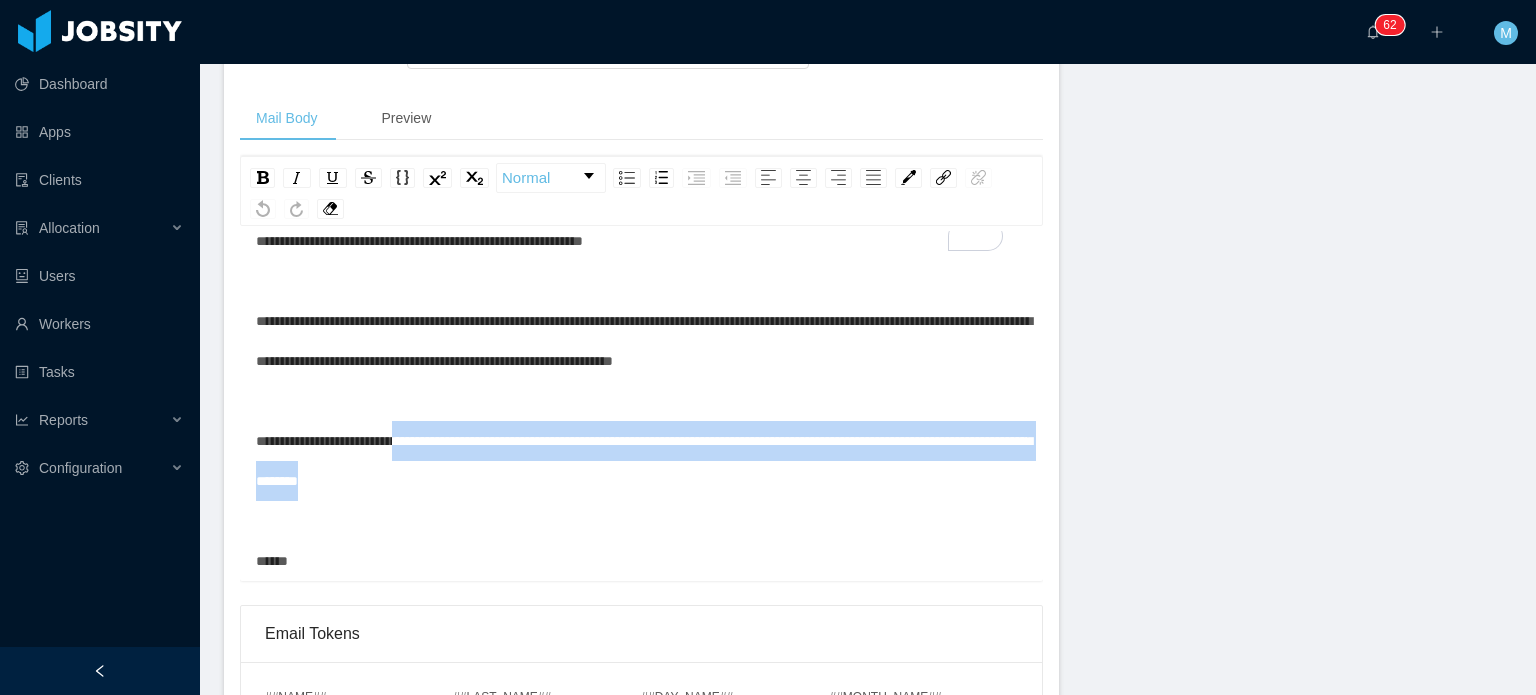 scroll, scrollTop: 804, scrollLeft: 0, axis: vertical 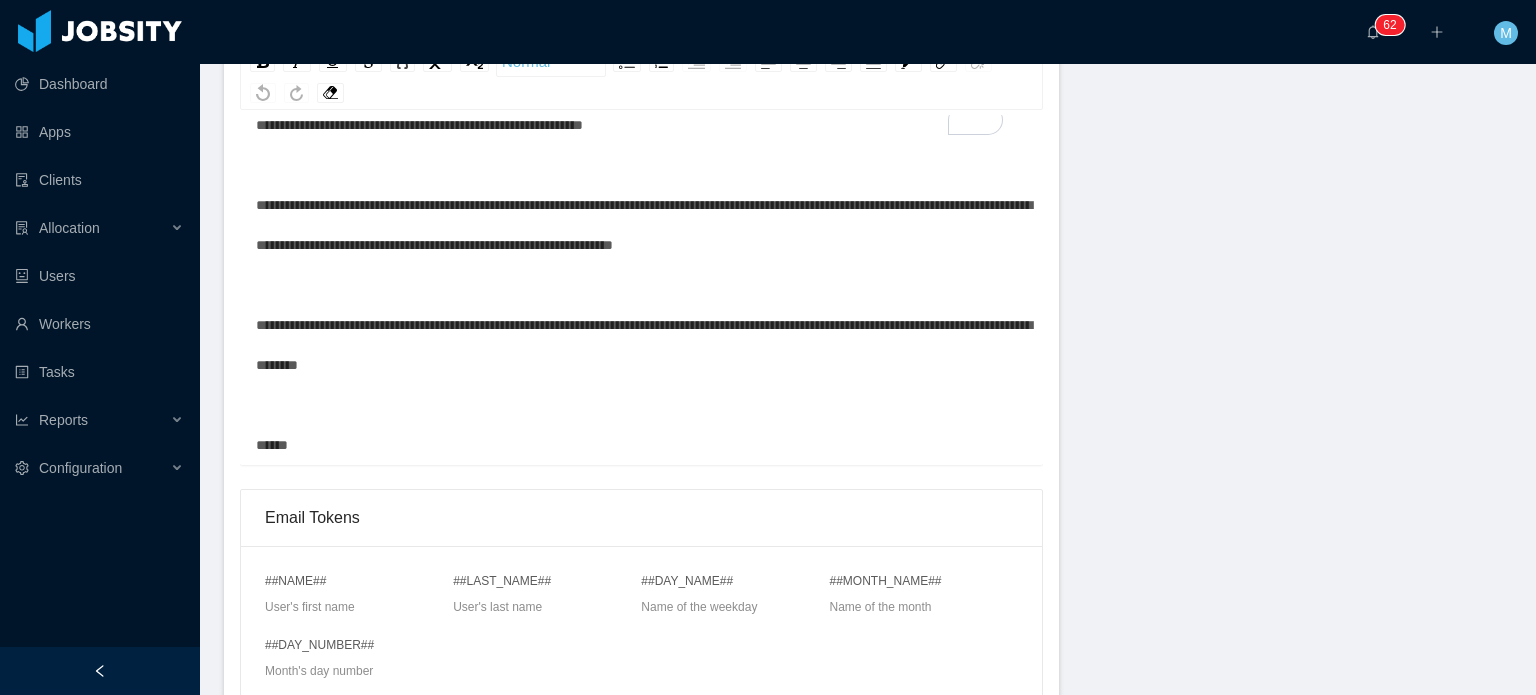 click on "**********" at bounding box center [641, 381] 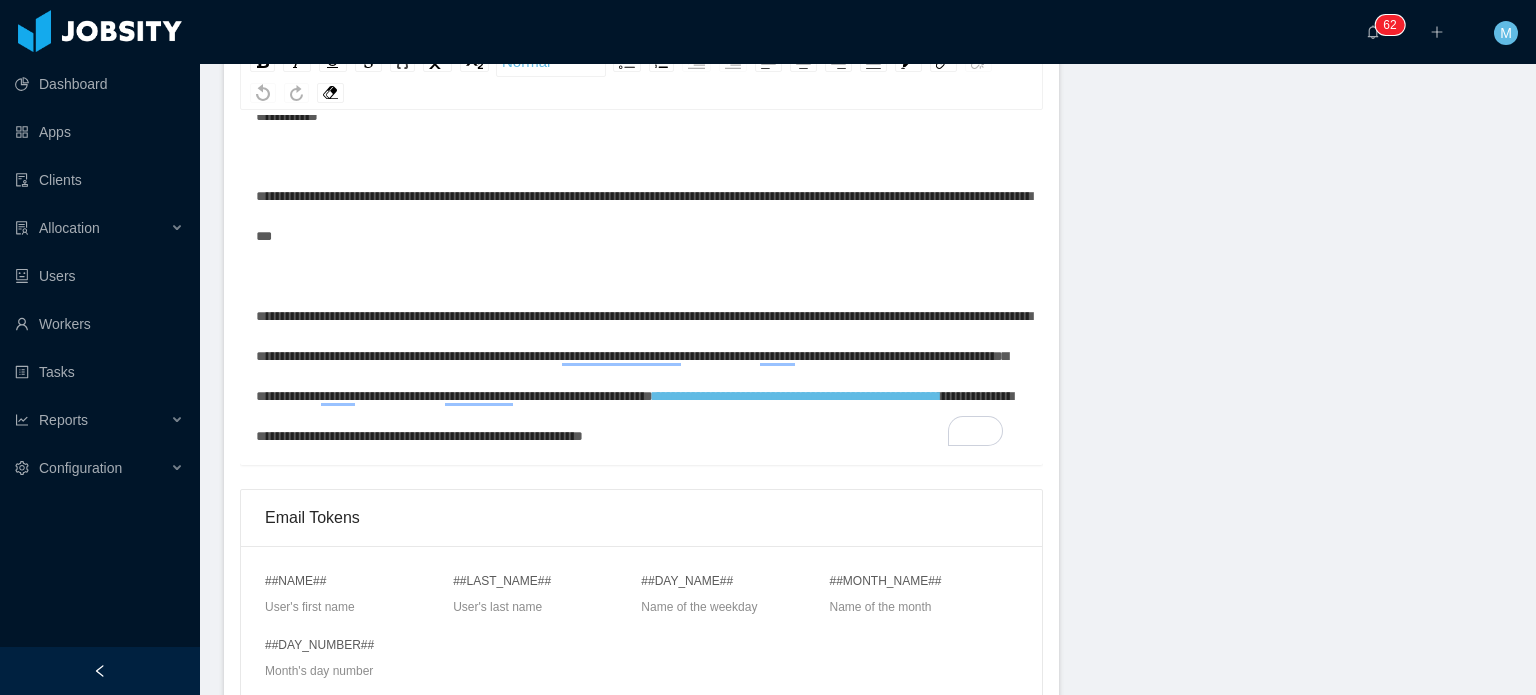 scroll, scrollTop: 0, scrollLeft: 0, axis: both 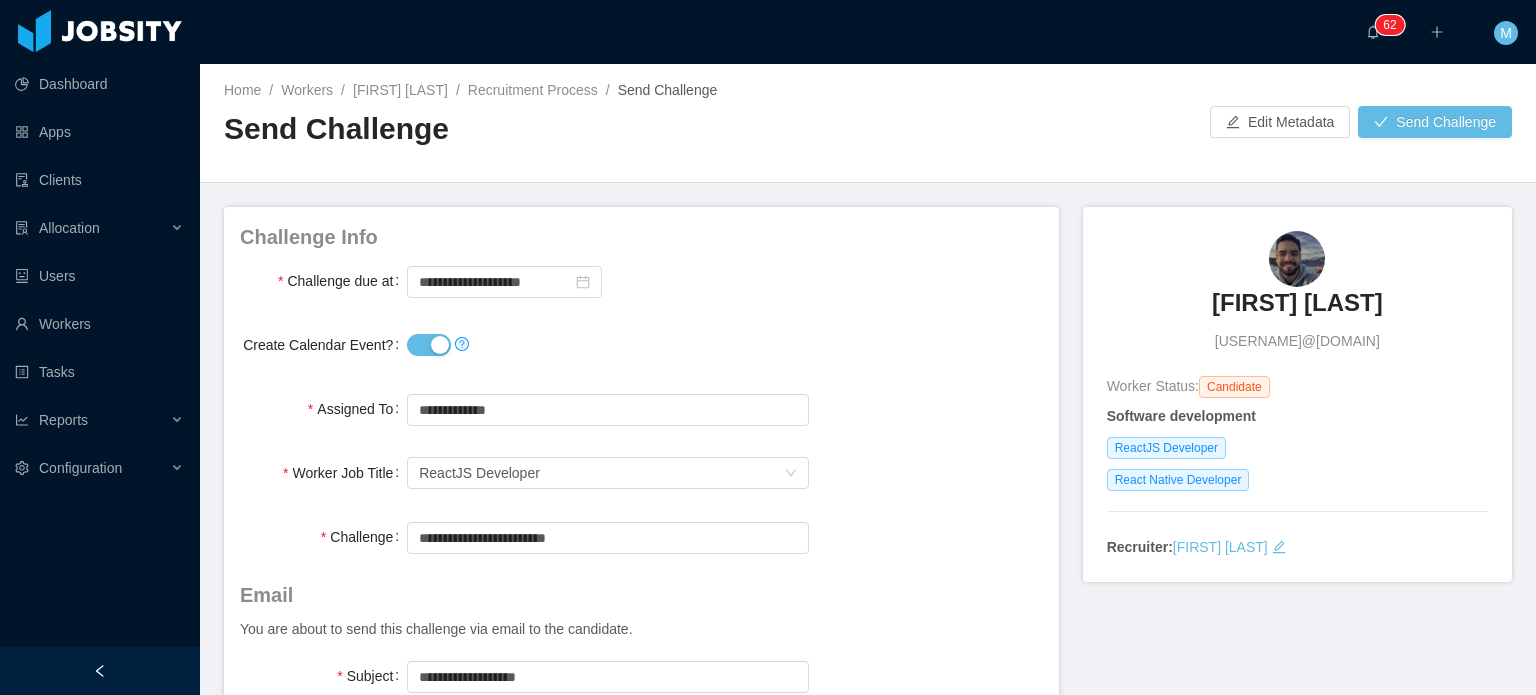 click on "Home / Workers / Rodrigo Leão / Recruitment Process / Send Challenge / Send Challenge Edit Metadata Send Challenge" at bounding box center [868, 123] 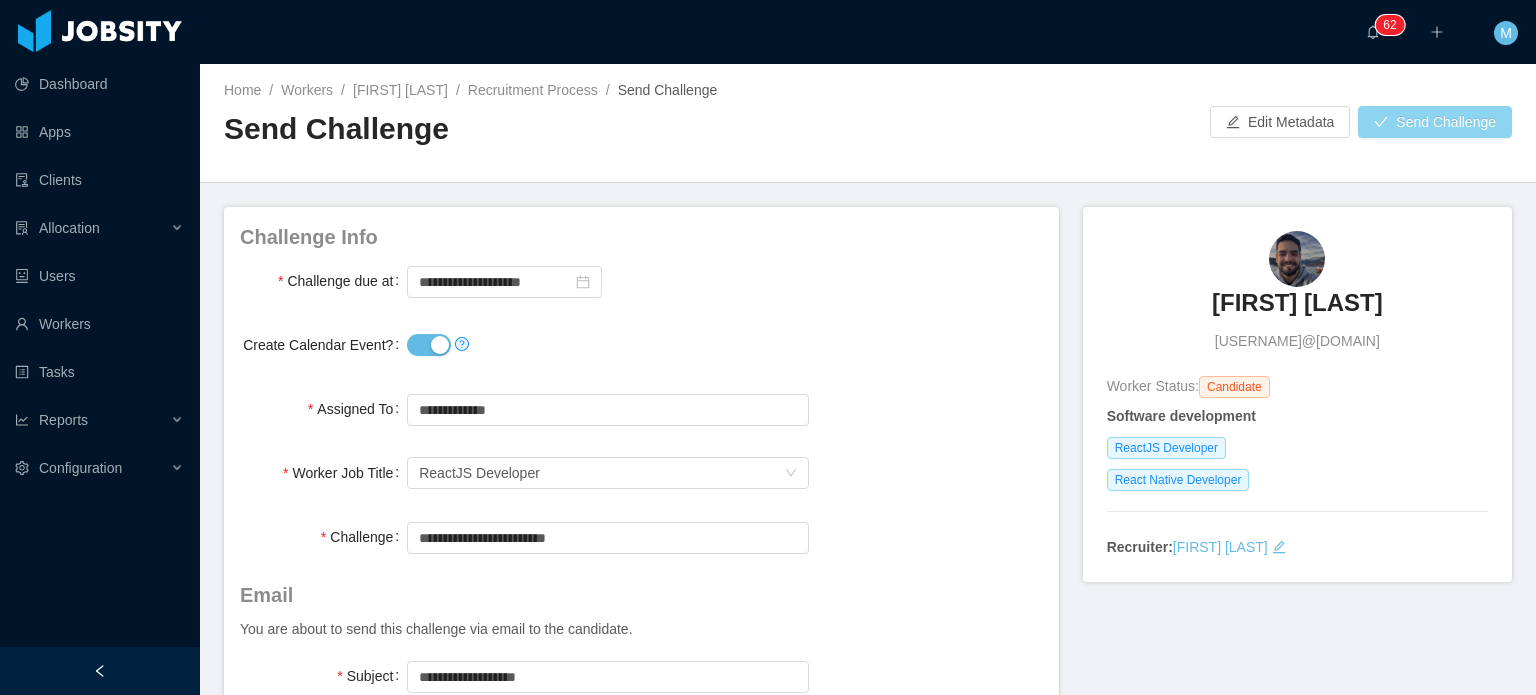 click on "Send Challenge" at bounding box center [1435, 122] 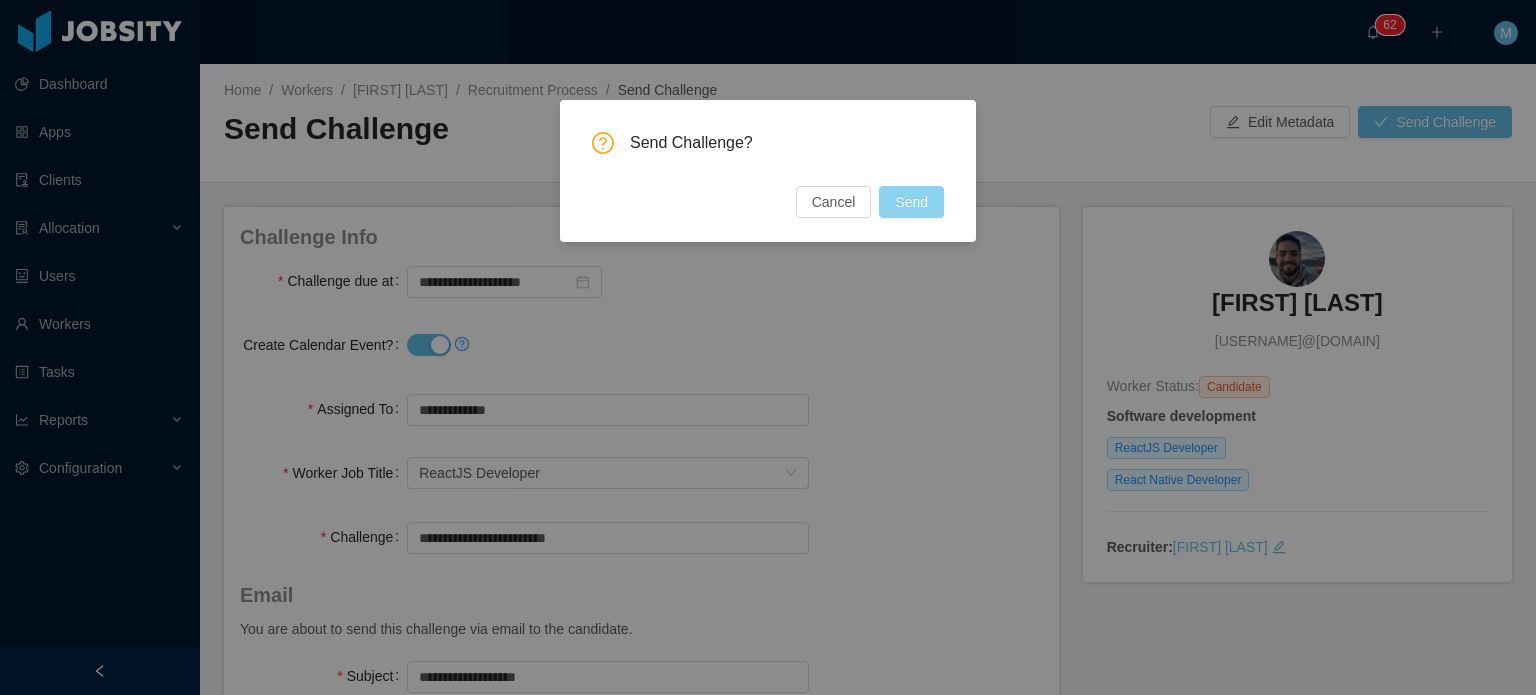 click on "Send" at bounding box center [911, 202] 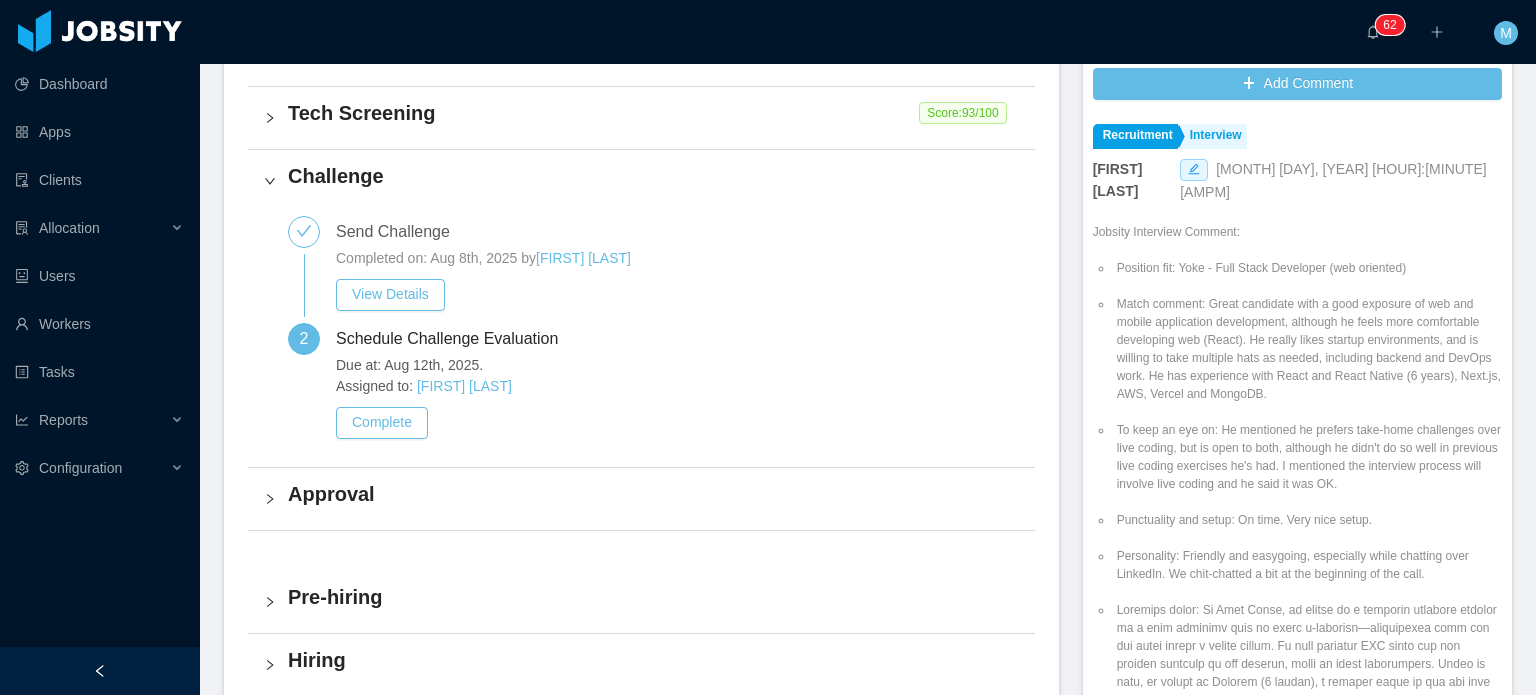 scroll, scrollTop: 700, scrollLeft: 0, axis: vertical 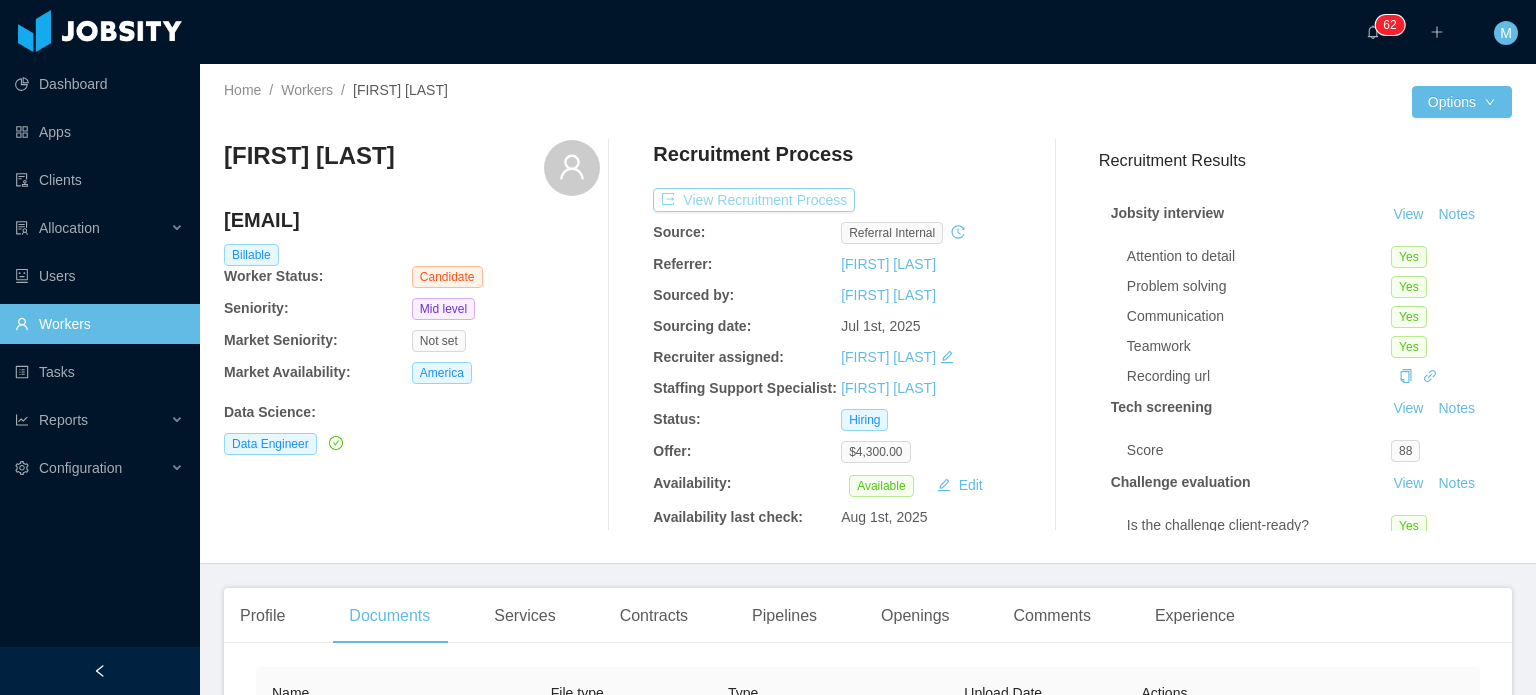 click on "View Recruitment Process" at bounding box center [754, 200] 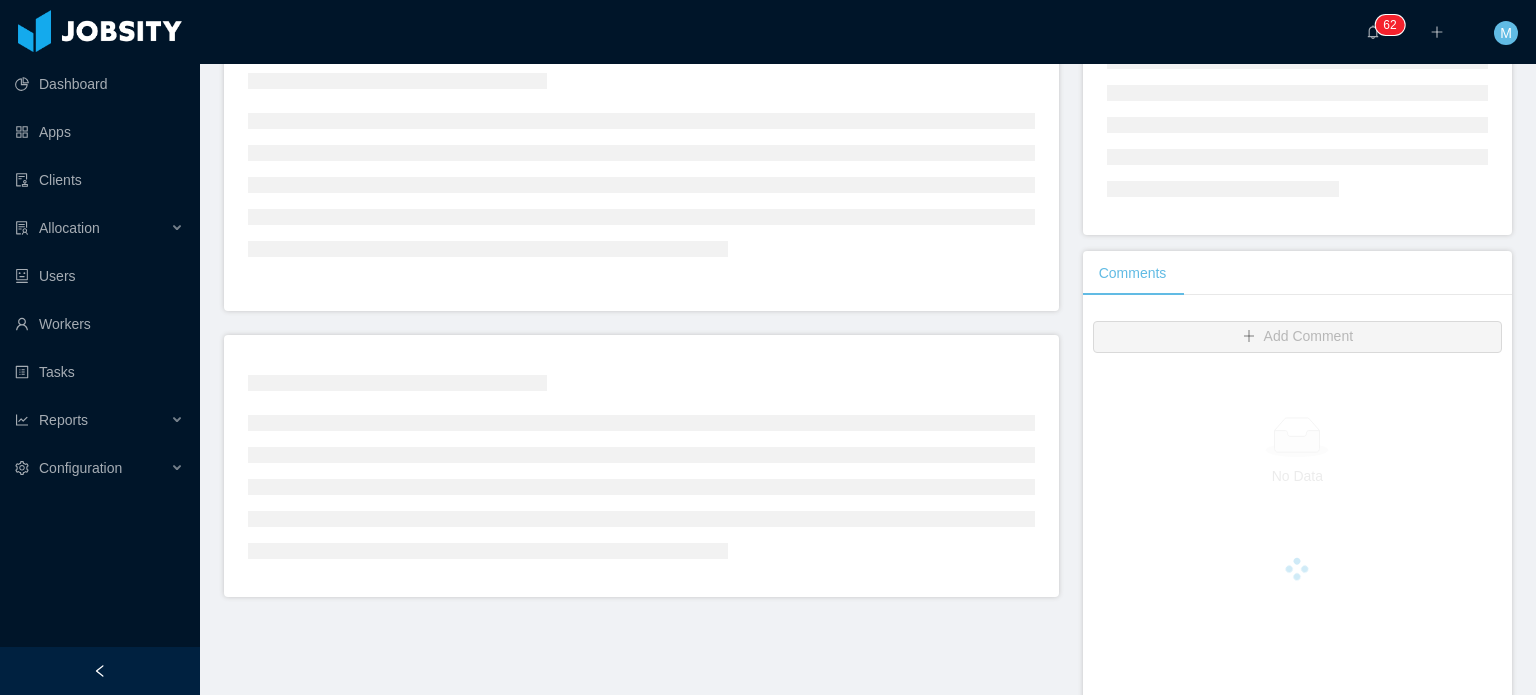 scroll, scrollTop: 400, scrollLeft: 0, axis: vertical 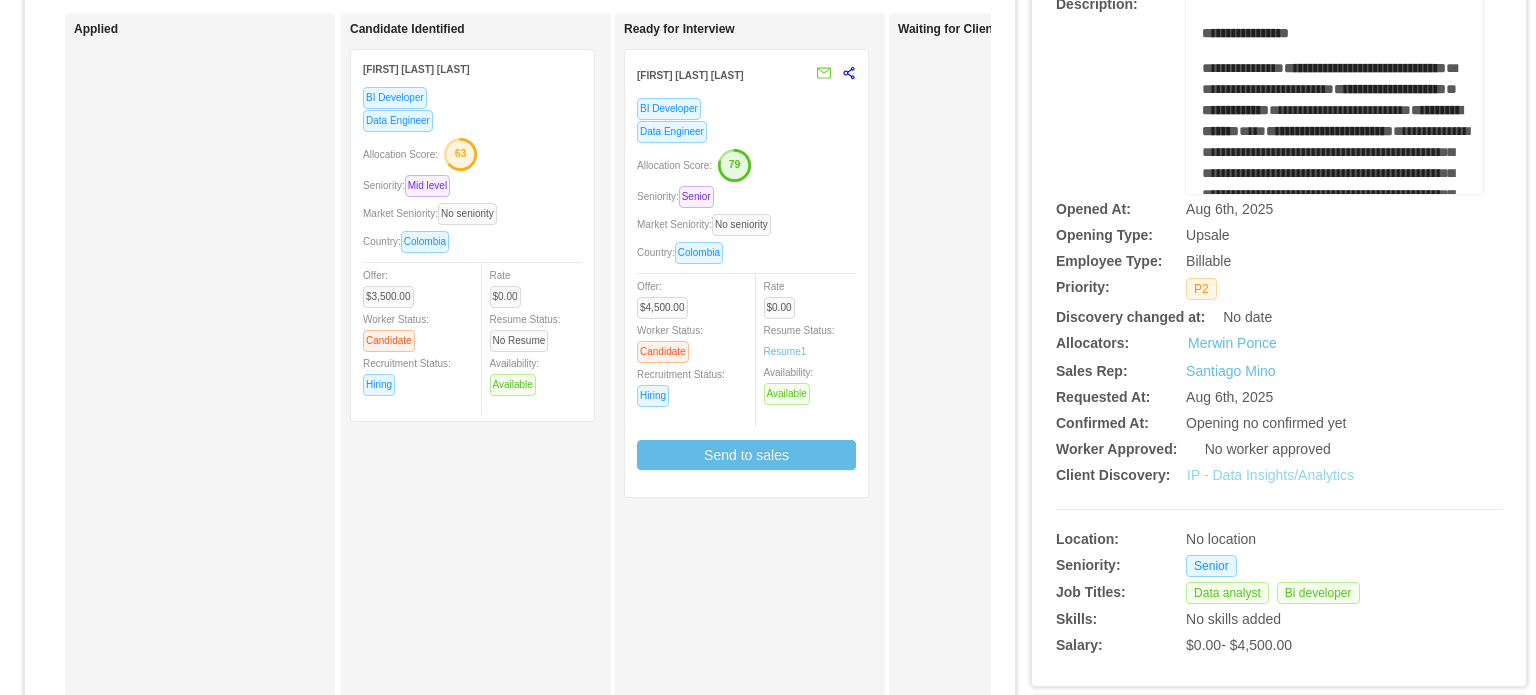 click on "IP -  Data Insights/Analytics" at bounding box center (1270, 475) 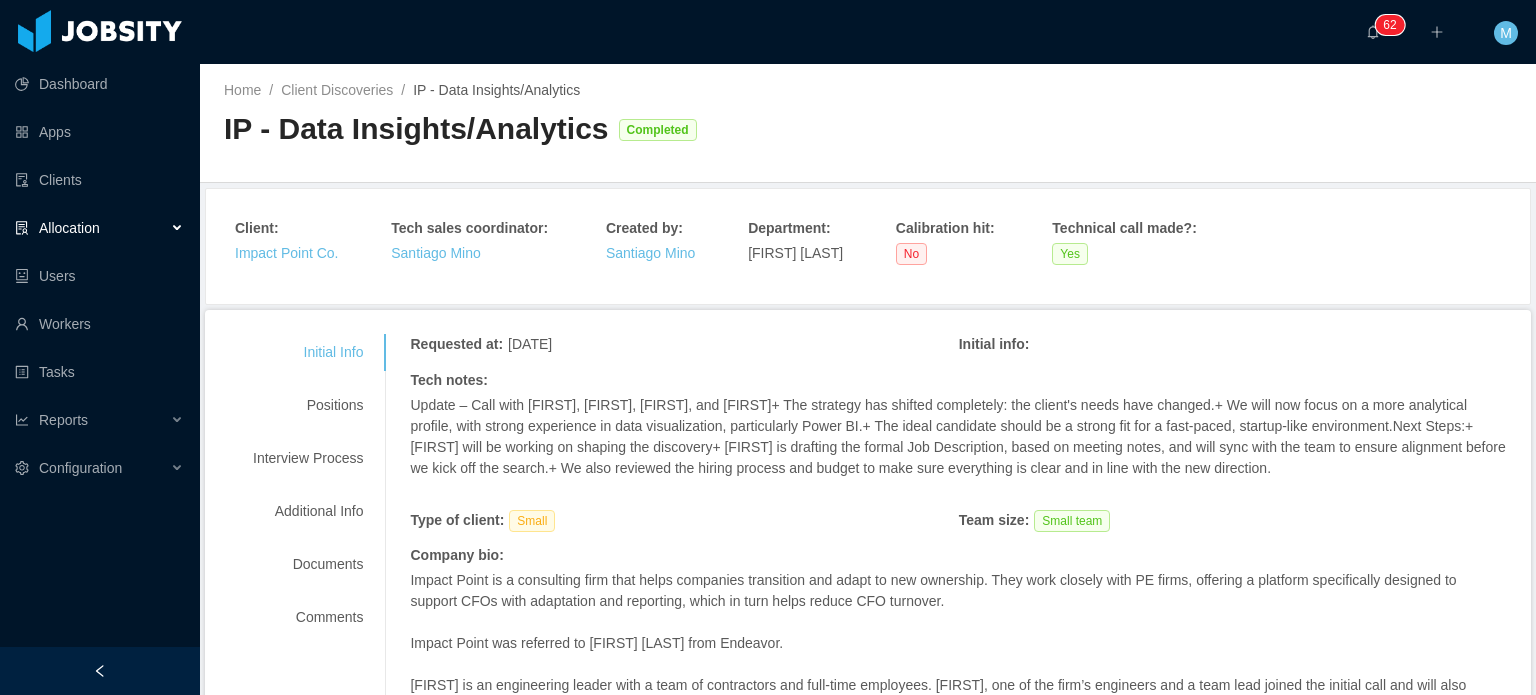scroll, scrollTop: 0, scrollLeft: 0, axis: both 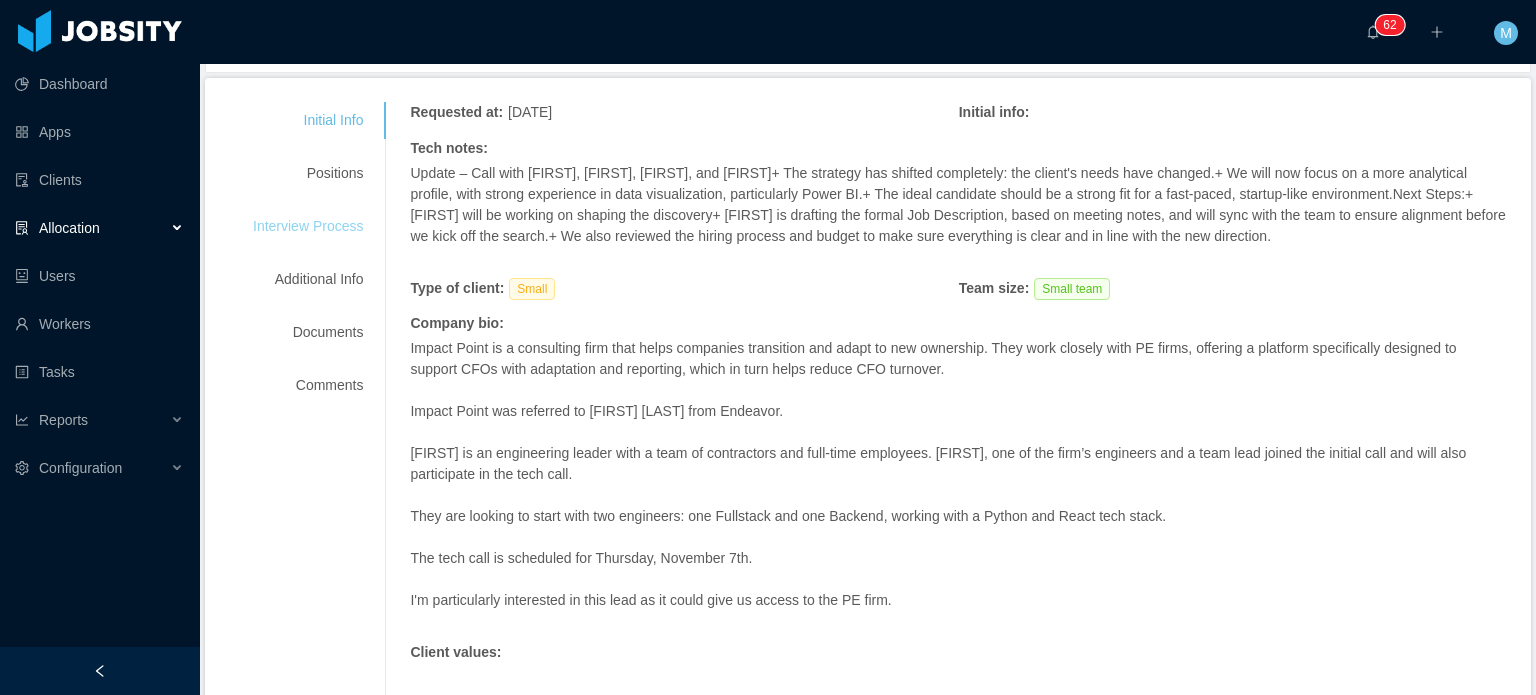 click on "Interview Process" at bounding box center (308, 226) 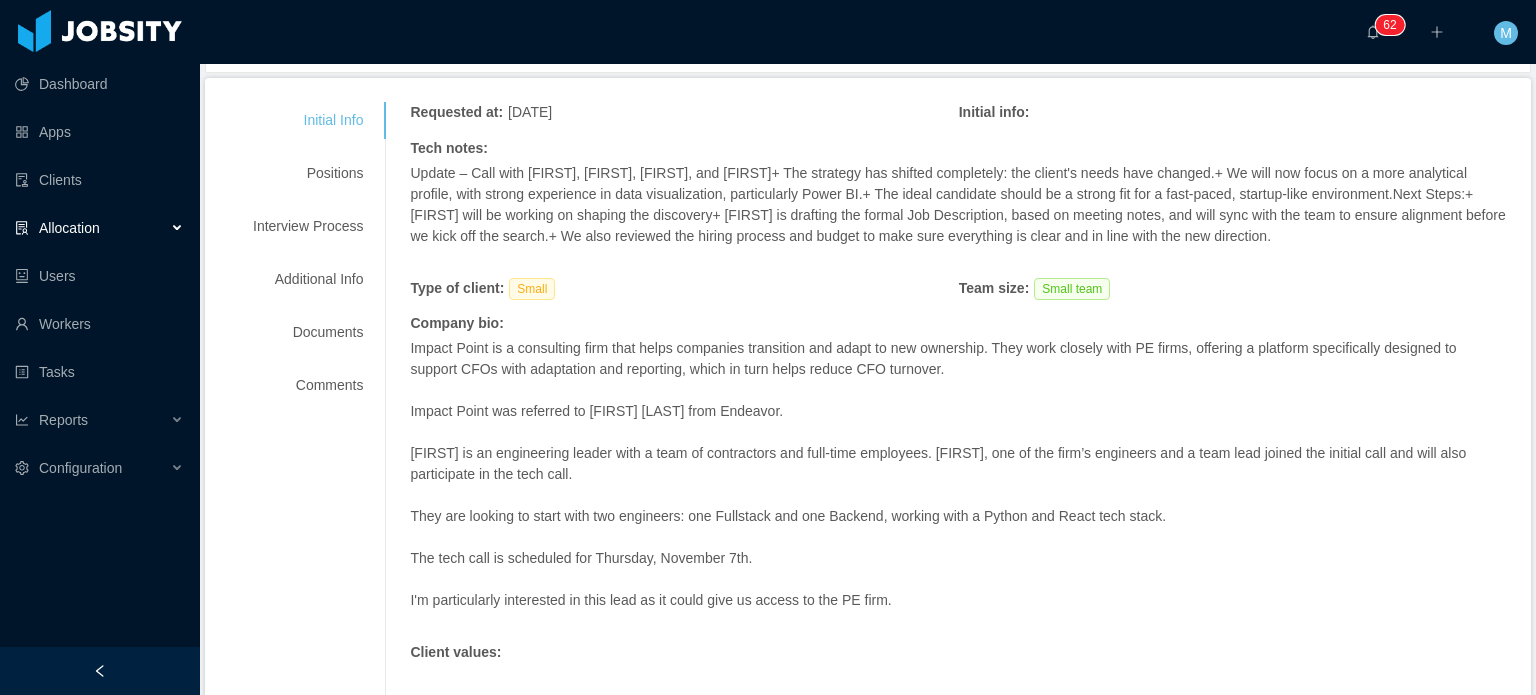 scroll, scrollTop: 104, scrollLeft: 0, axis: vertical 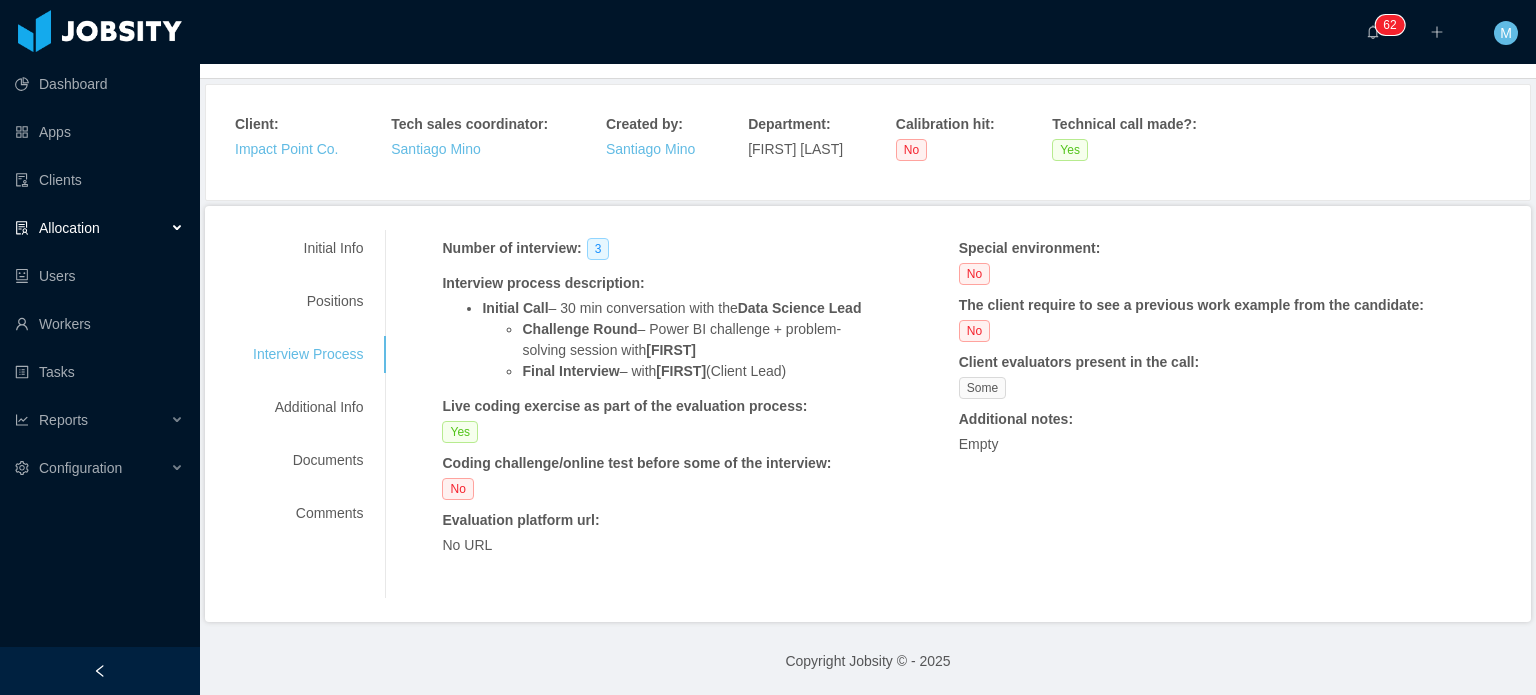 click on "Initial Info Positions Interview Process Additional Info Documents Comments" at bounding box center [308, 381] 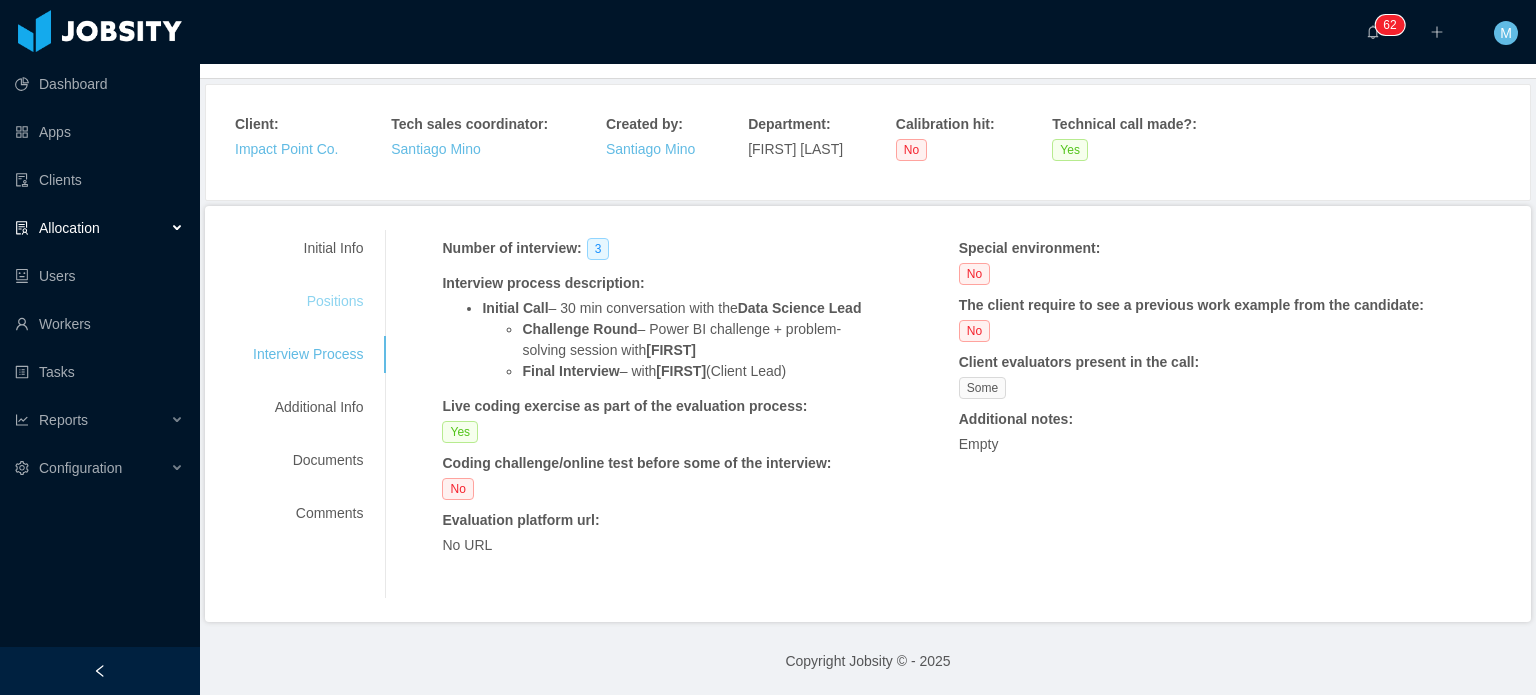 click on "Positions" at bounding box center (308, 301) 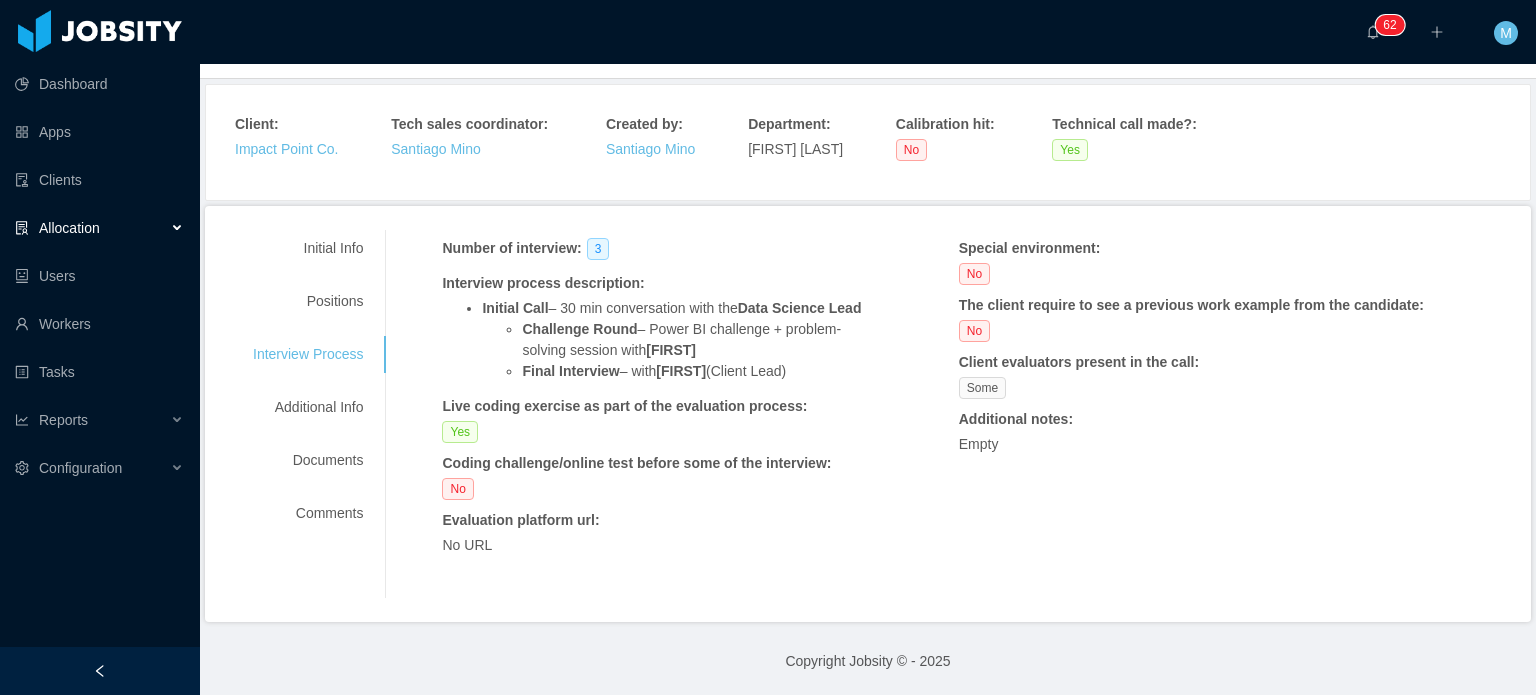 scroll, scrollTop: 38, scrollLeft: 0, axis: vertical 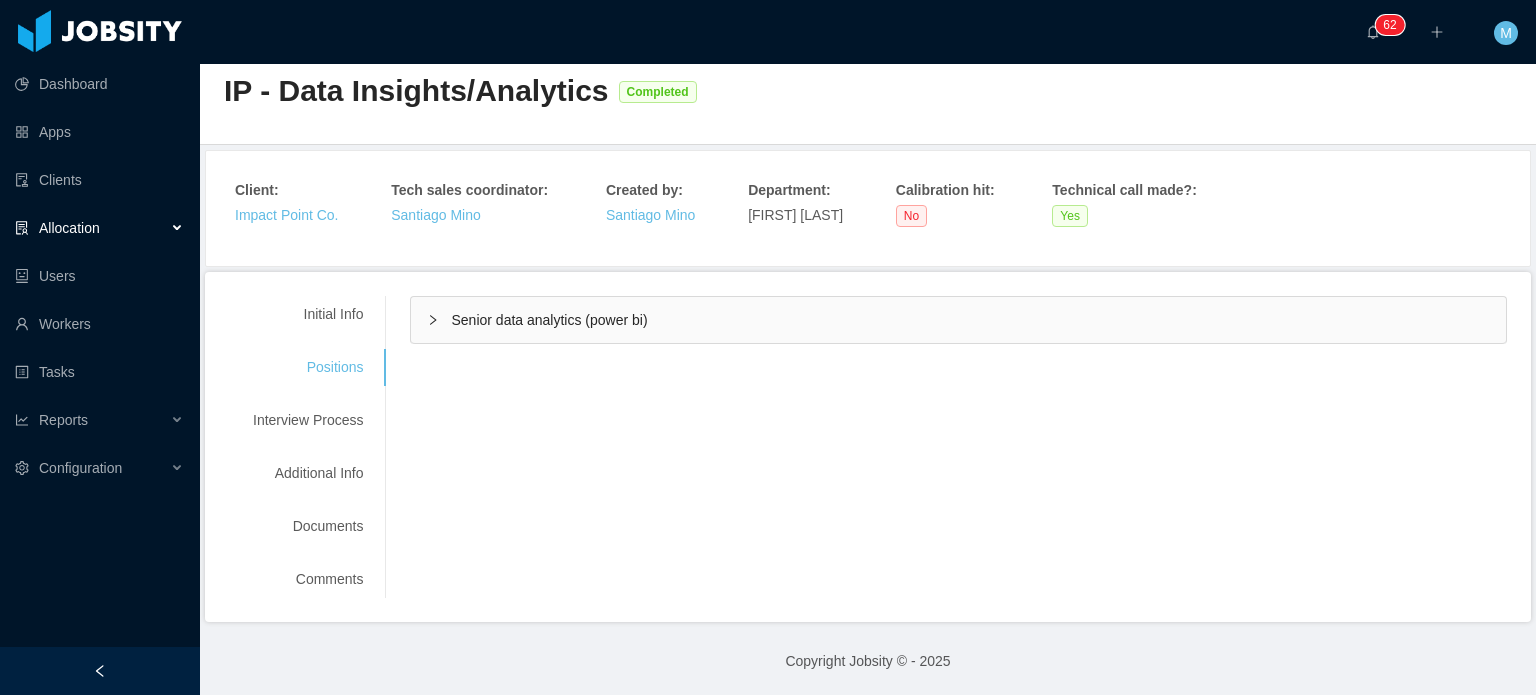 click on "Senior data analytics (power bi)" at bounding box center (958, 320) 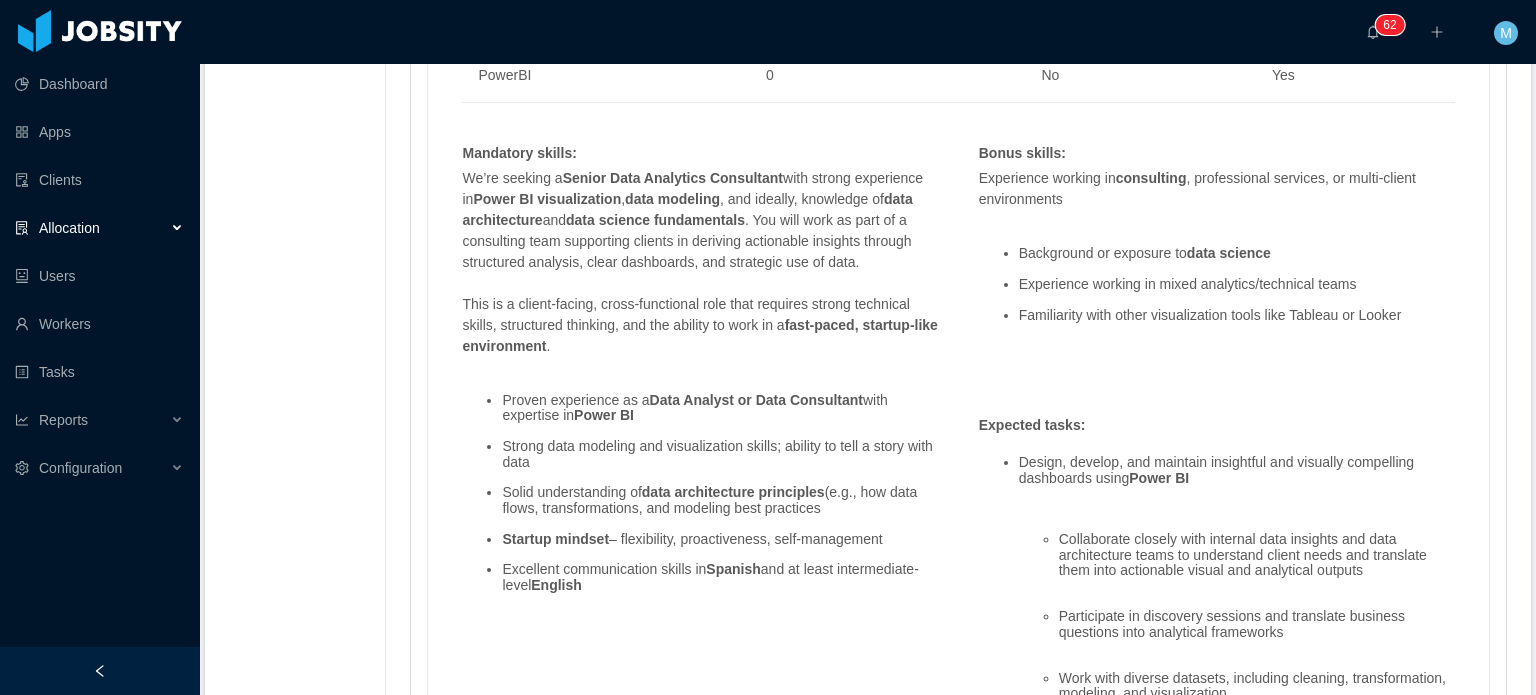 scroll, scrollTop: 1338, scrollLeft: 0, axis: vertical 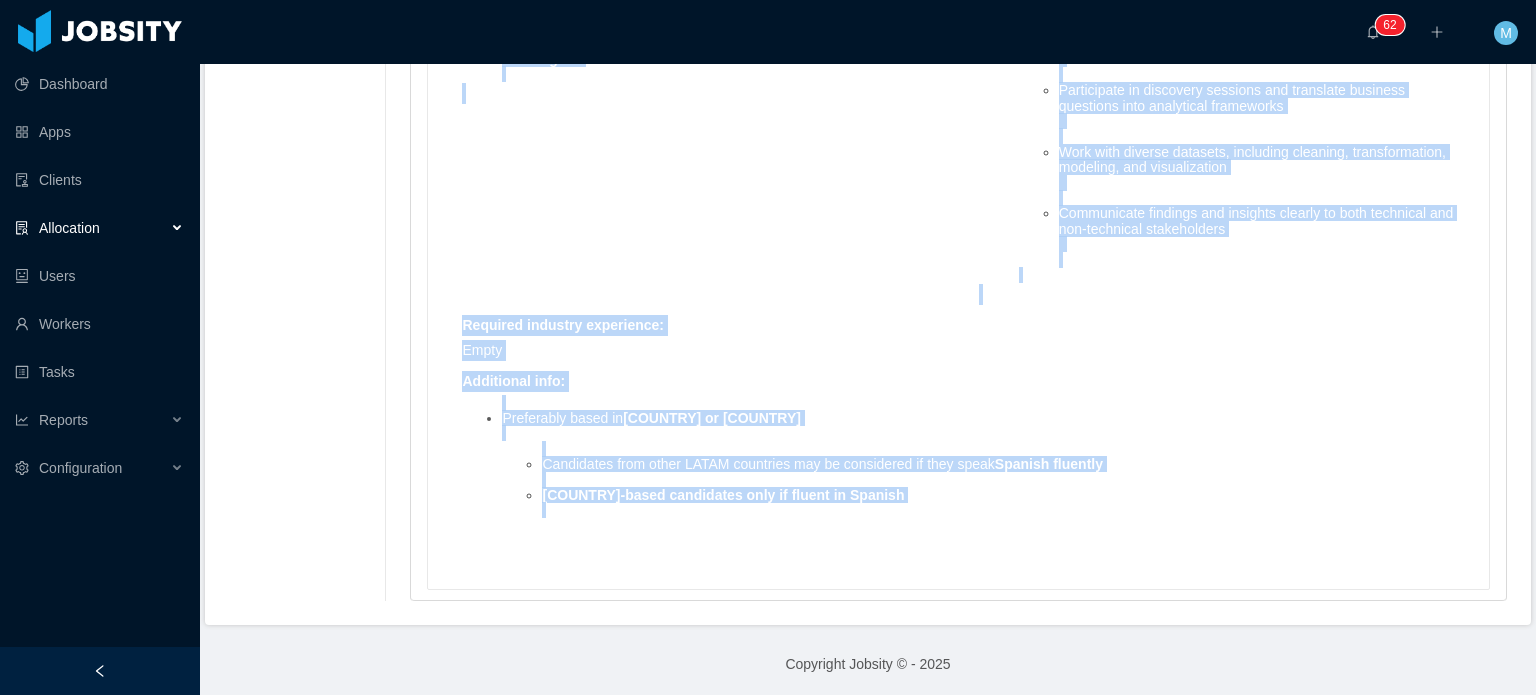 drag, startPoint x: 463, startPoint y: 139, endPoint x: 1079, endPoint y: 523, distance: 725.887 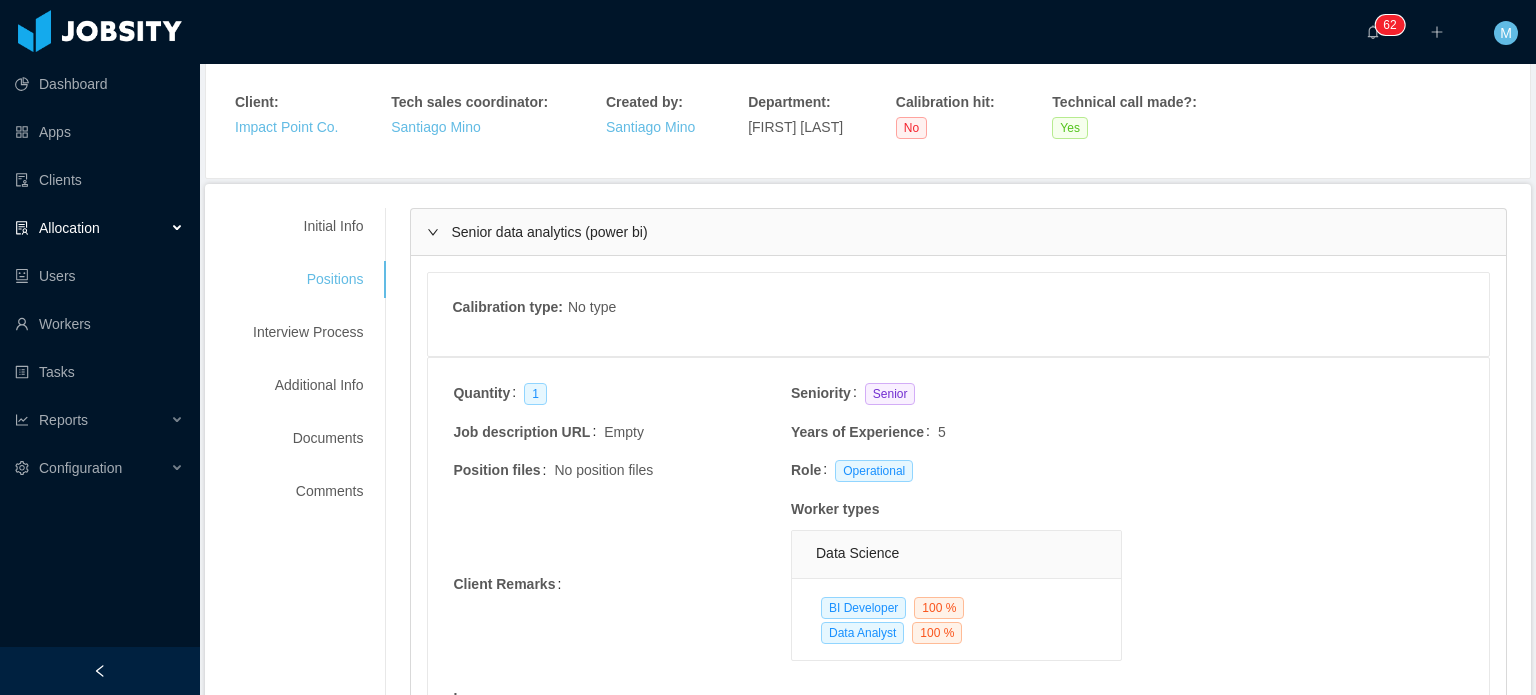 scroll, scrollTop: 0, scrollLeft: 0, axis: both 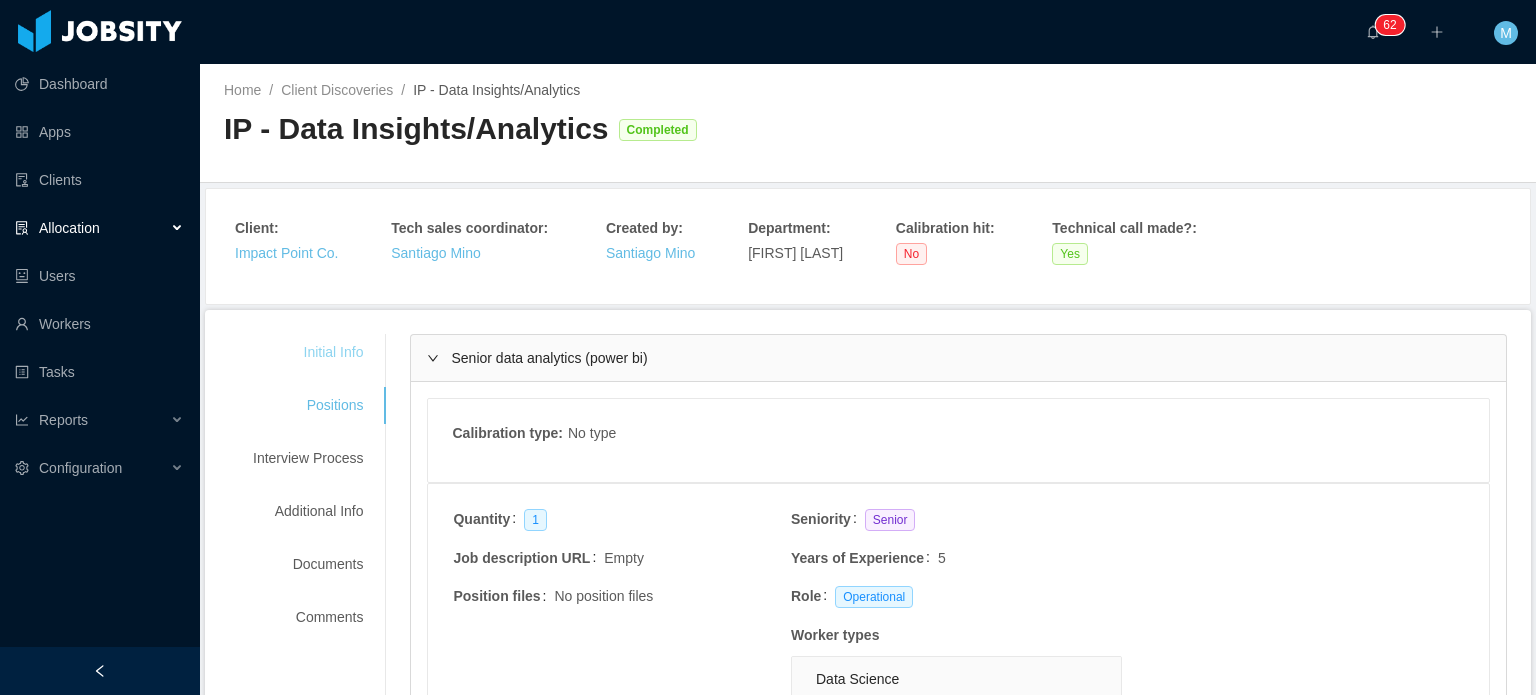click on "Initial Info" at bounding box center [308, 352] 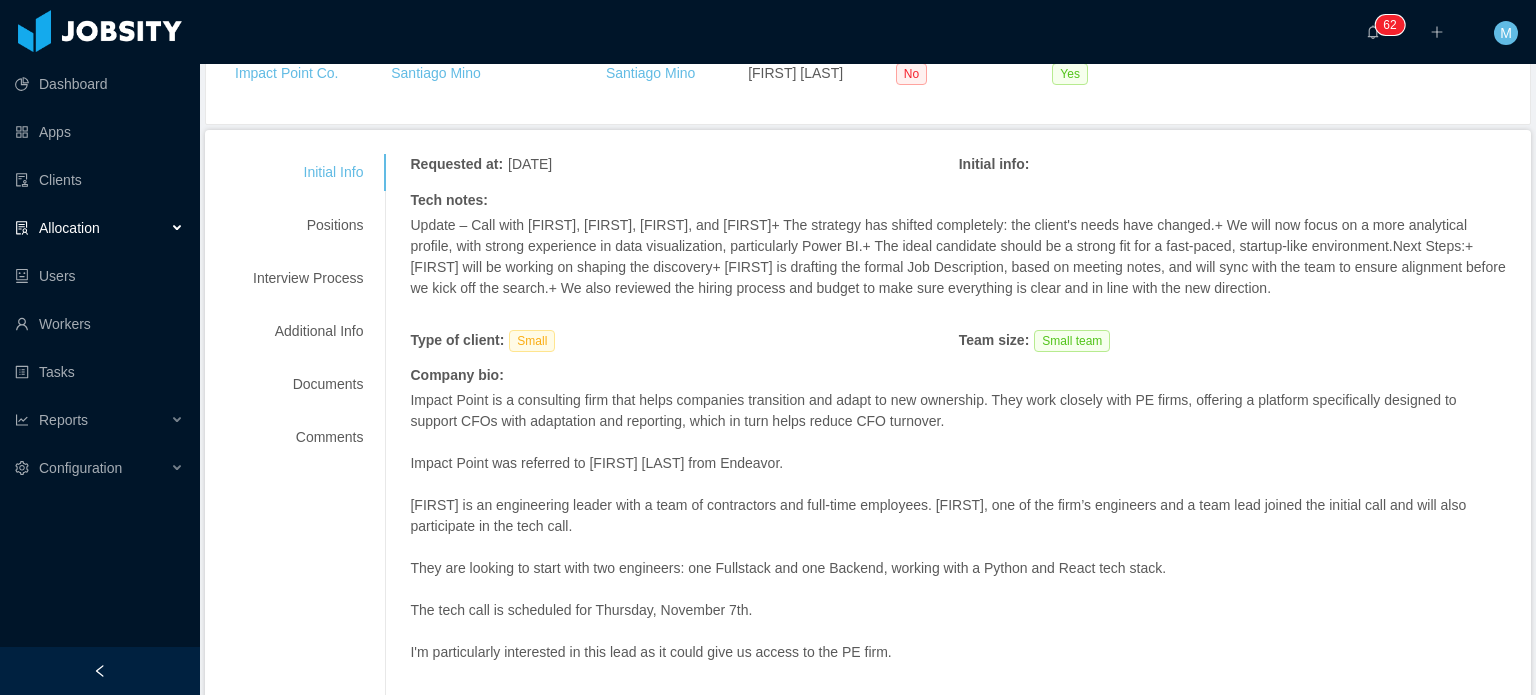 scroll, scrollTop: 332, scrollLeft: 0, axis: vertical 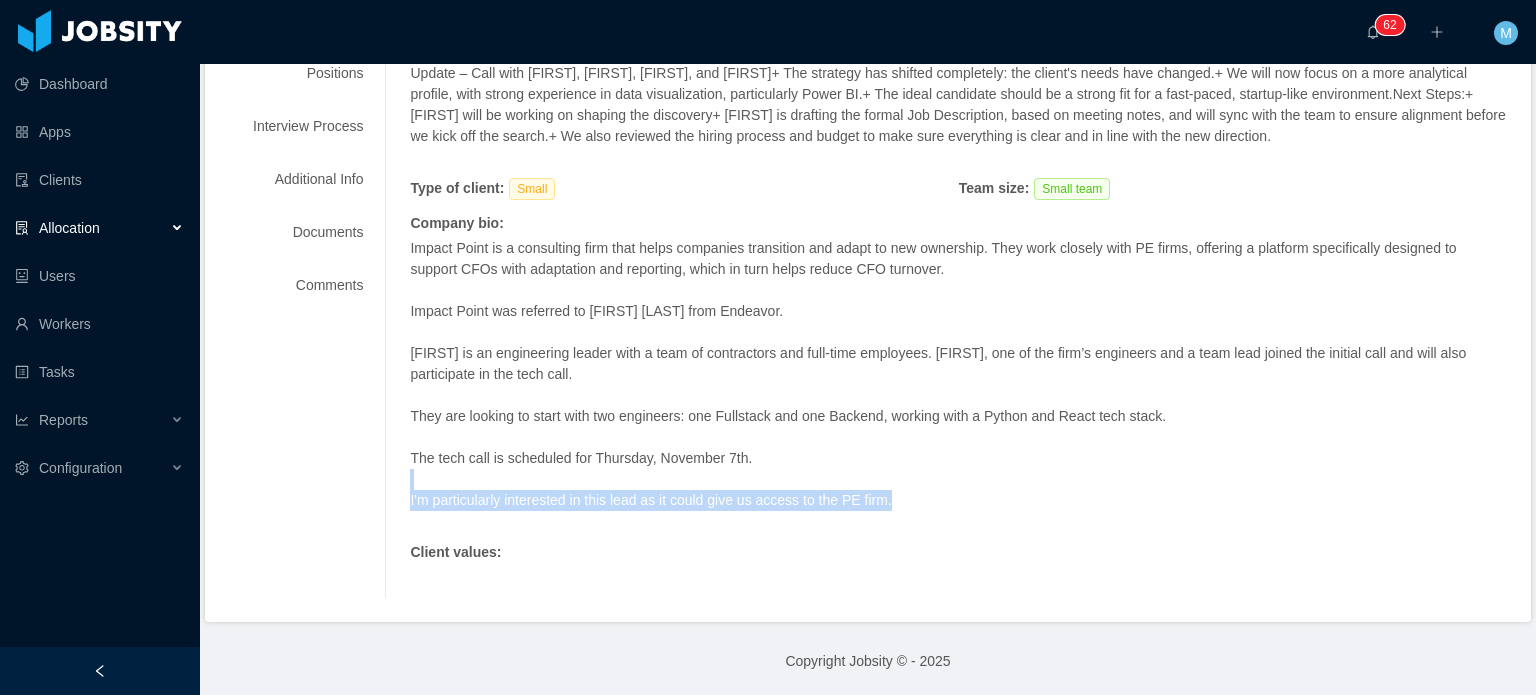 drag, startPoint x: 942, startPoint y: 505, endPoint x: 754, endPoint y: 467, distance: 191.80199 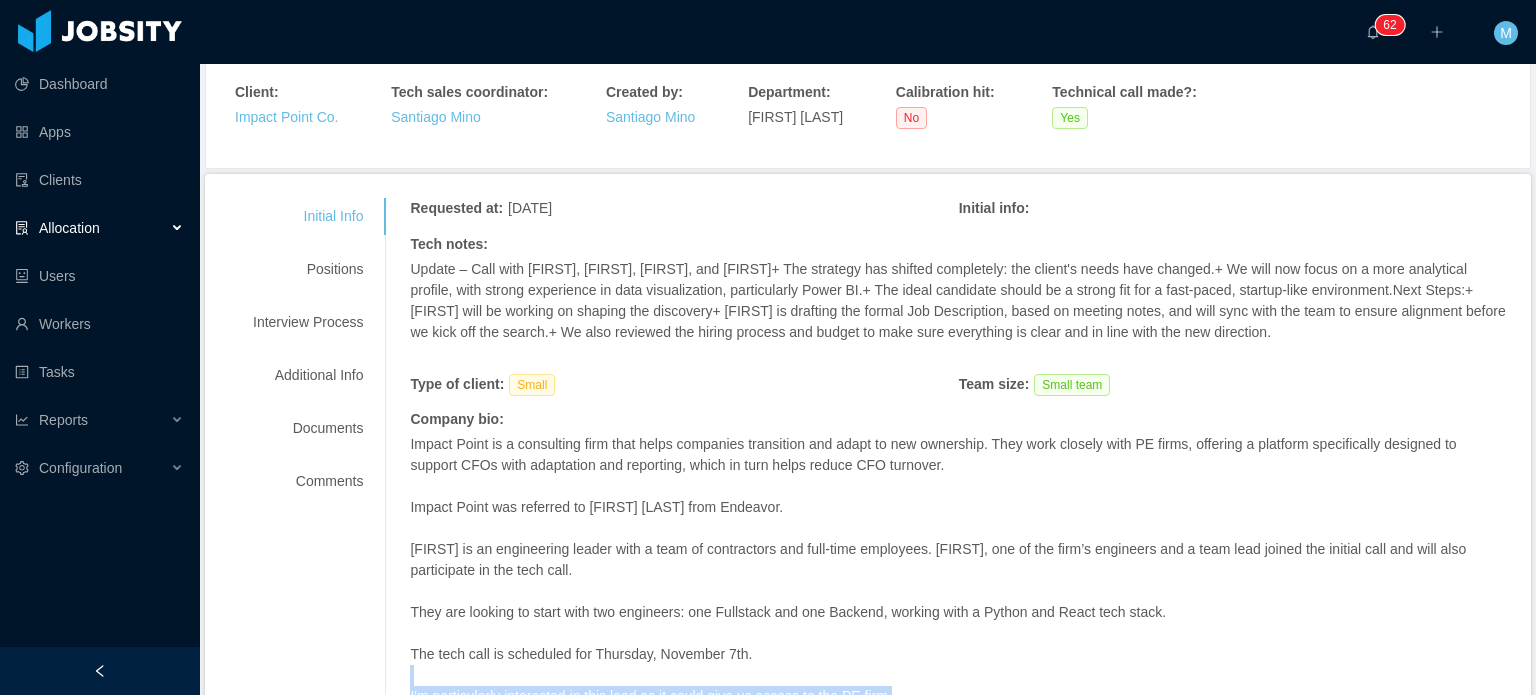 scroll, scrollTop: 132, scrollLeft: 0, axis: vertical 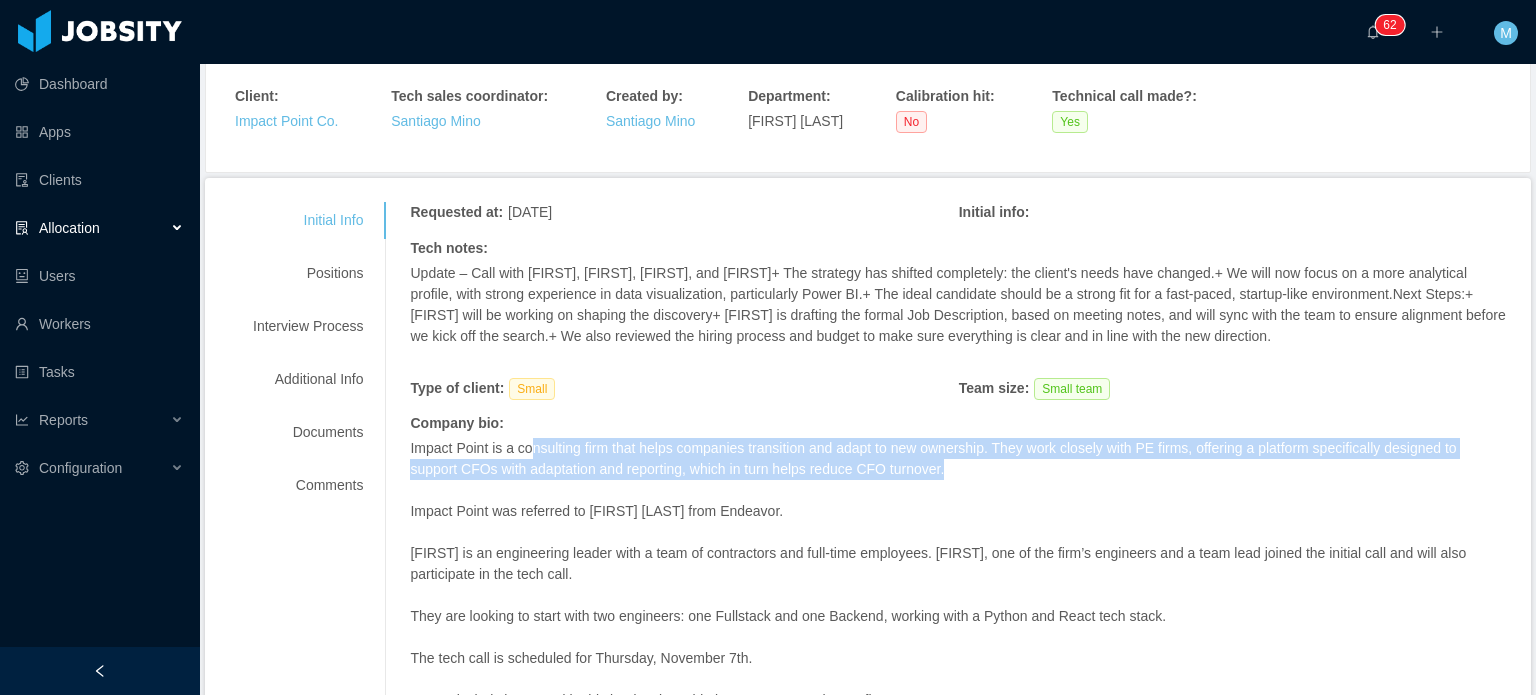 drag, startPoint x: 529, startPoint y: 451, endPoint x: 974, endPoint y: 476, distance: 445.7017 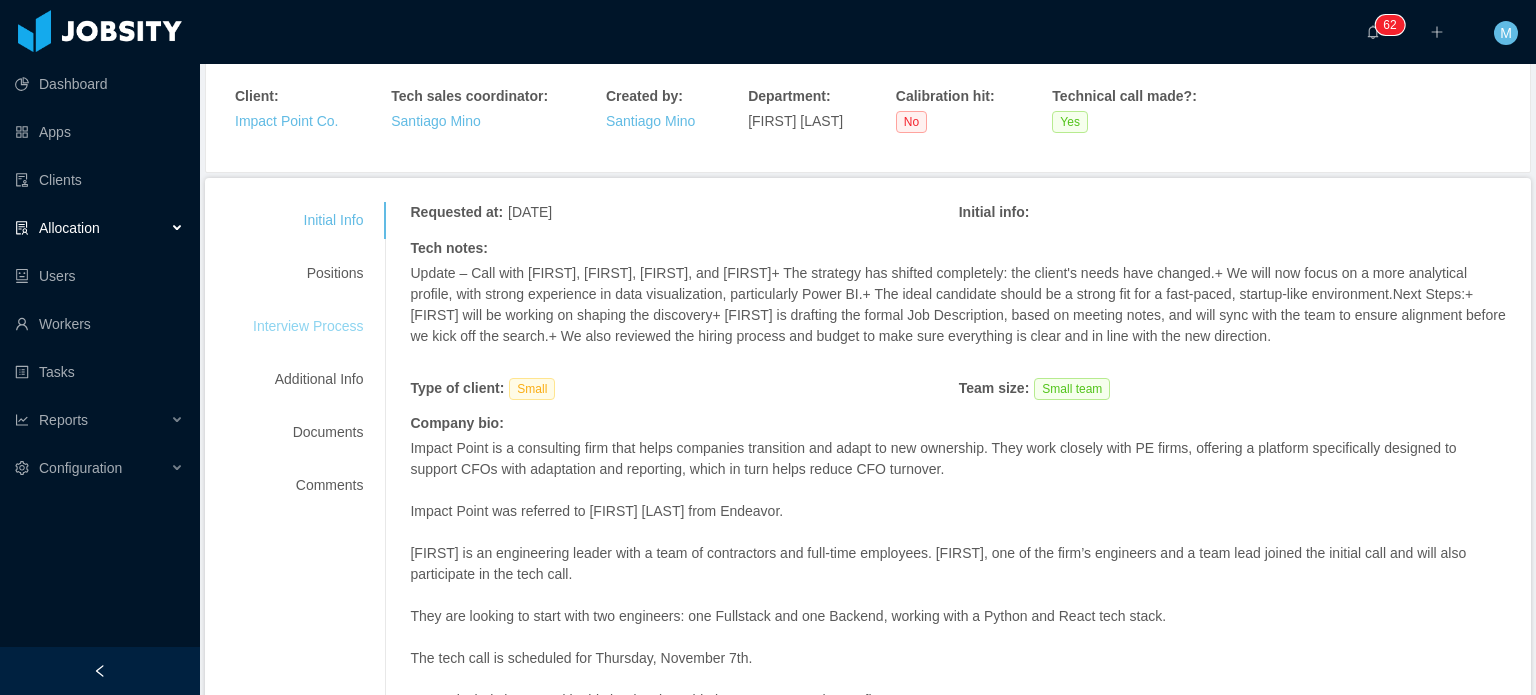 click on "Interview Process" at bounding box center (308, 326) 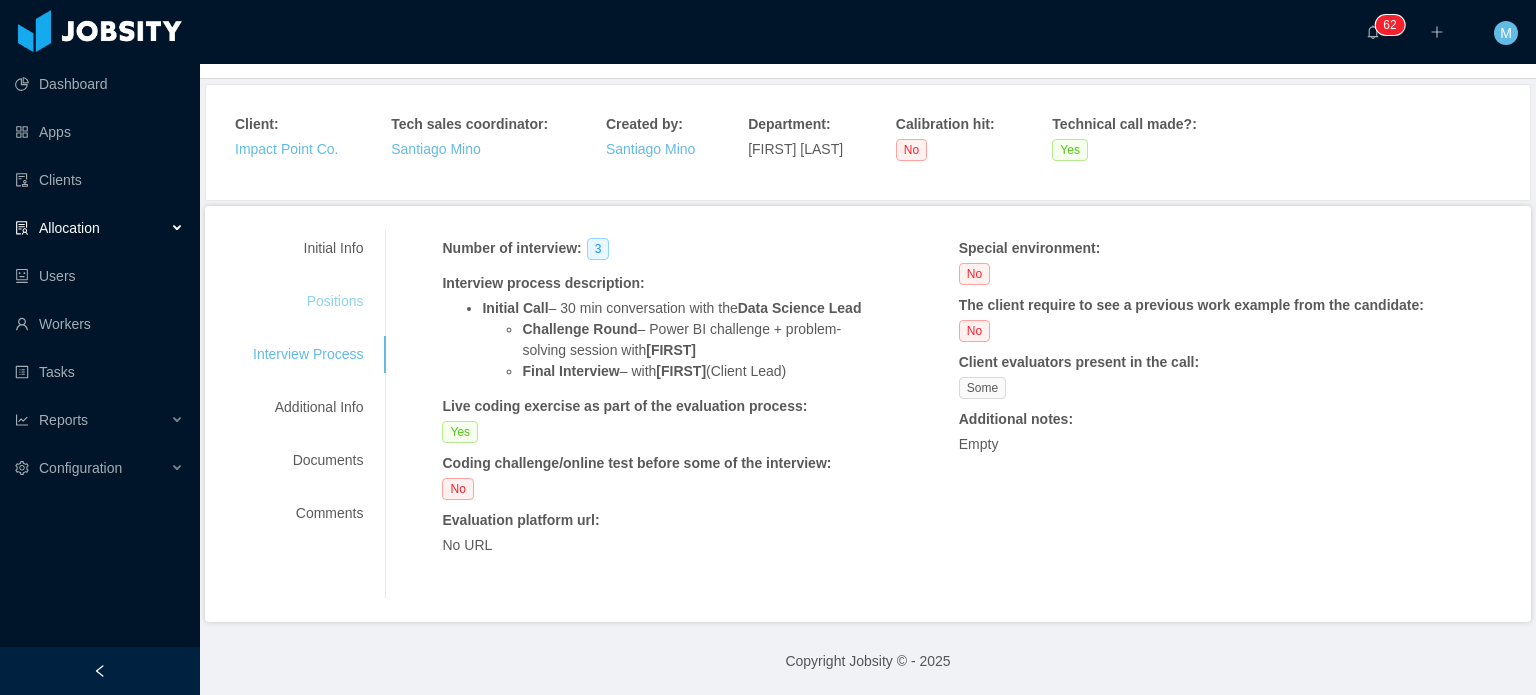 click on "Positions" at bounding box center [308, 301] 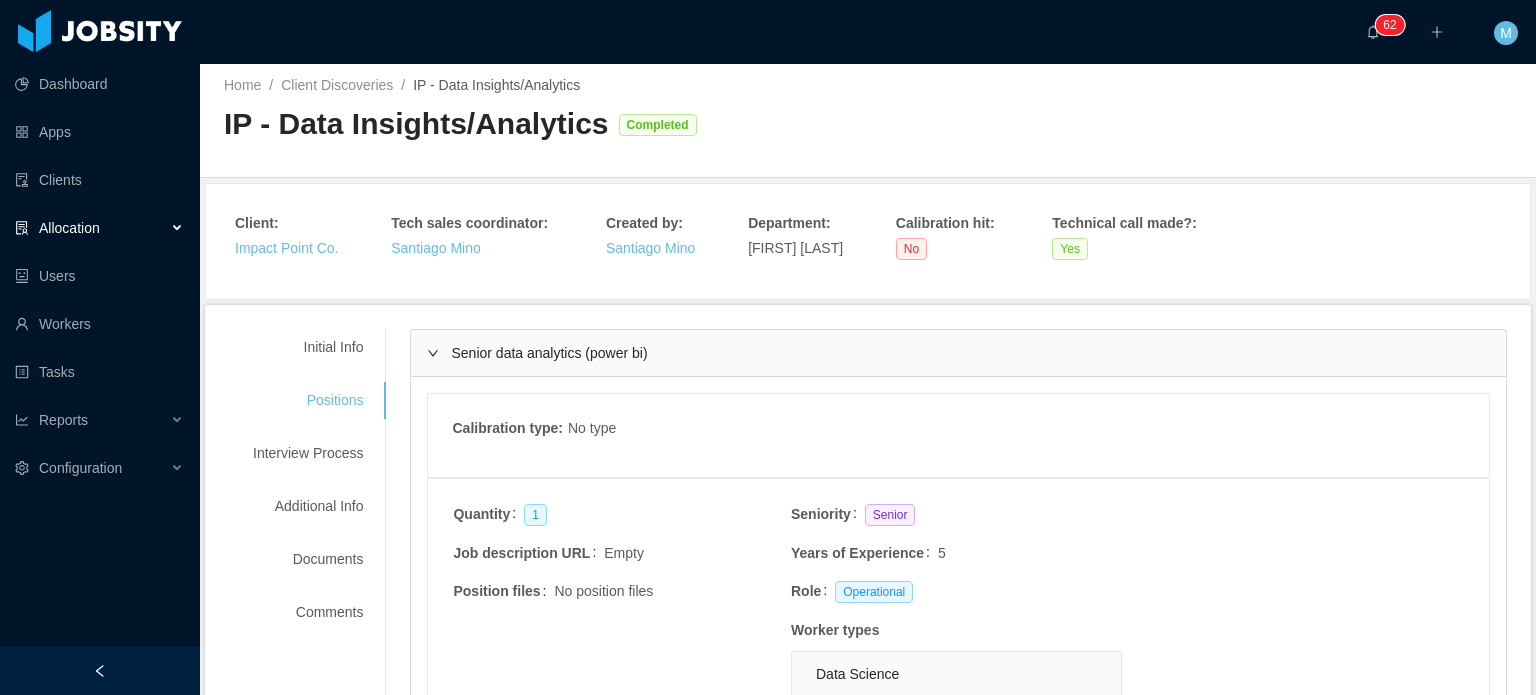 scroll, scrollTop: 0, scrollLeft: 0, axis: both 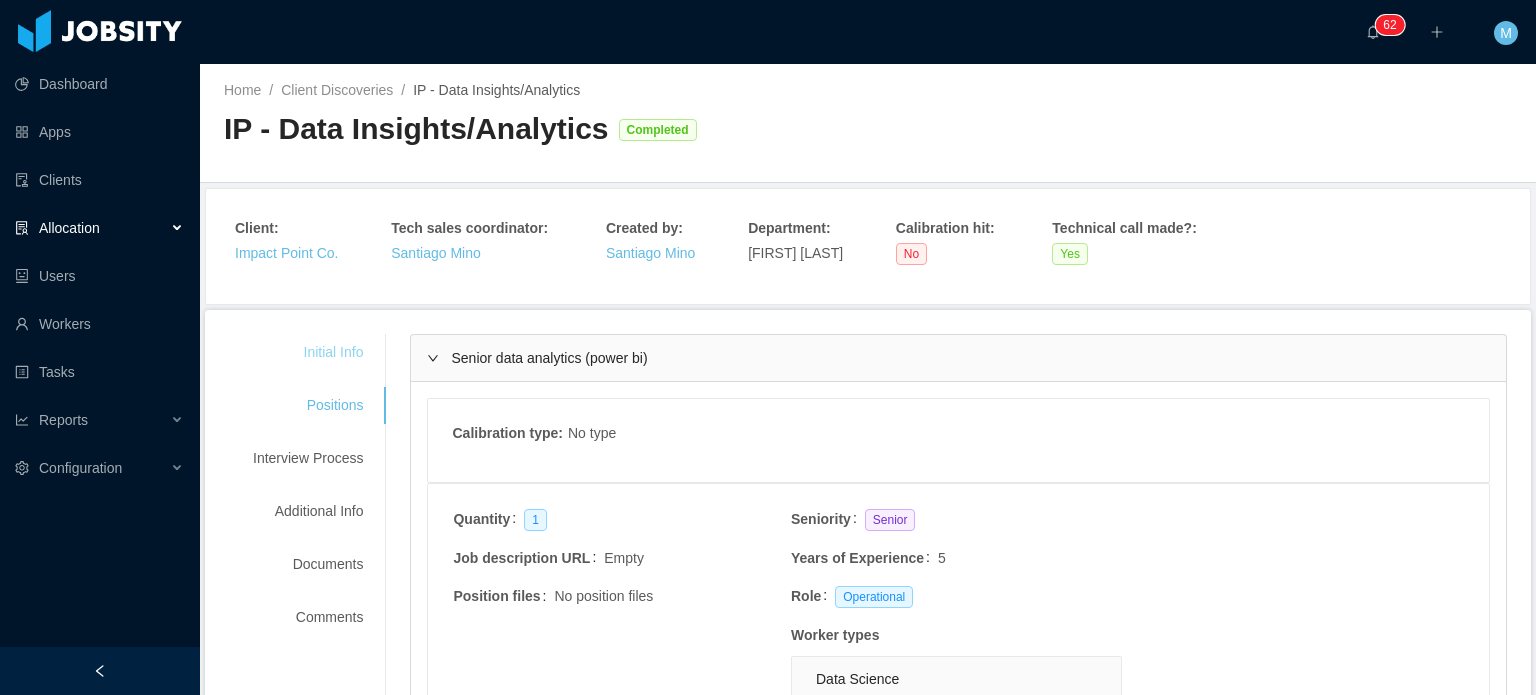 click on "Initial Info" at bounding box center (308, 352) 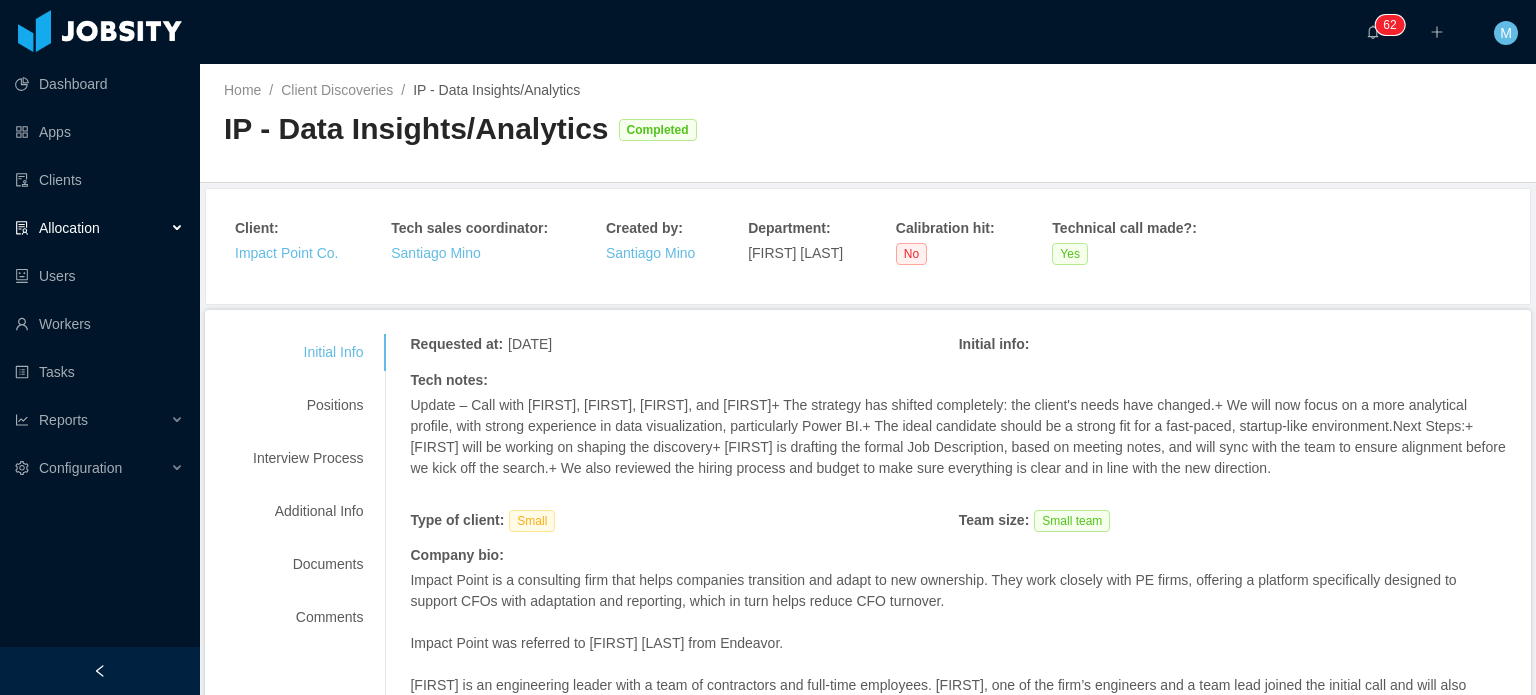 click on "Initial Info Positions Interview Process Additional Info Documents Comments" at bounding box center [308, 485] 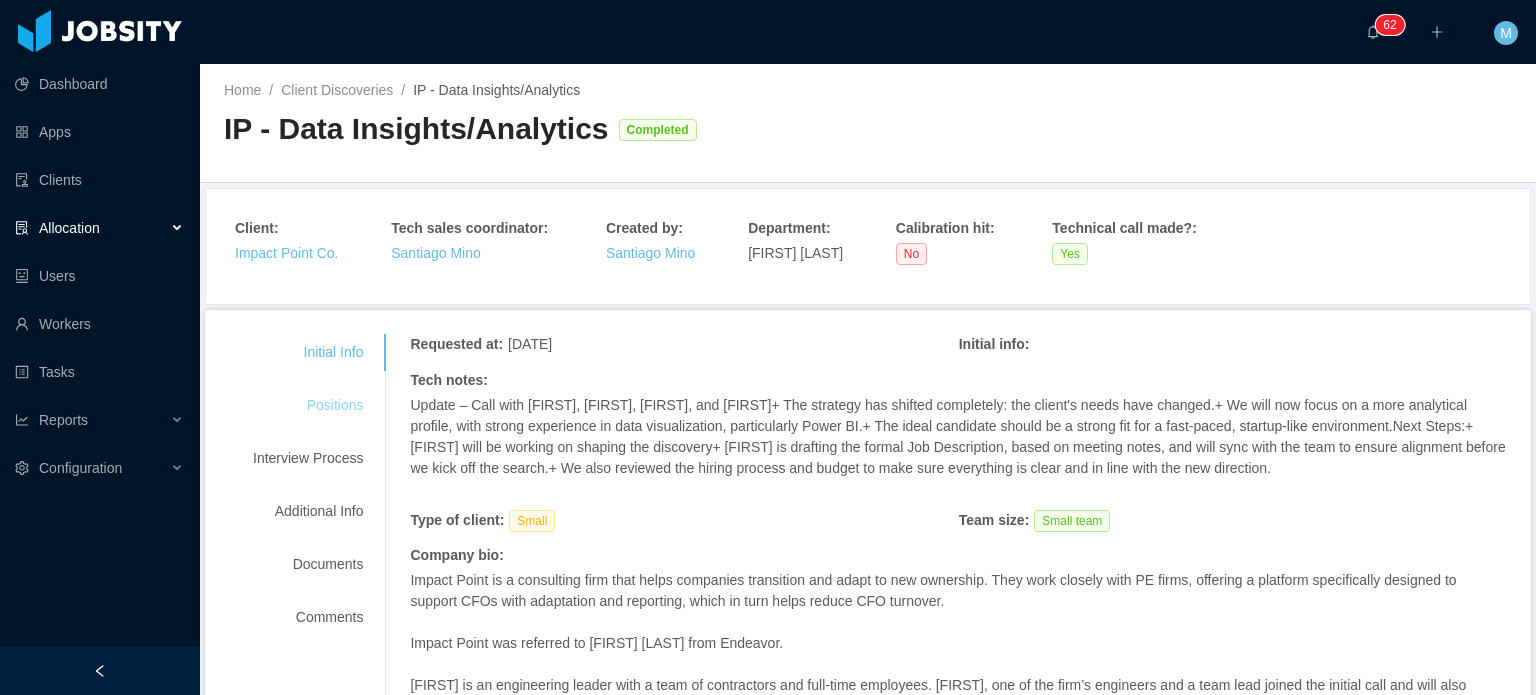 click on "Positions" at bounding box center [308, 405] 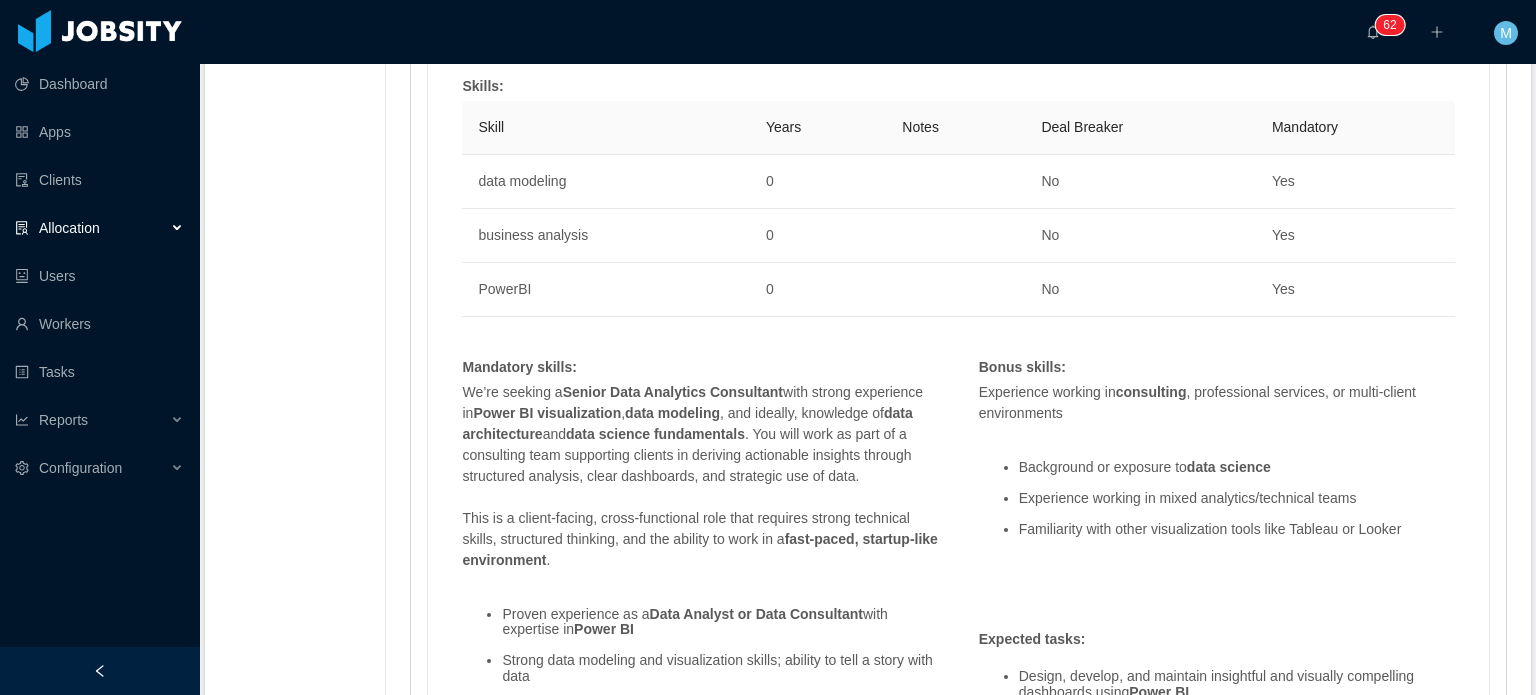 scroll, scrollTop: 1100, scrollLeft: 0, axis: vertical 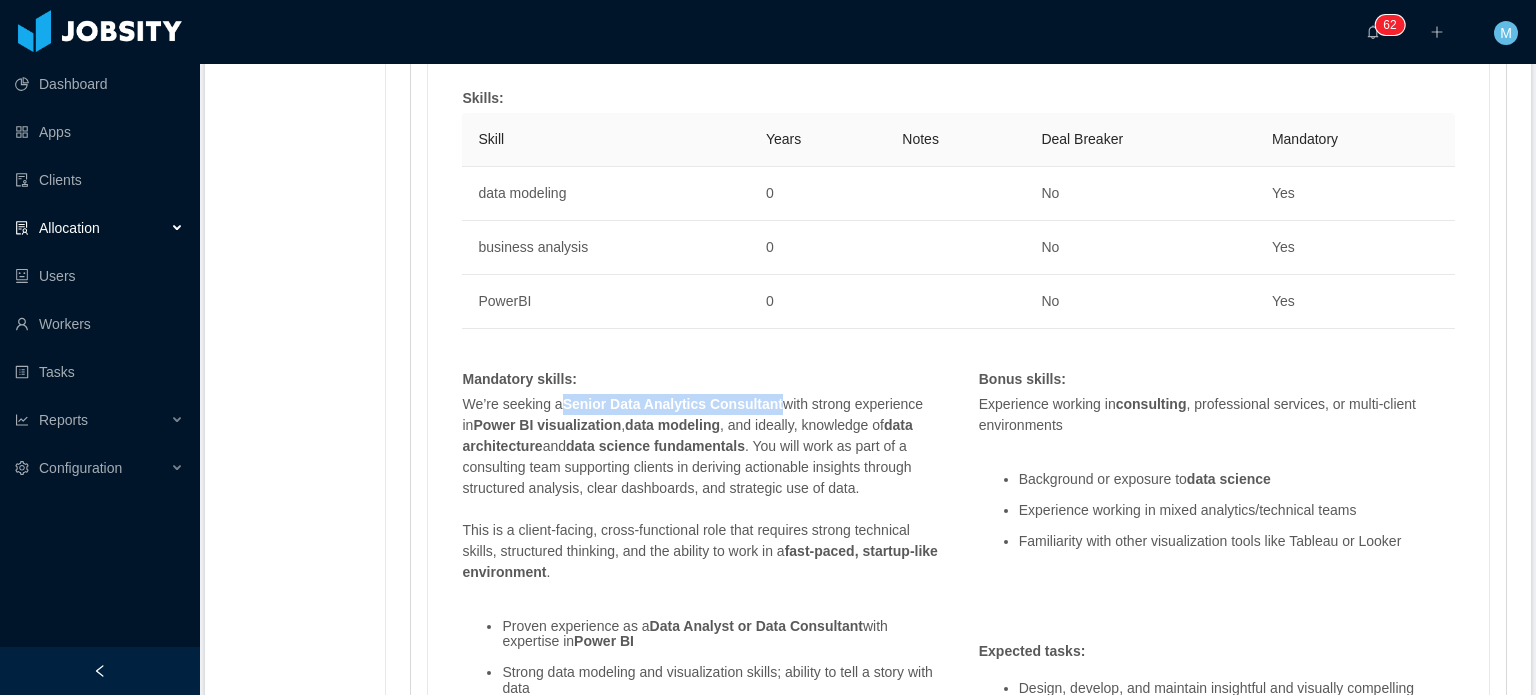 drag, startPoint x: 774, startPoint y: 406, endPoint x: 562, endPoint y: 407, distance: 212.00237 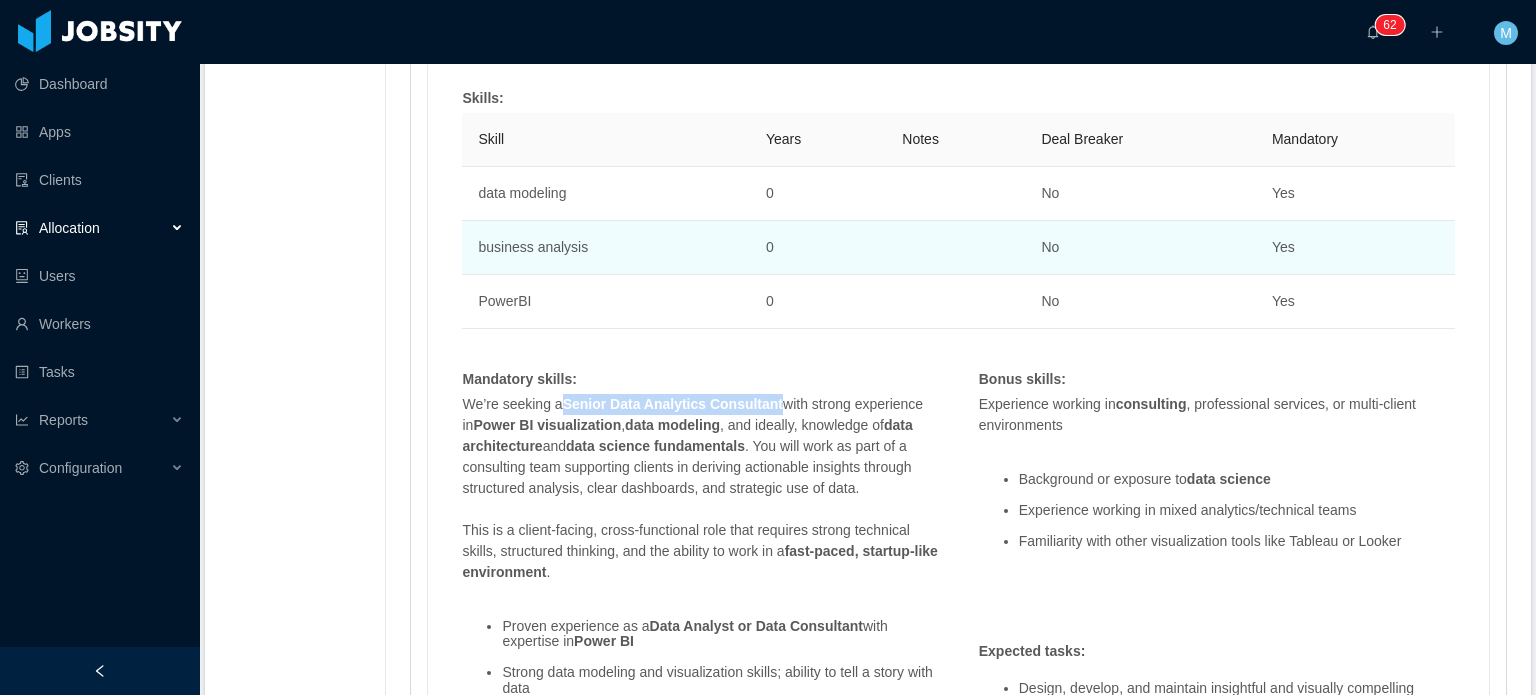 copy on "Senior Data Analytics Consultant" 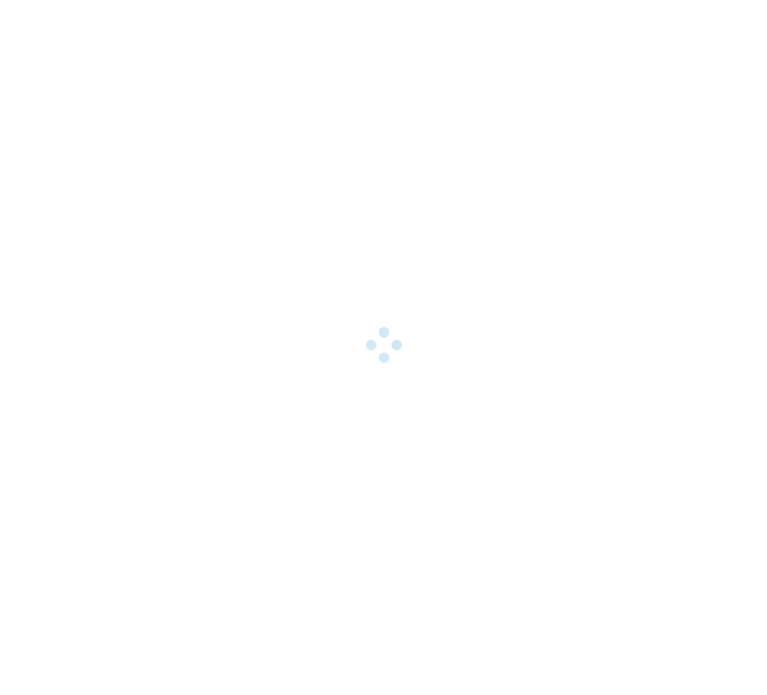 scroll, scrollTop: 0, scrollLeft: 0, axis: both 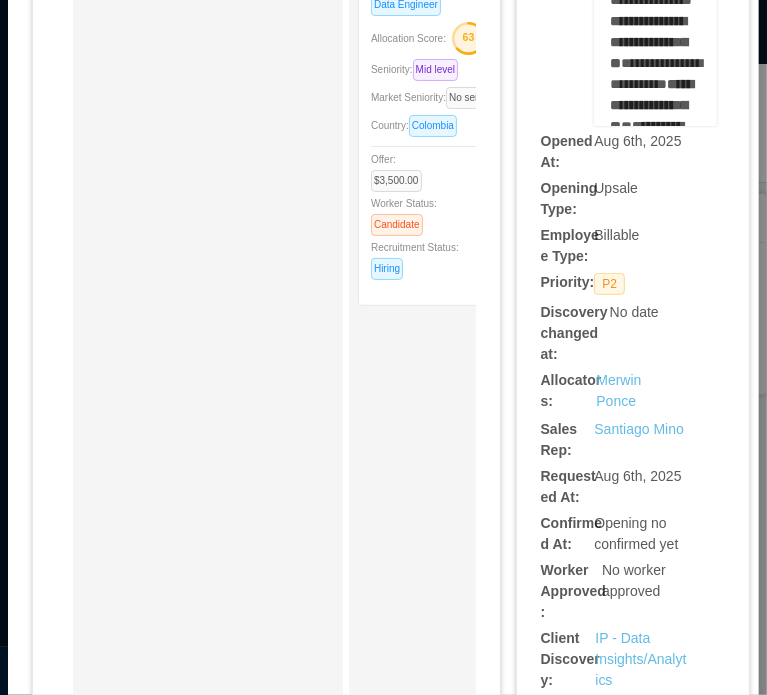 click on "**********" at bounding box center [633, 394] 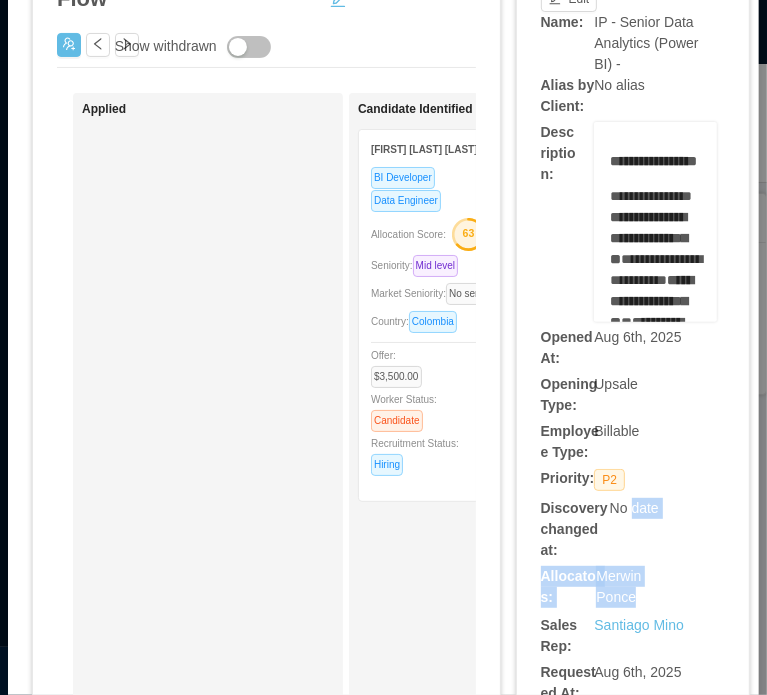 scroll, scrollTop: 200, scrollLeft: 0, axis: vertical 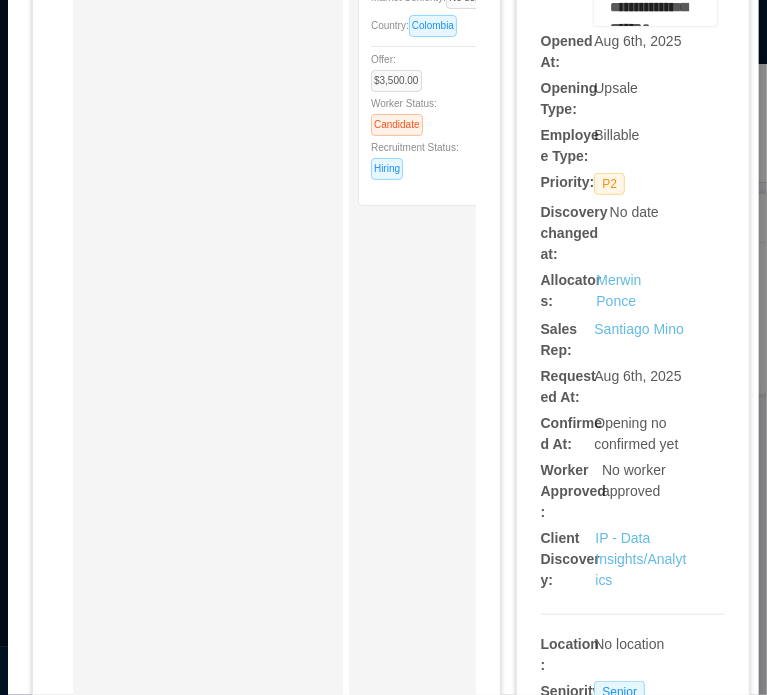 click on "Sales Rep: Santiago Mino" at bounding box center [633, 340] 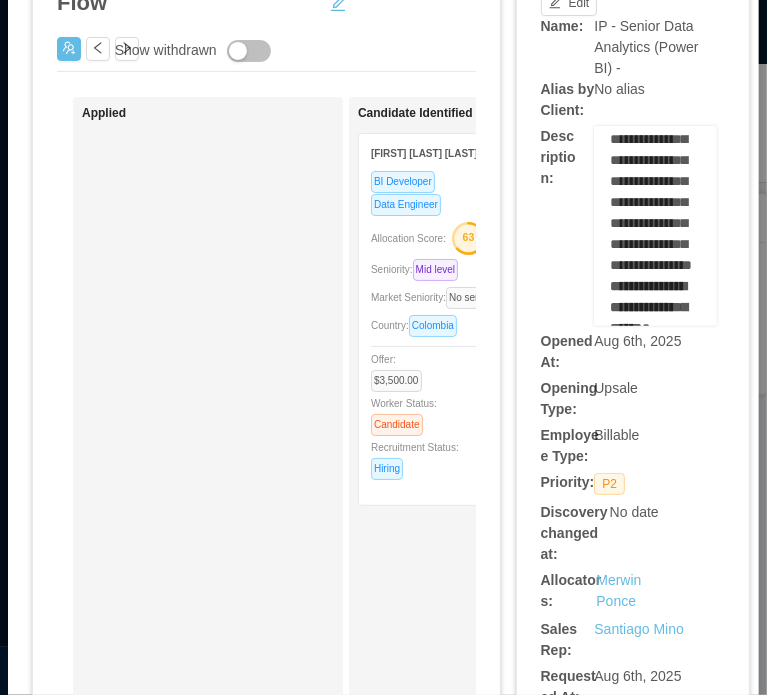 scroll, scrollTop: 0, scrollLeft: 0, axis: both 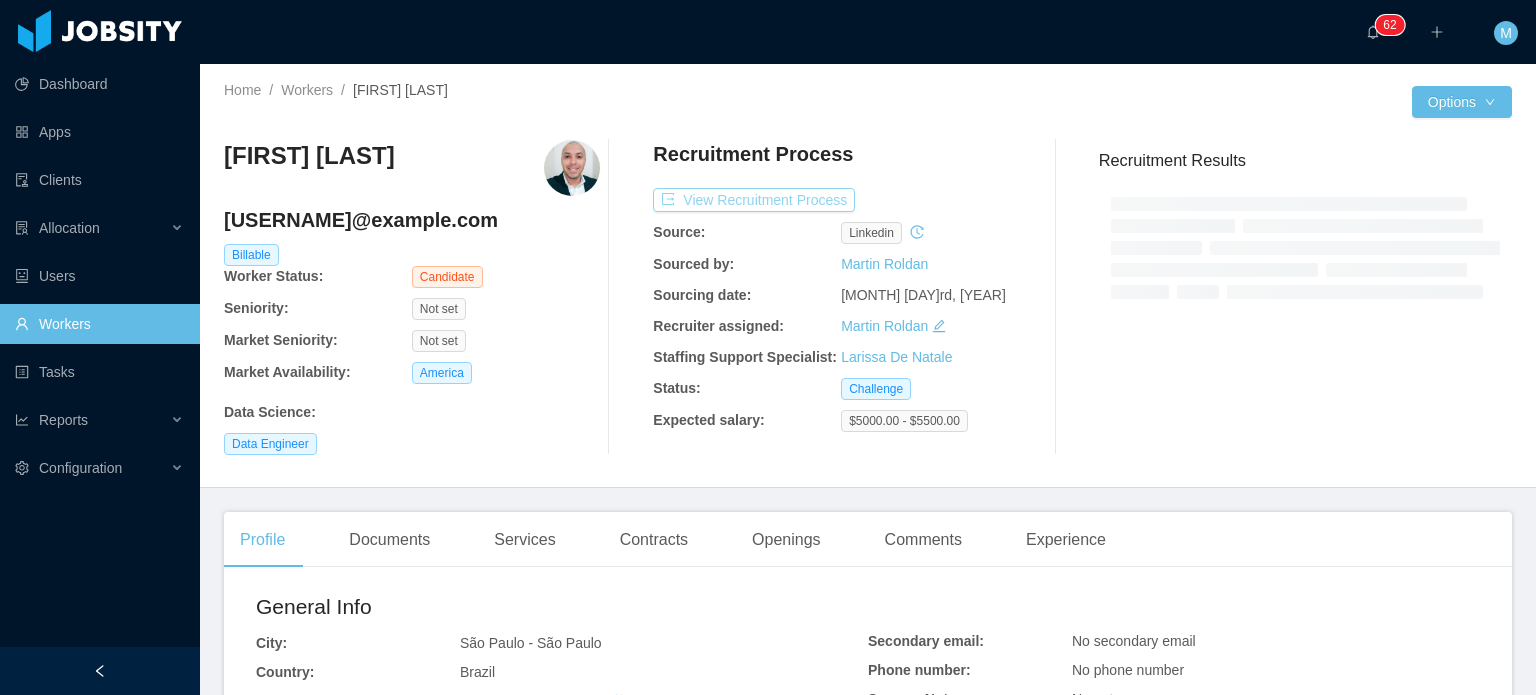 click on "View Recruitment Process" at bounding box center [754, 200] 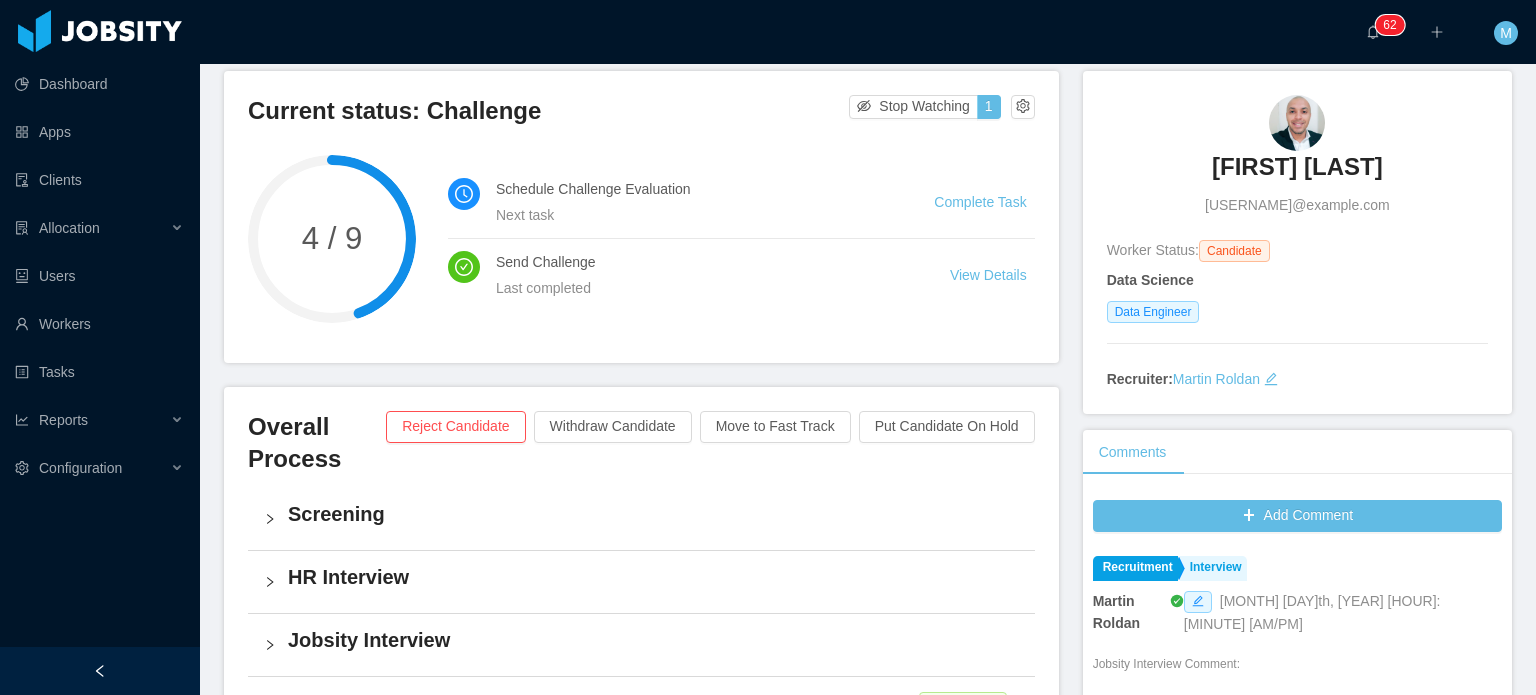 scroll, scrollTop: 0, scrollLeft: 0, axis: both 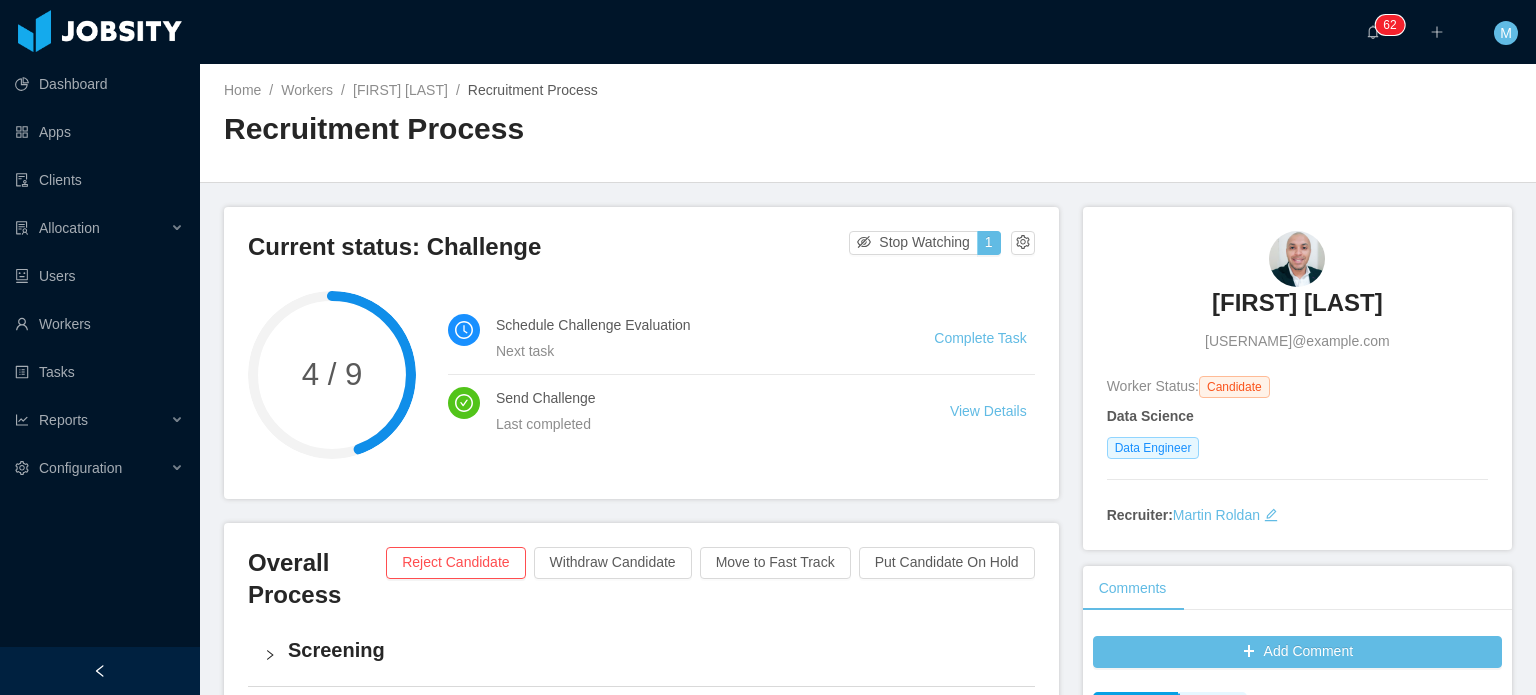 click on "[FIRST] [LAST]" at bounding box center [1297, 303] 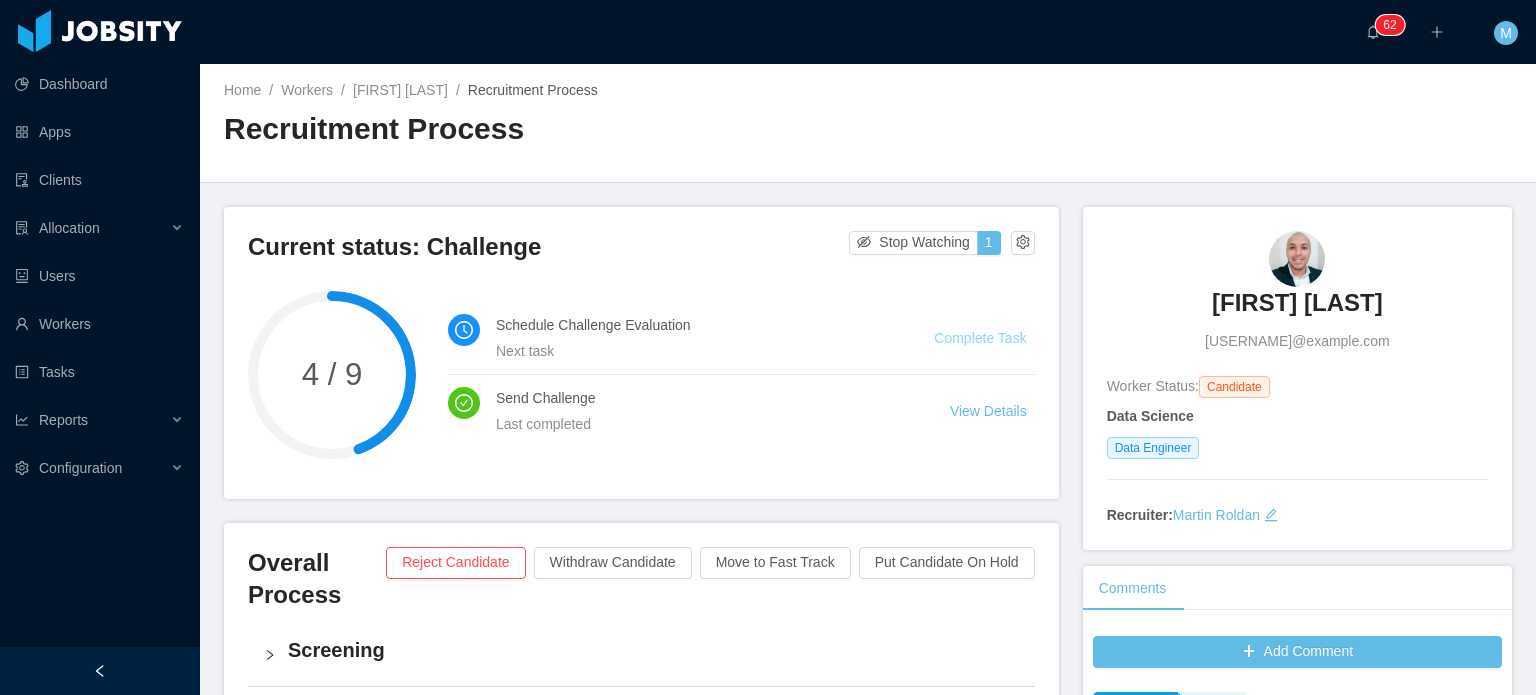 click on "Complete Task" at bounding box center (980, 338) 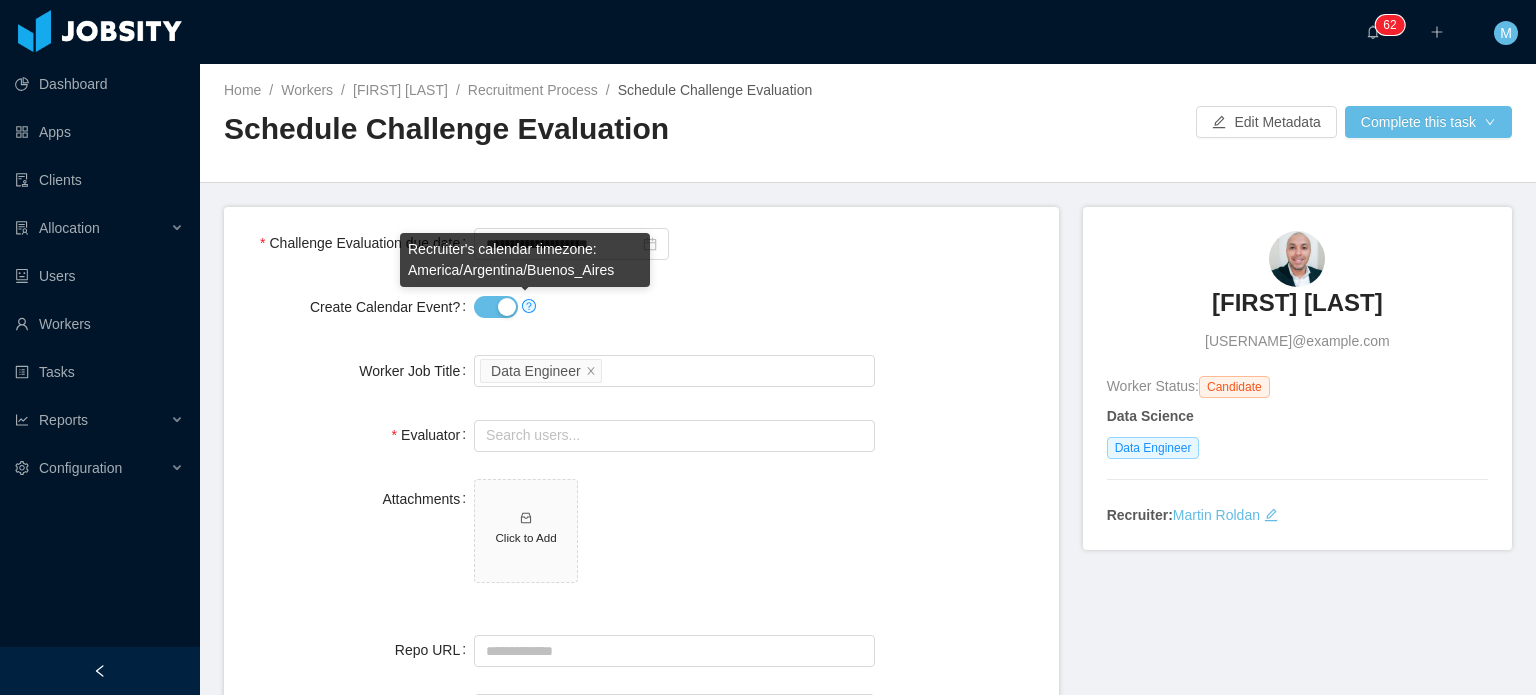 click on "Create Calendar Event?" at bounding box center [496, 307] 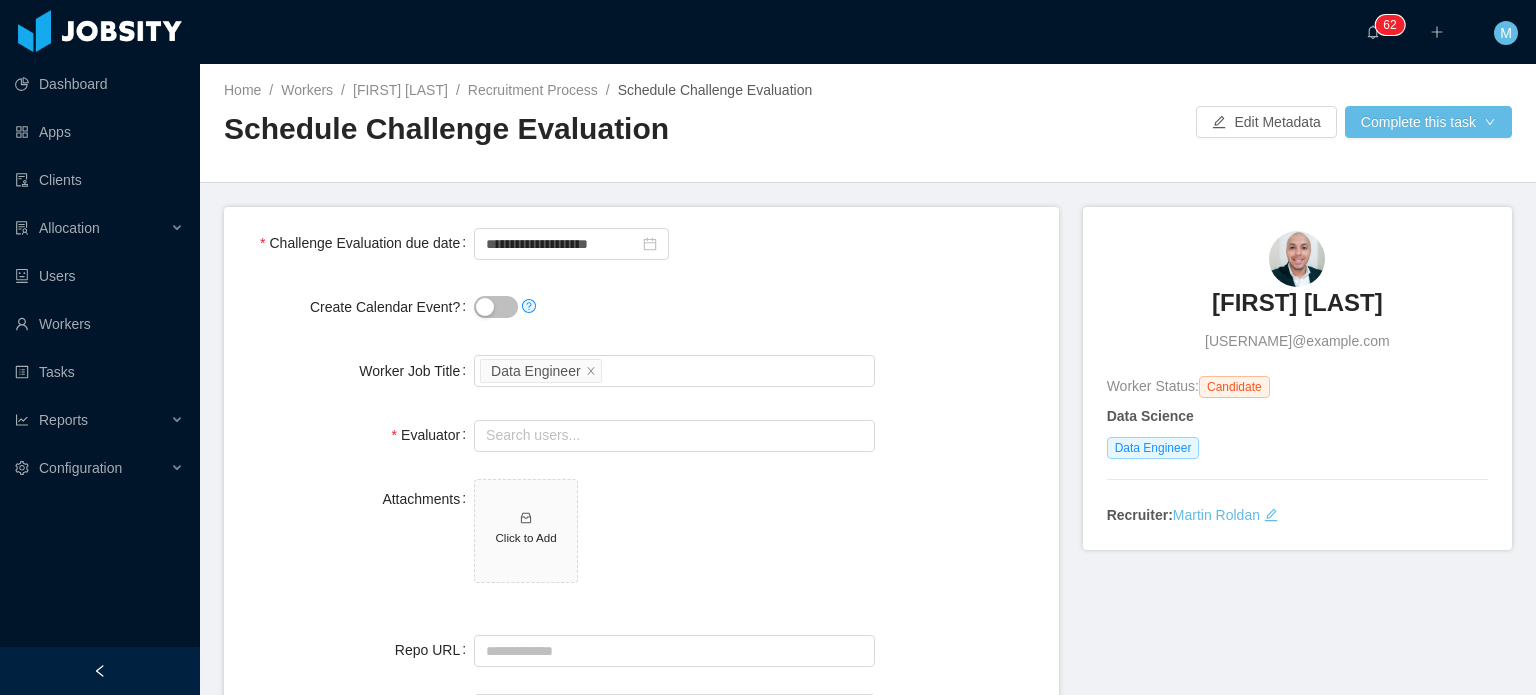 click on "Create Calendar Event?" at bounding box center (496, 307) 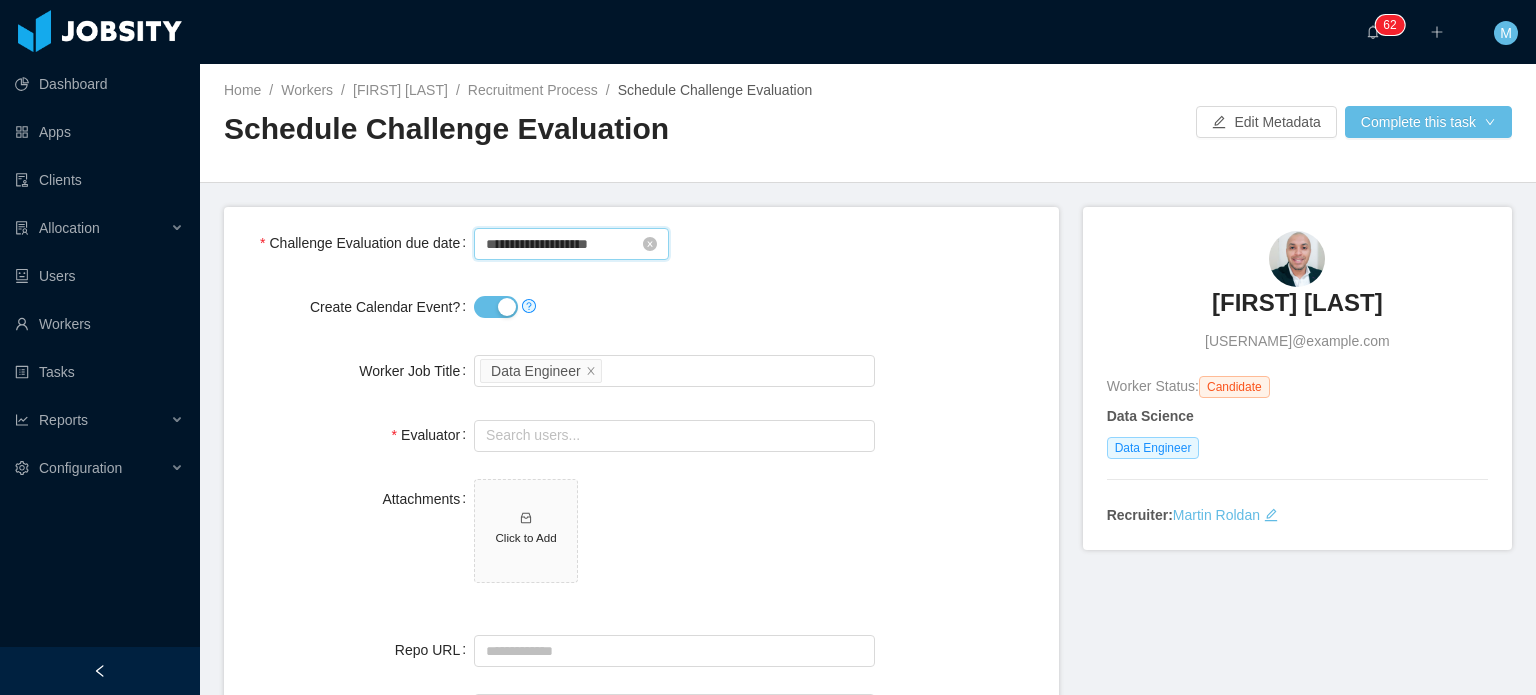 click on "**********" at bounding box center [571, 244] 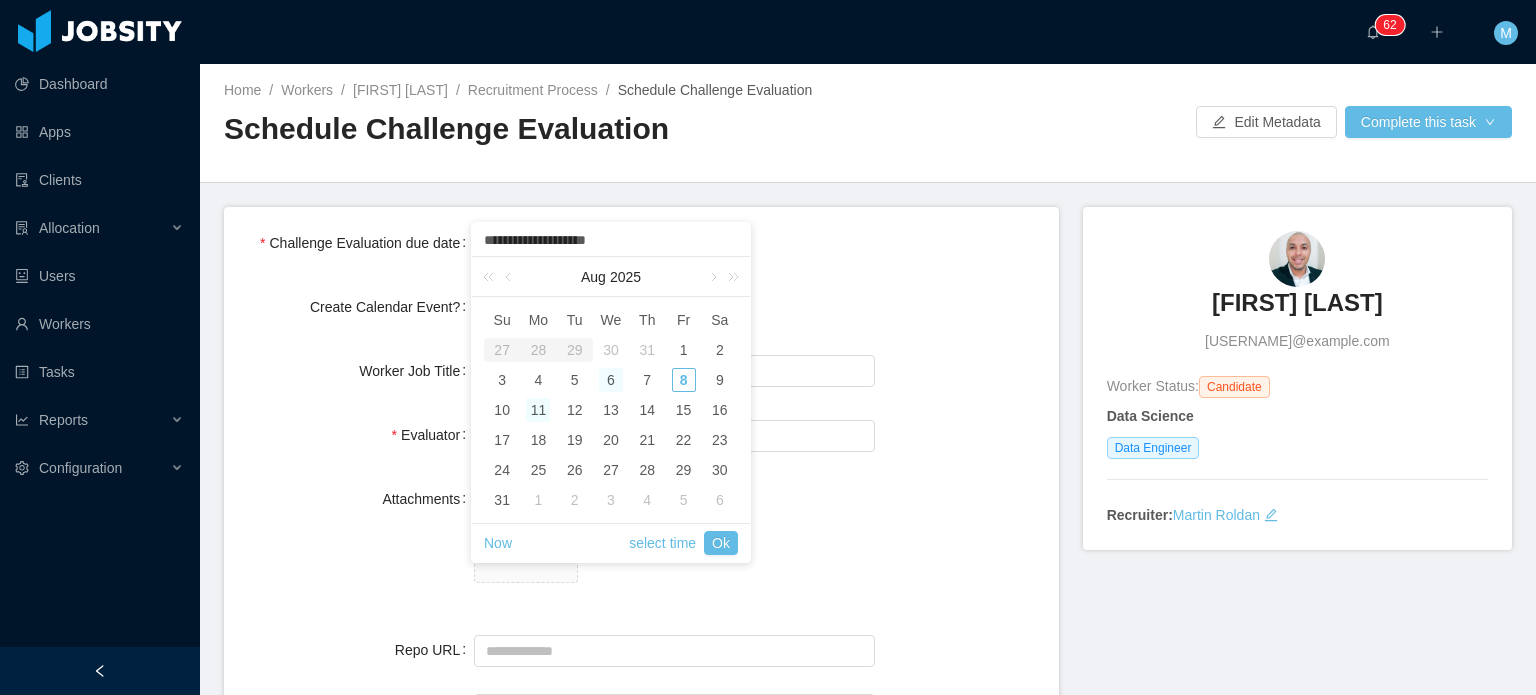 click on "11" at bounding box center [538, 410] 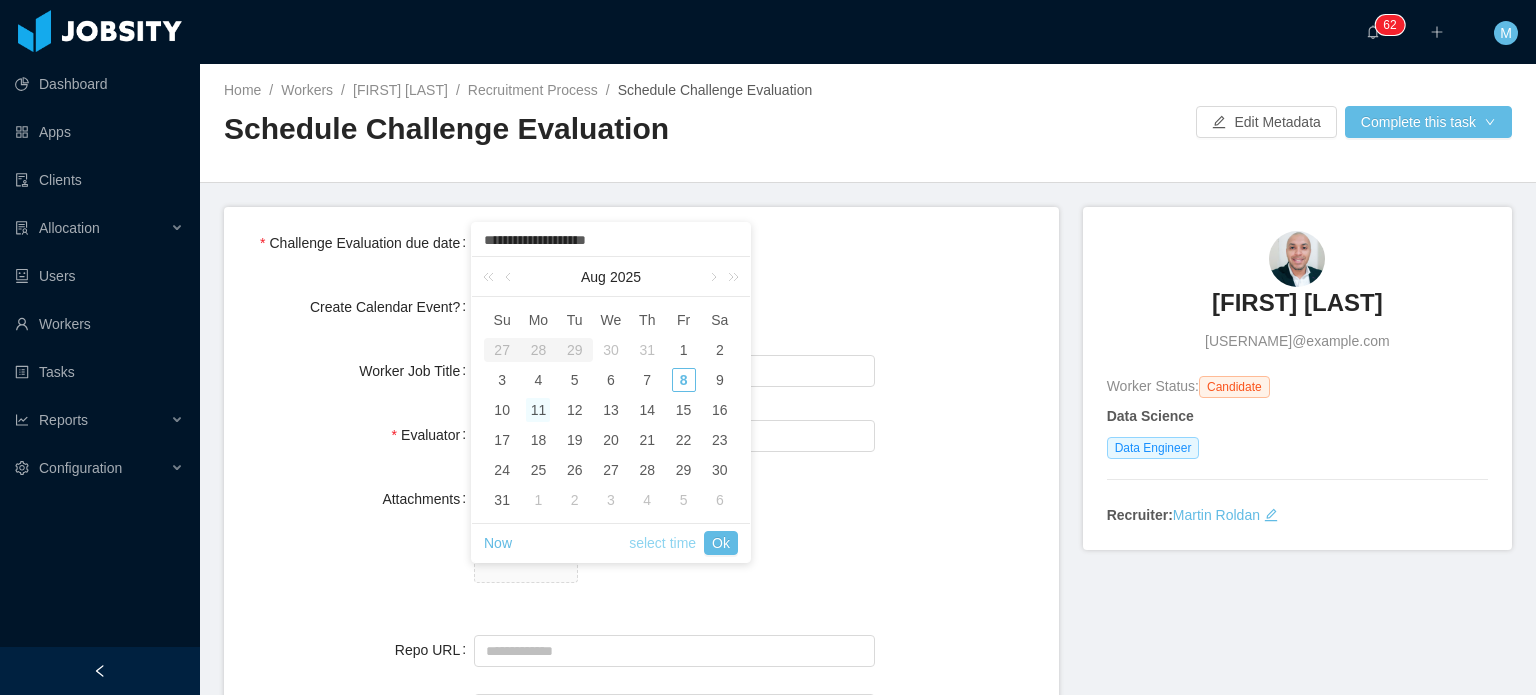 click on "select time" at bounding box center (662, 543) 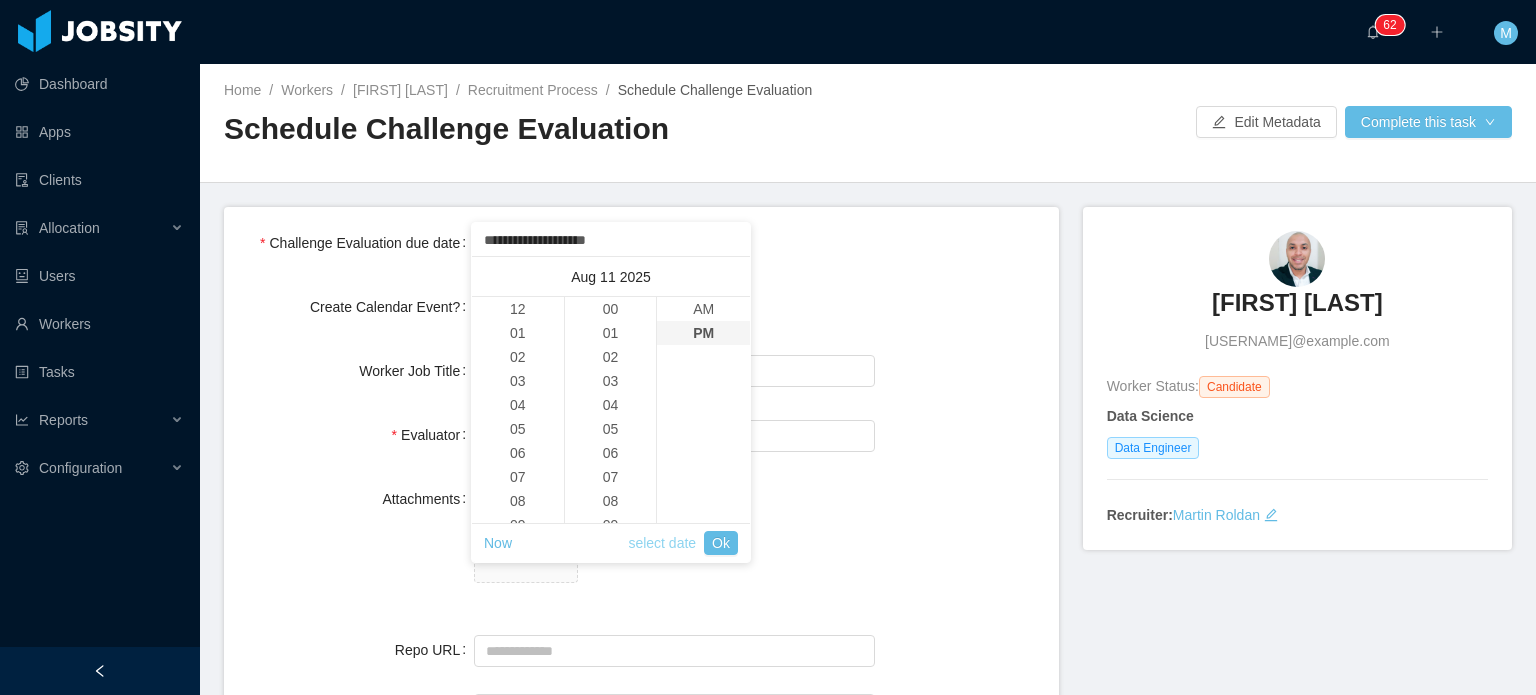 scroll, scrollTop: 264, scrollLeft: 0, axis: vertical 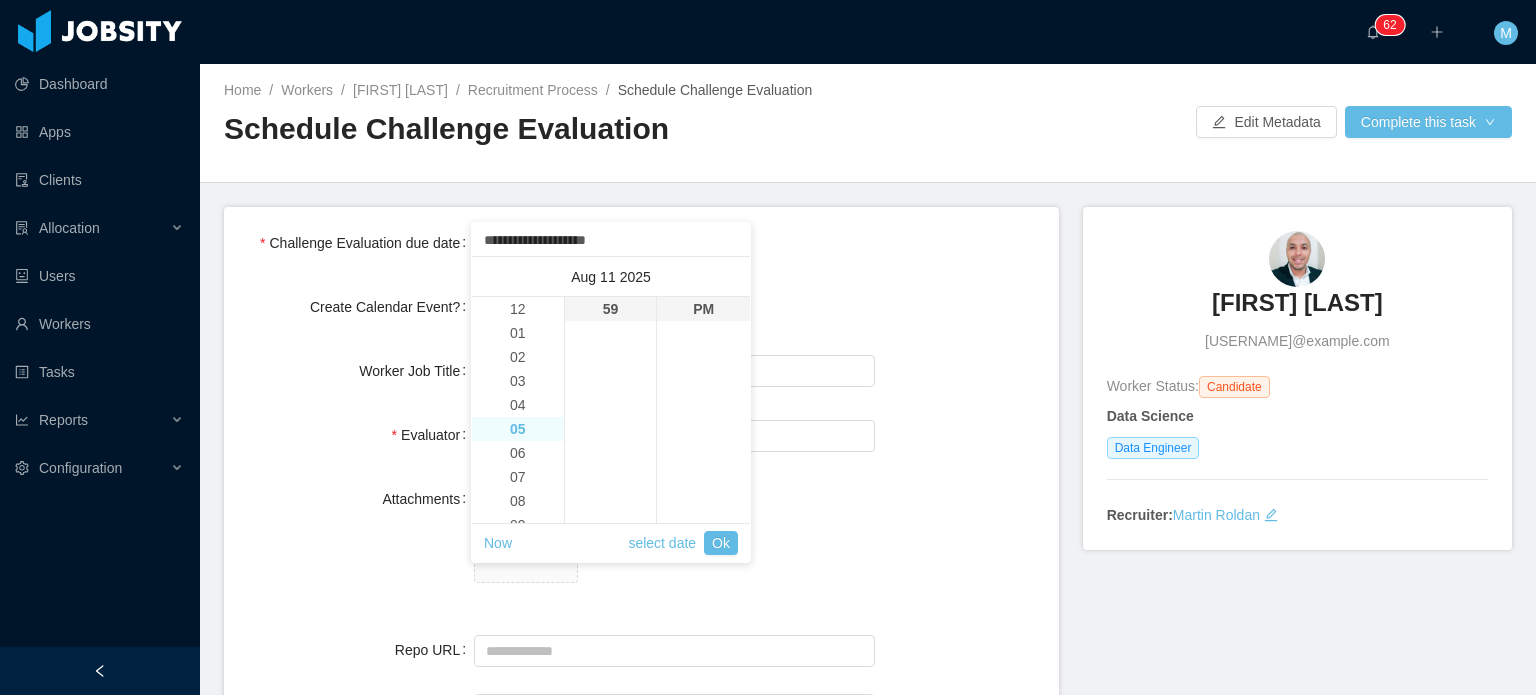 click on "05" at bounding box center (518, 429) 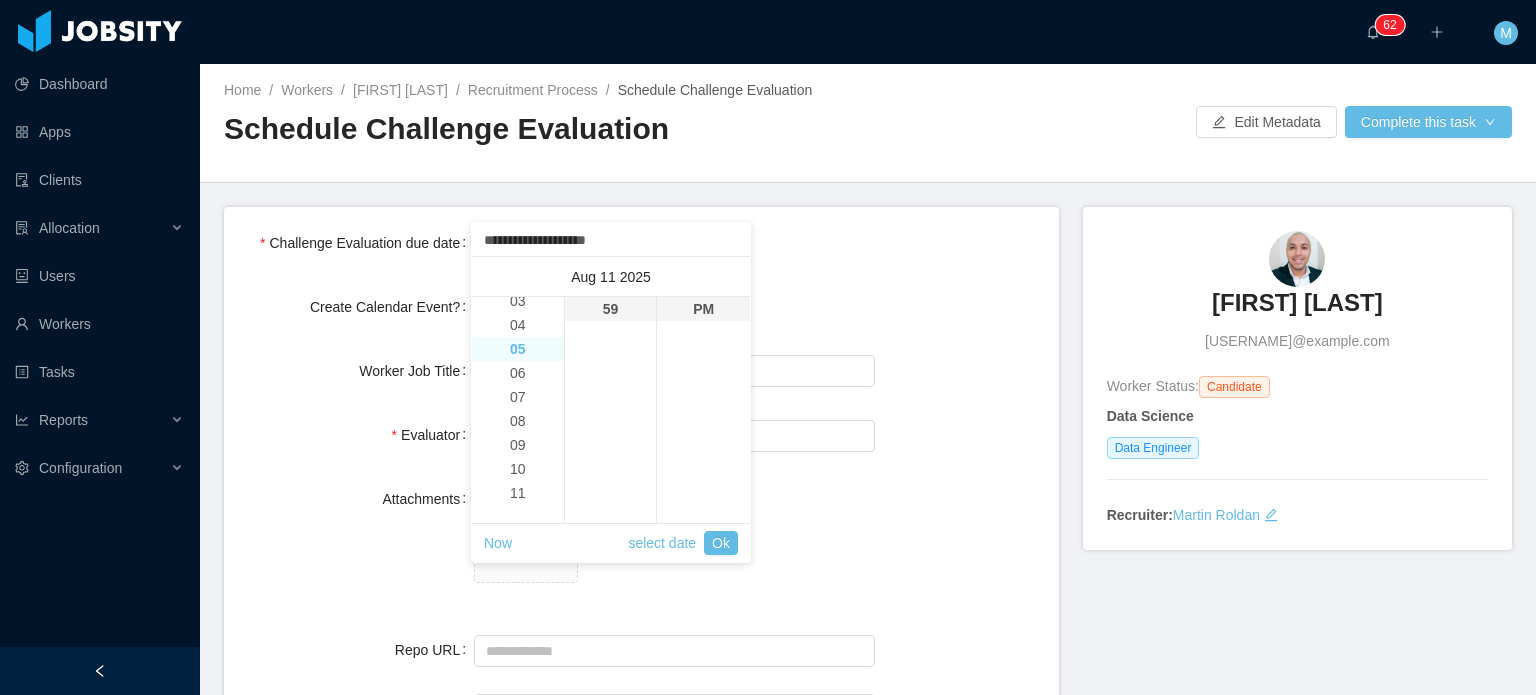 scroll, scrollTop: 120, scrollLeft: 0, axis: vertical 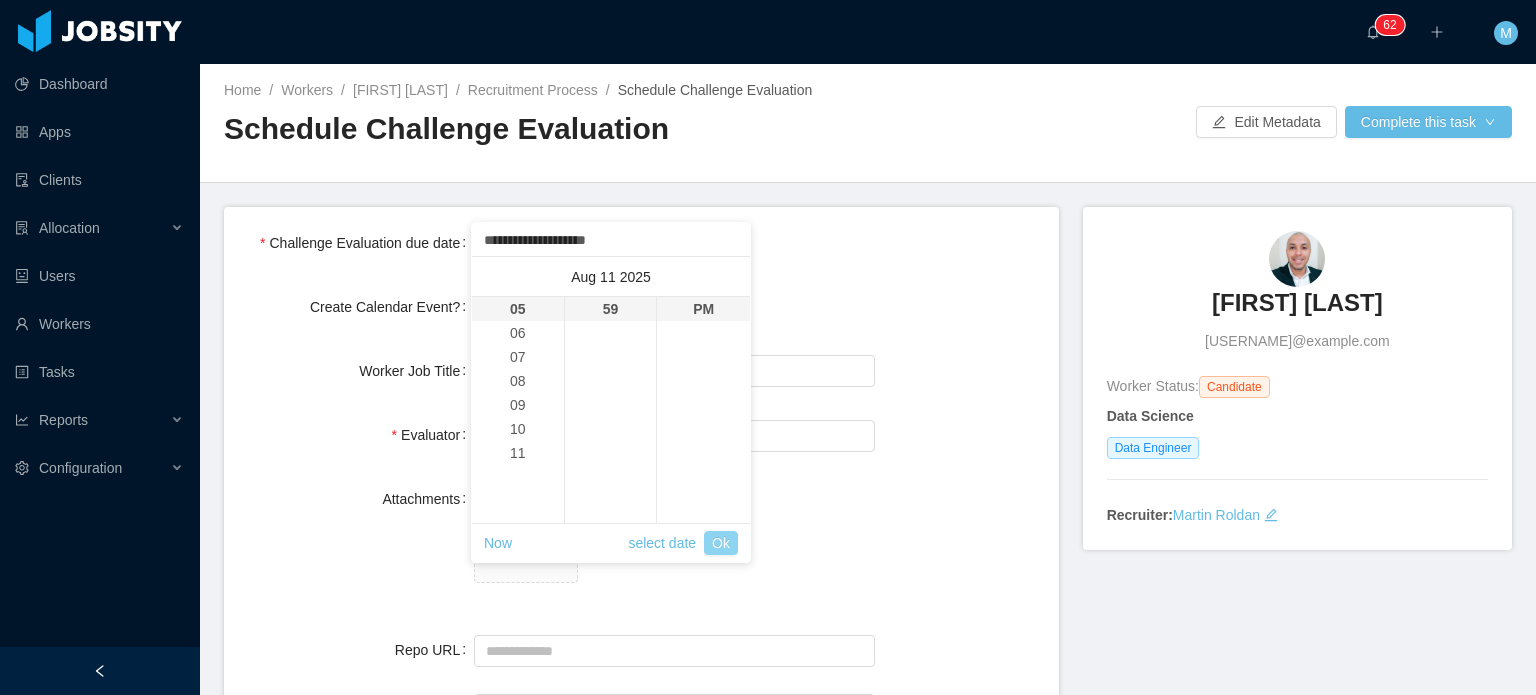 click on "Ok" at bounding box center [721, 543] 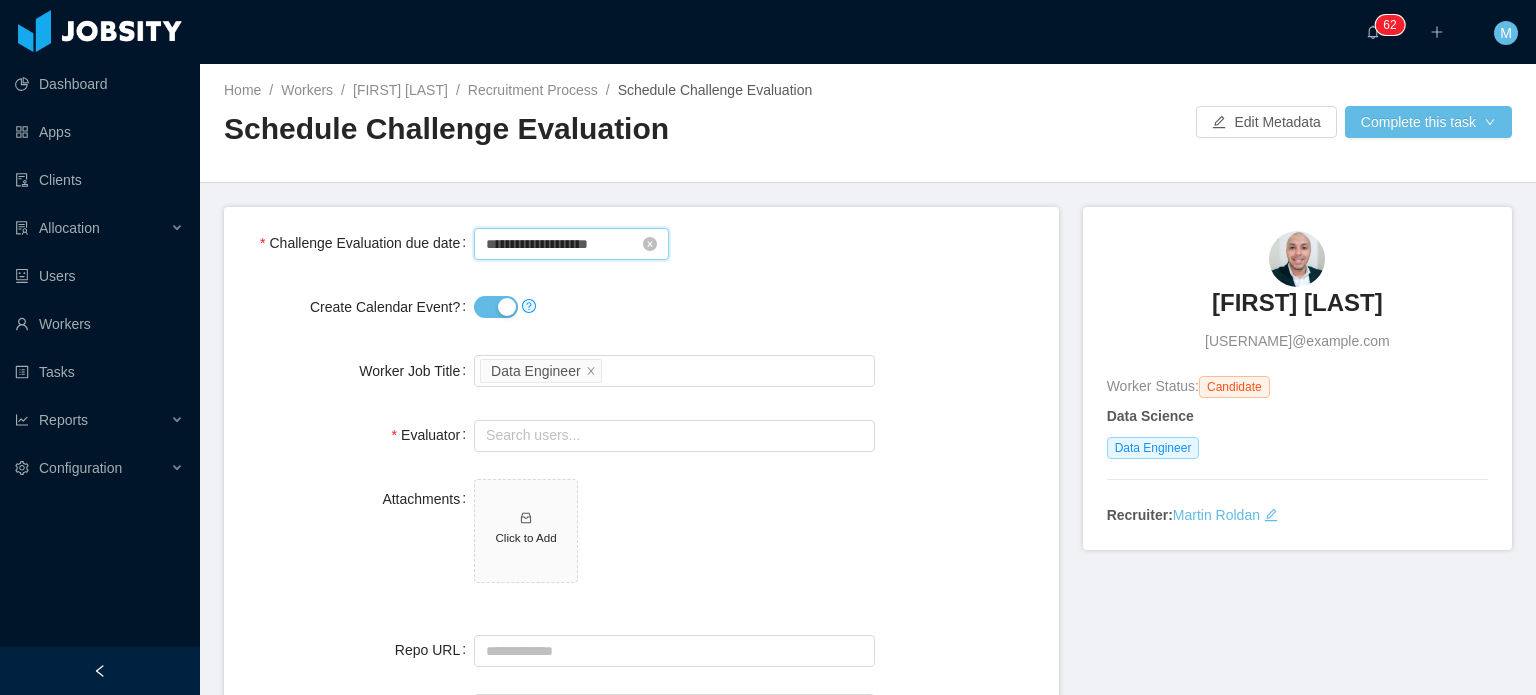 click on "**********" at bounding box center (571, 244) 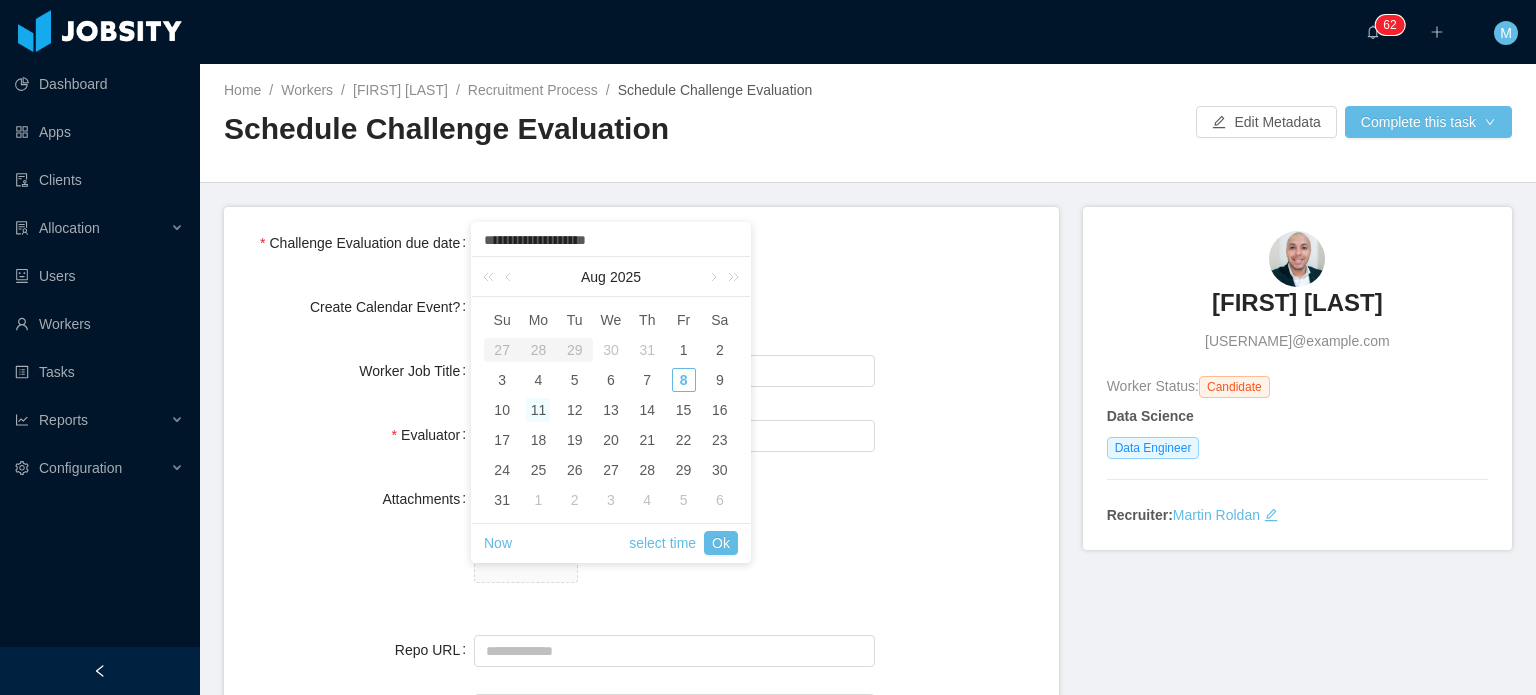 click on "Attachments Click to Add" at bounding box center (641, 542) 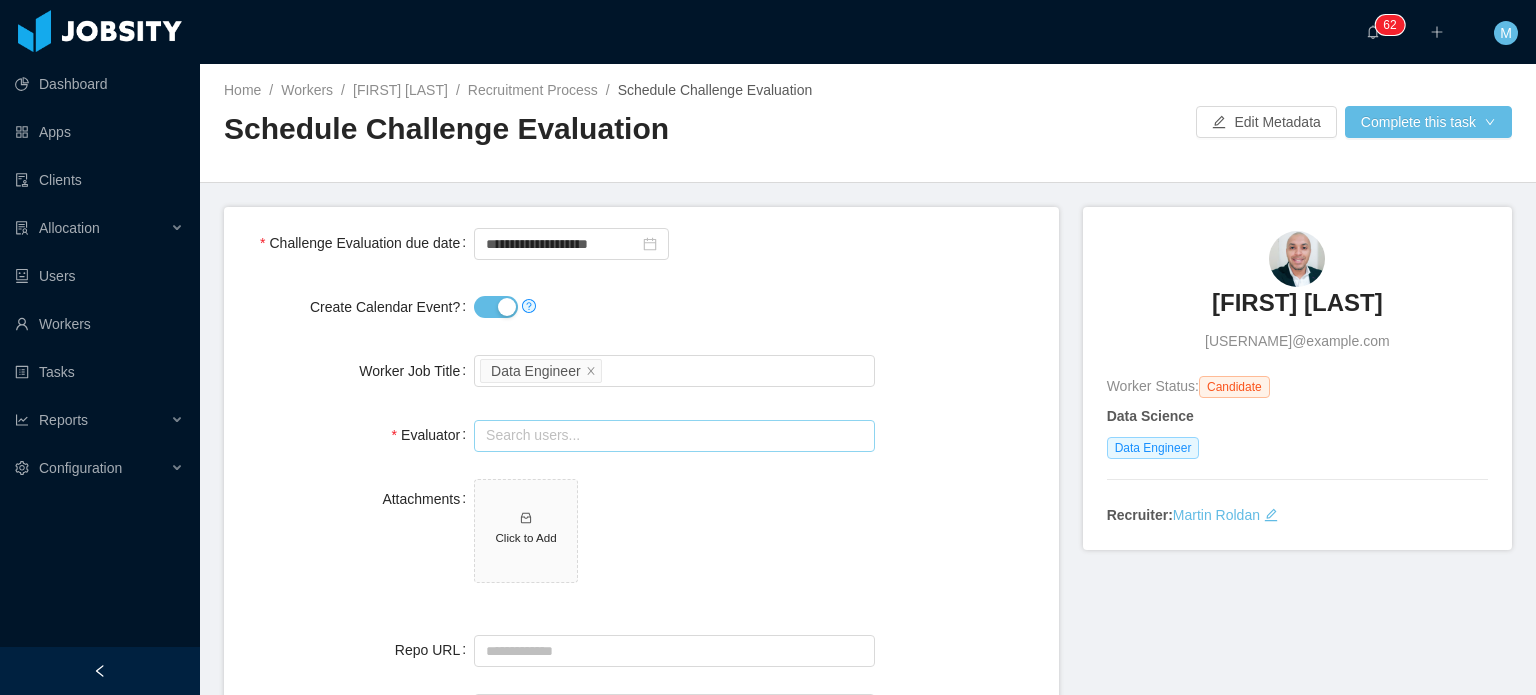 click at bounding box center [674, 436] 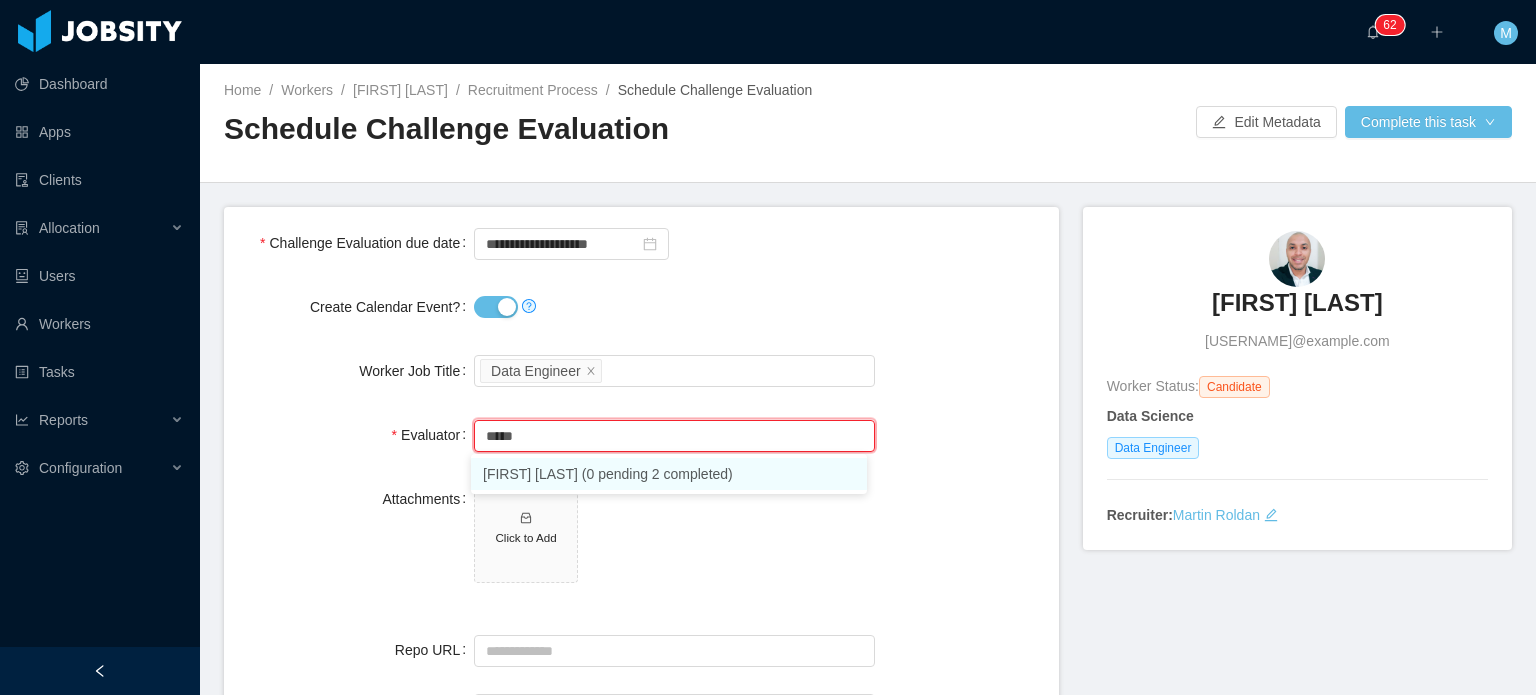 click on "Julio Oliveira (0 pending 2 completed)" at bounding box center (669, 474) 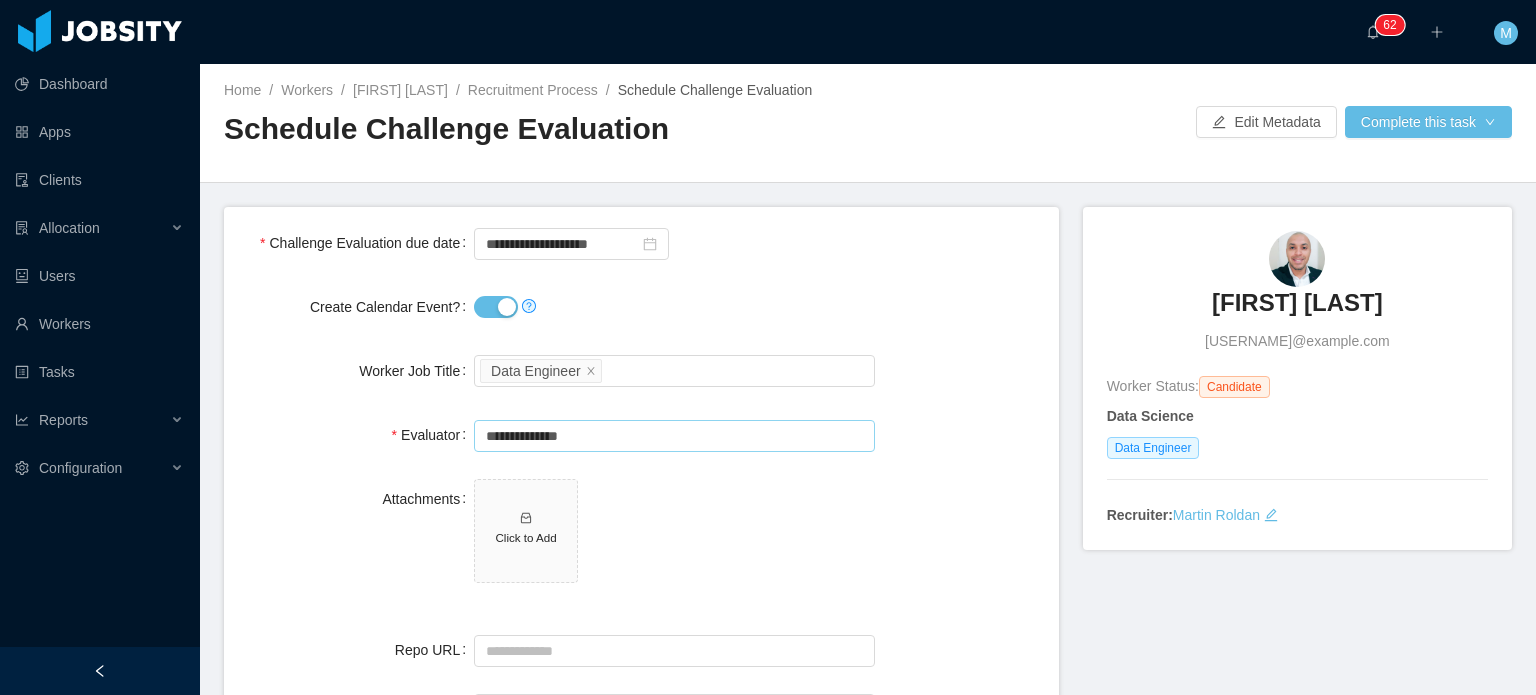 type on "**********" 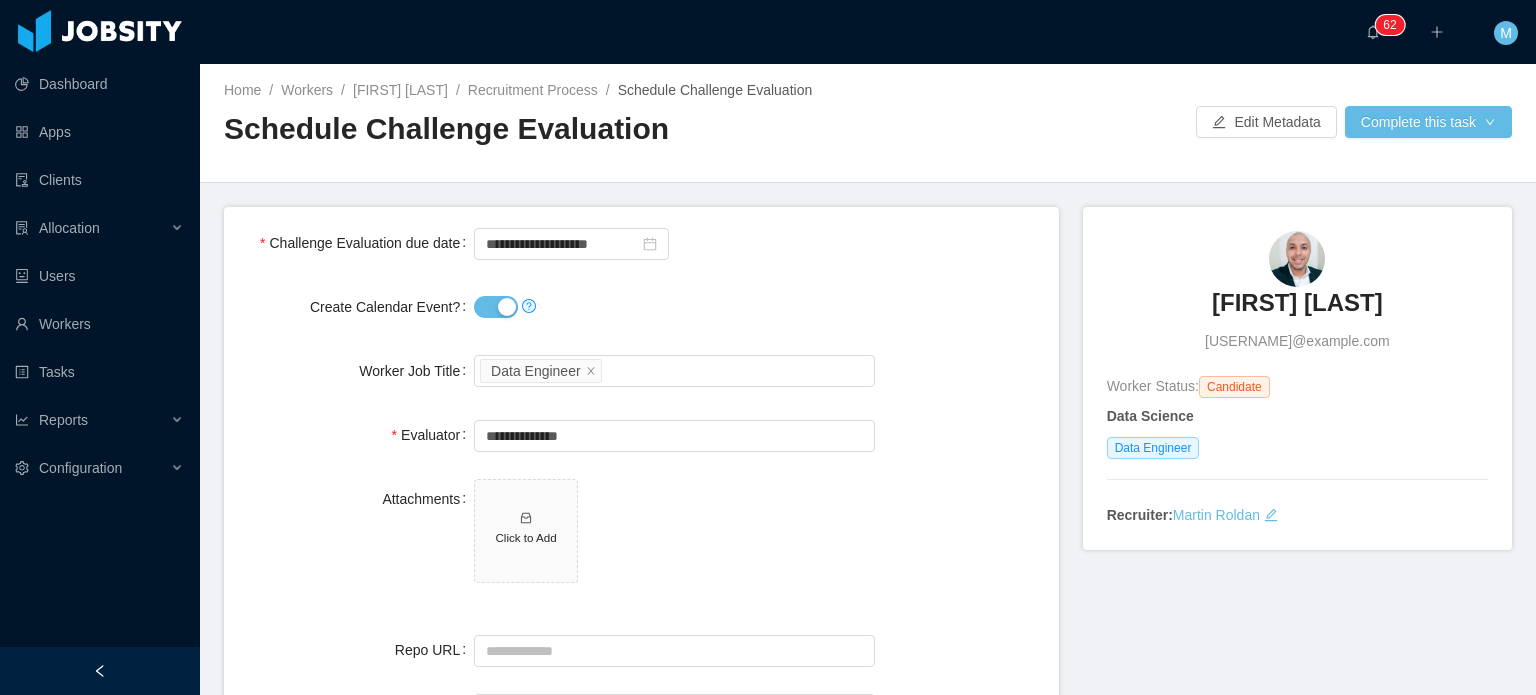 click on "Click to Add" at bounding box center [674, 535] 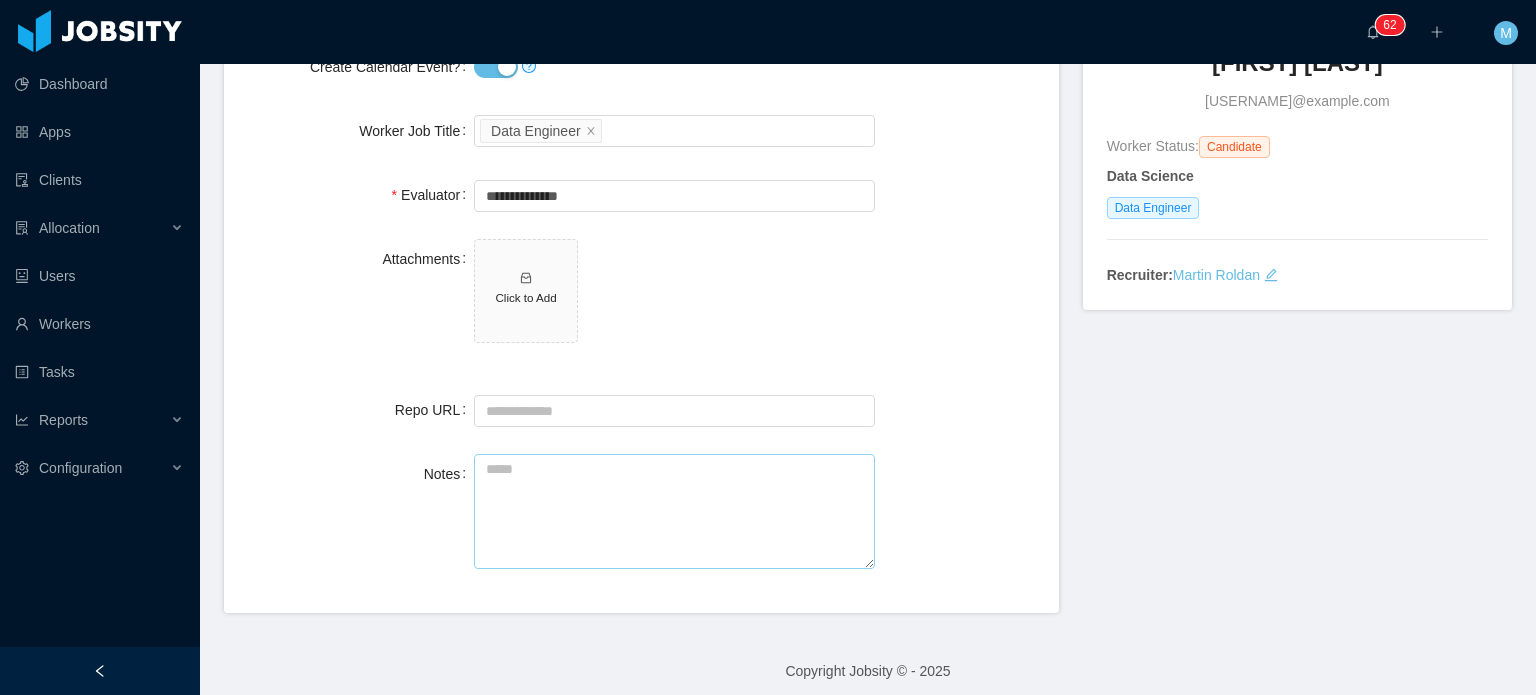 scroll, scrollTop: 248, scrollLeft: 0, axis: vertical 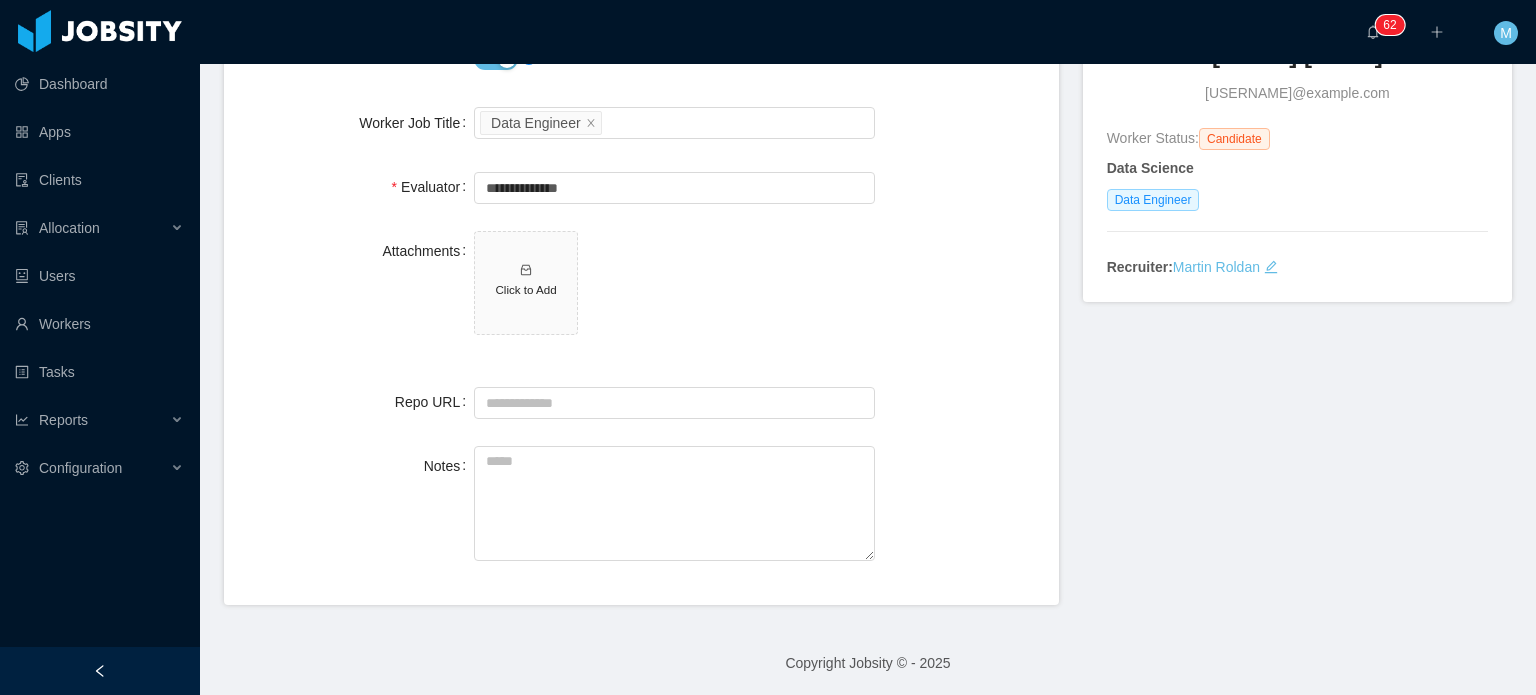 click on "Notes" at bounding box center [357, 466] 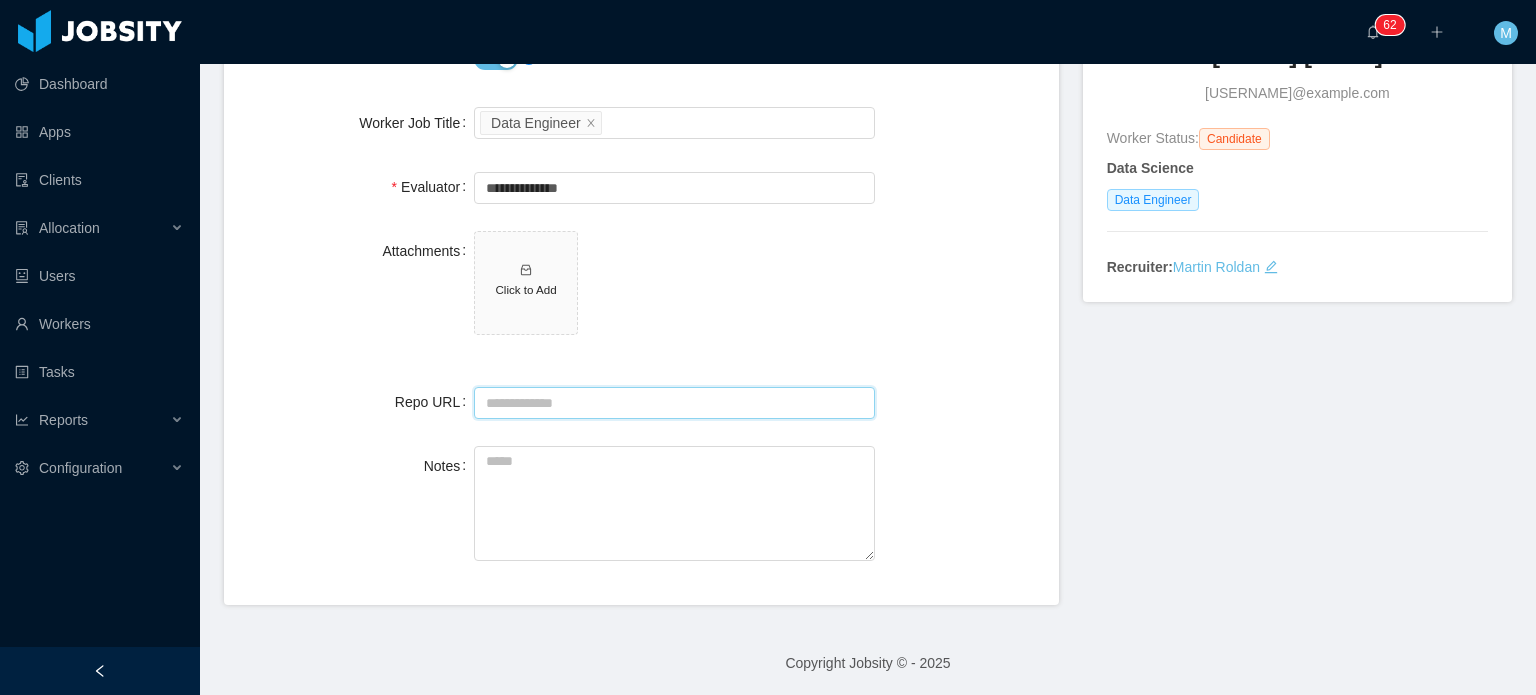 click on "Repo URL" at bounding box center [674, 403] 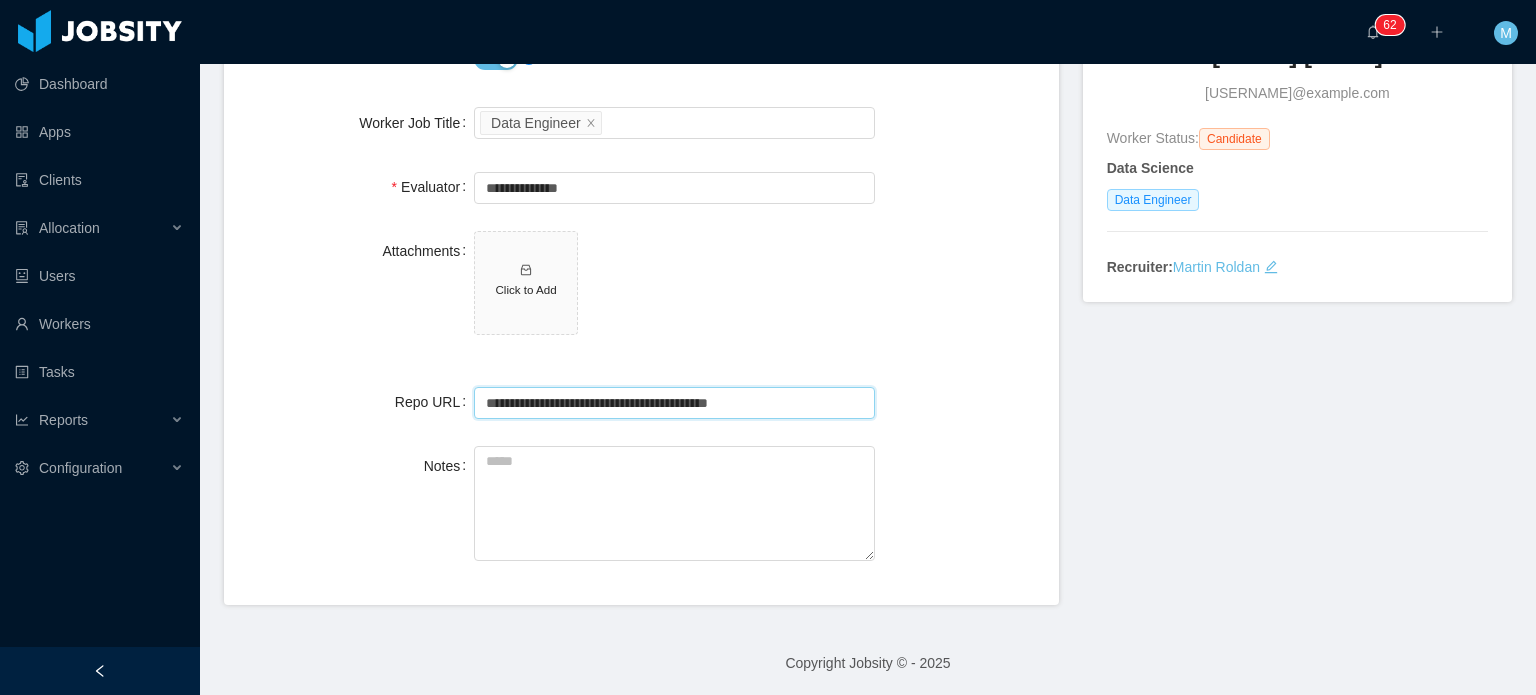 type on "**********" 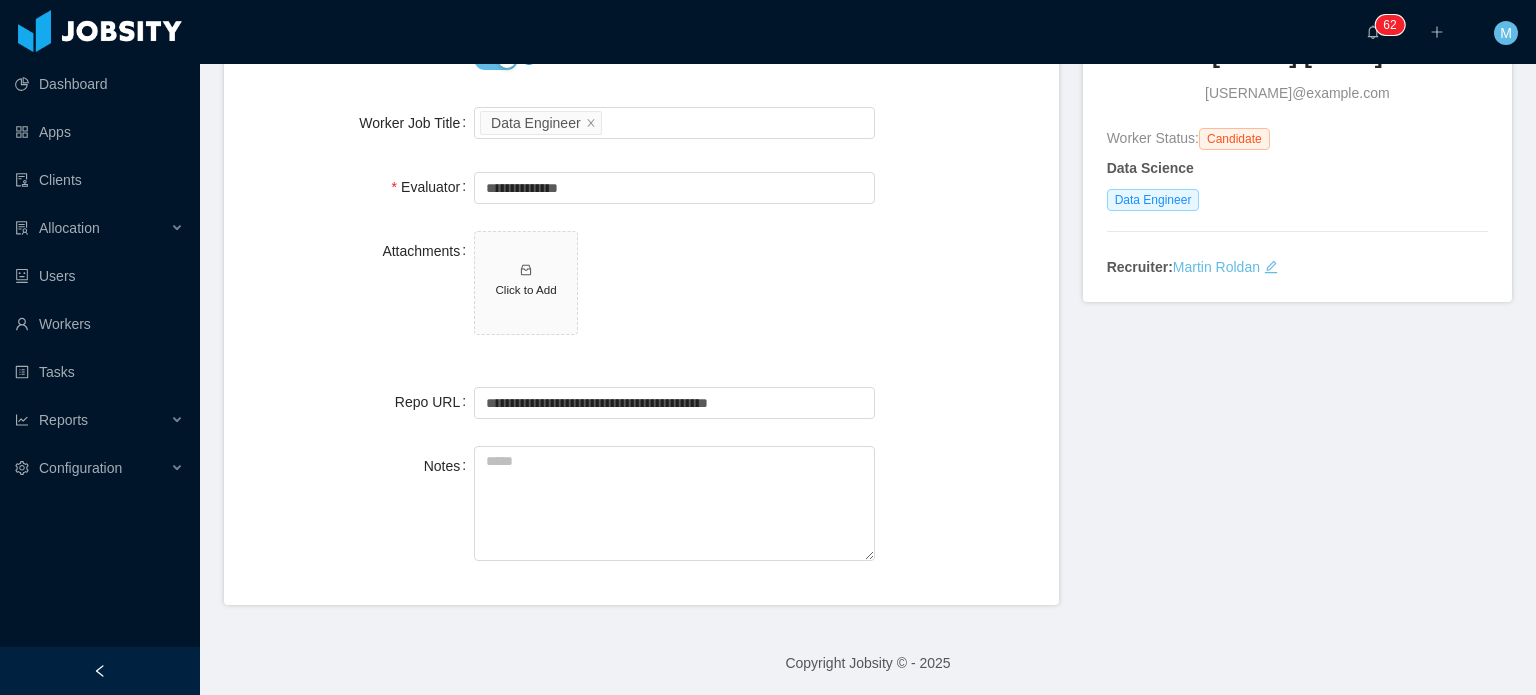 click on "**********" at bounding box center [641, 282] 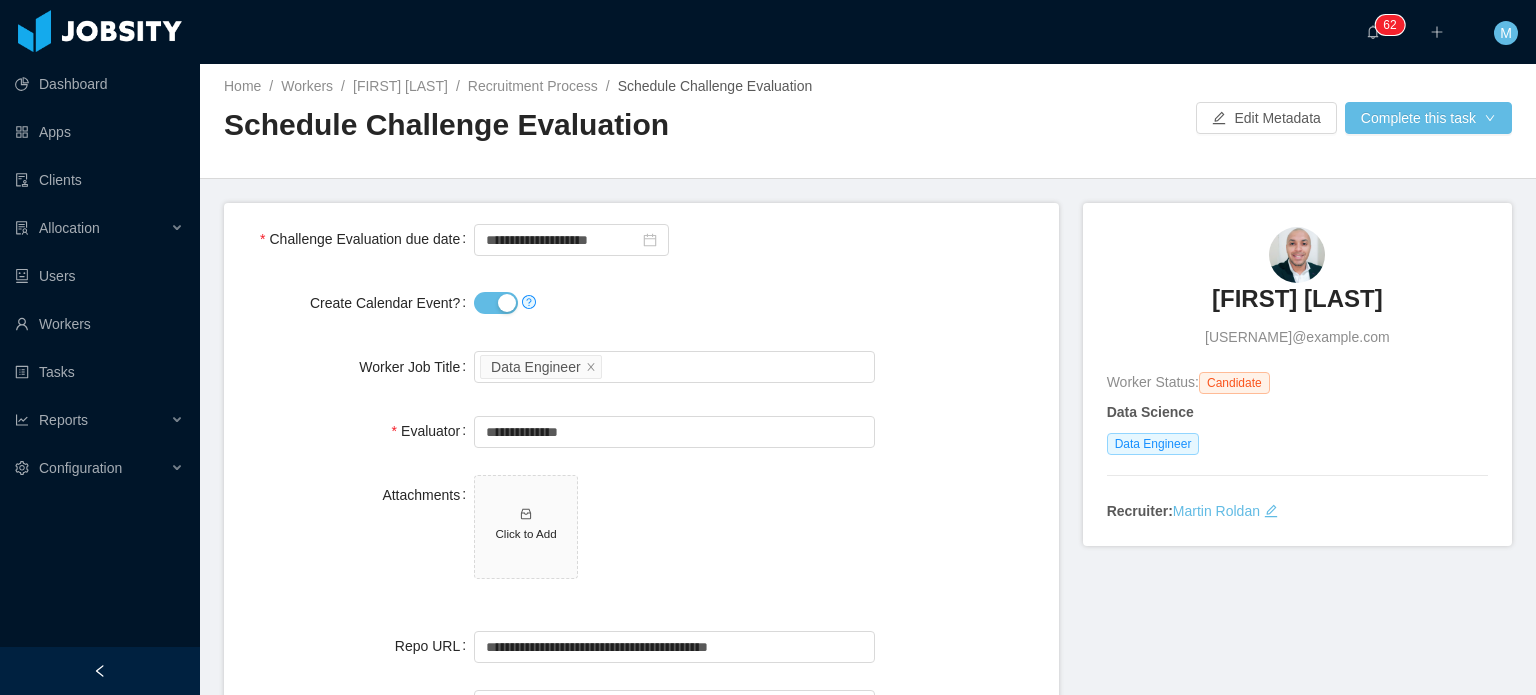 scroll, scrollTop: 0, scrollLeft: 0, axis: both 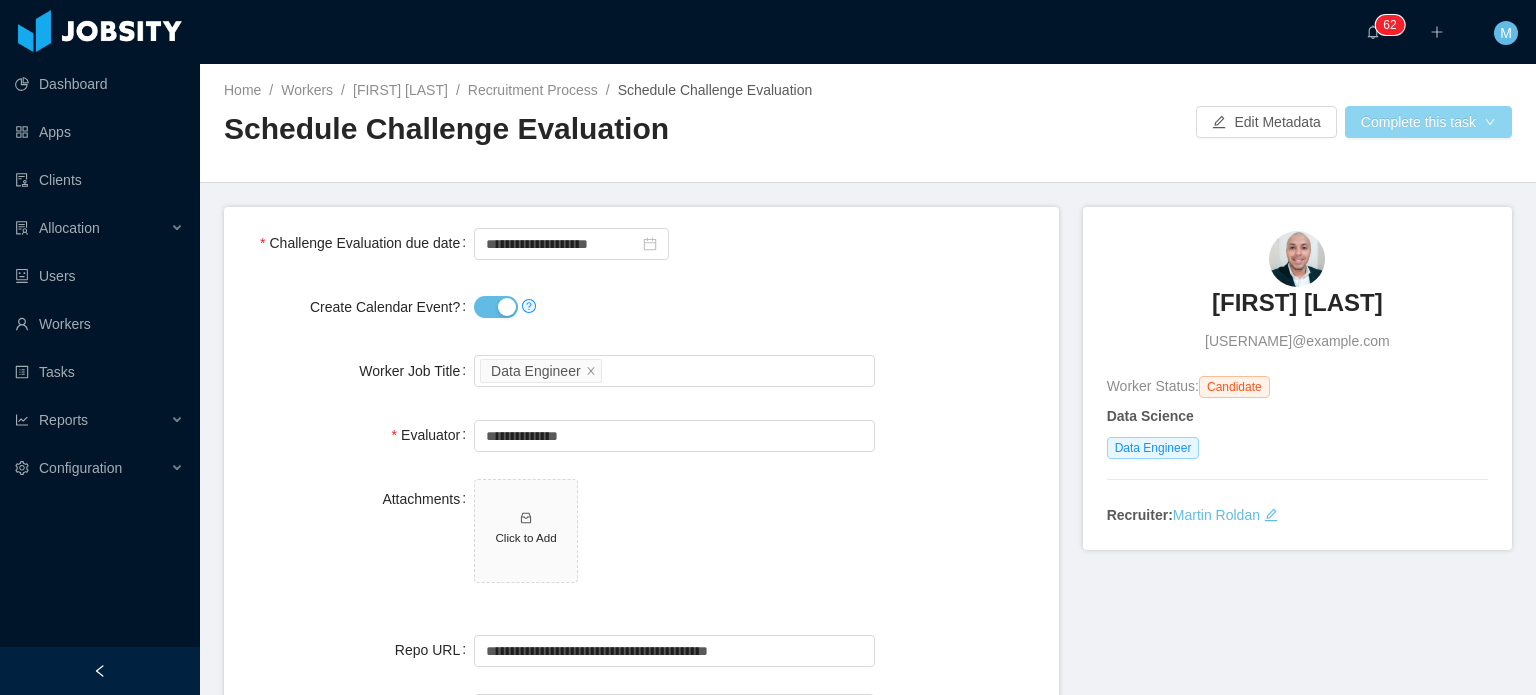 click on "Complete this task" at bounding box center (1428, 122) 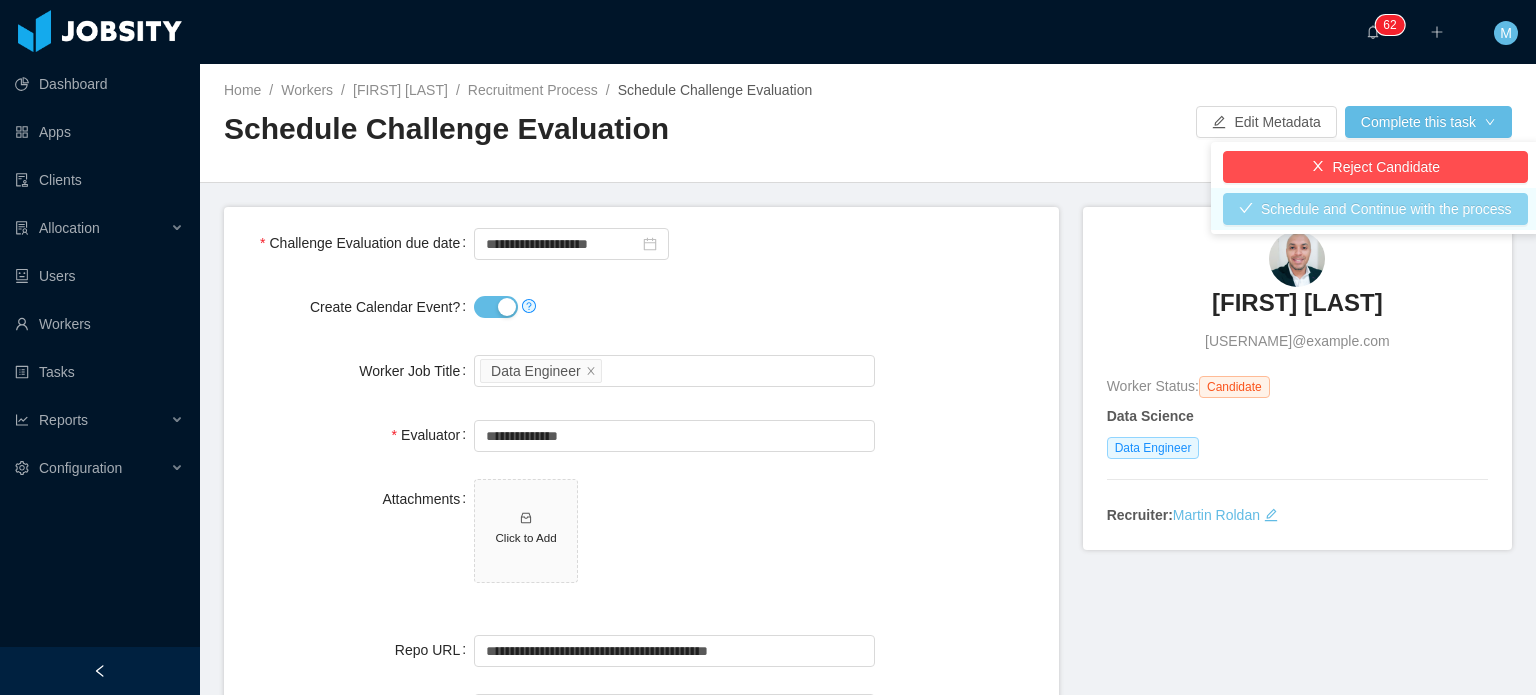 click on "Schedule and Continue with the process" at bounding box center [1375, 209] 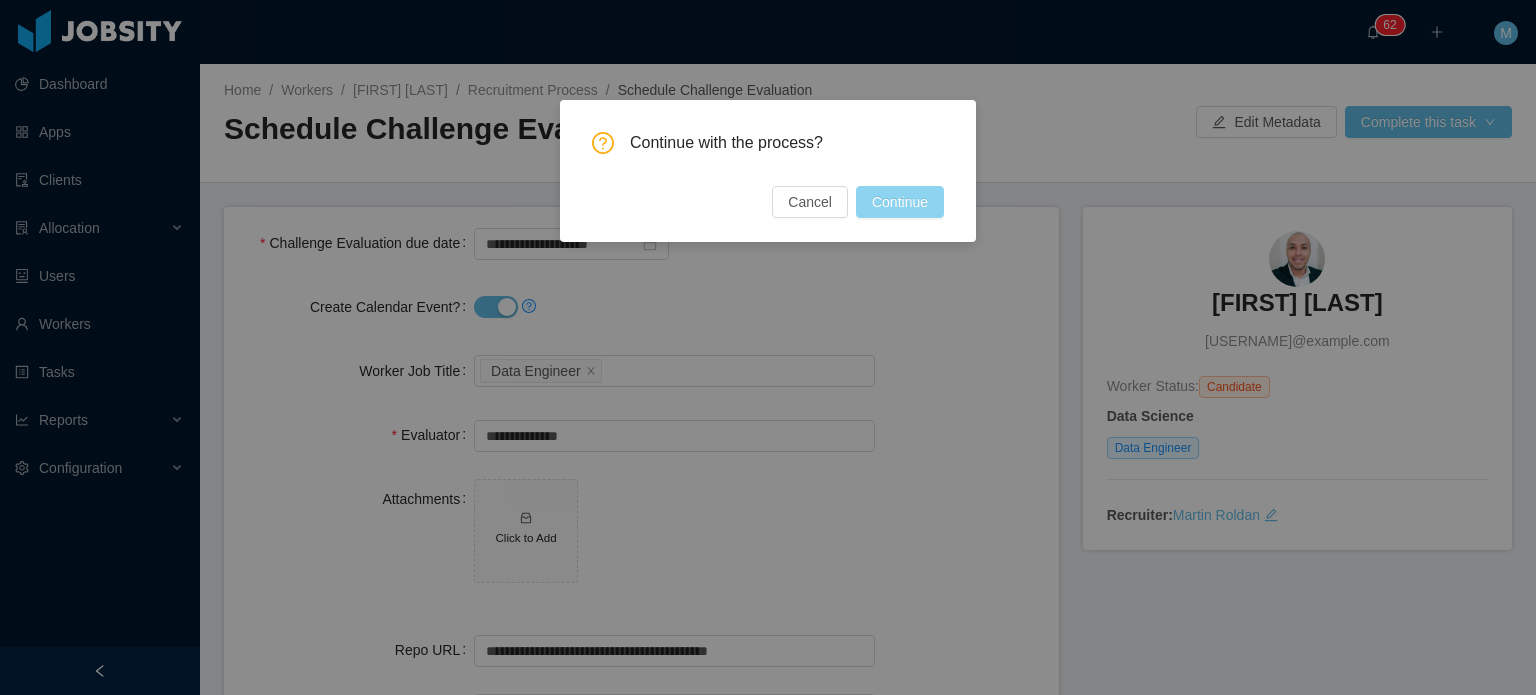 click on "Continue" at bounding box center (900, 202) 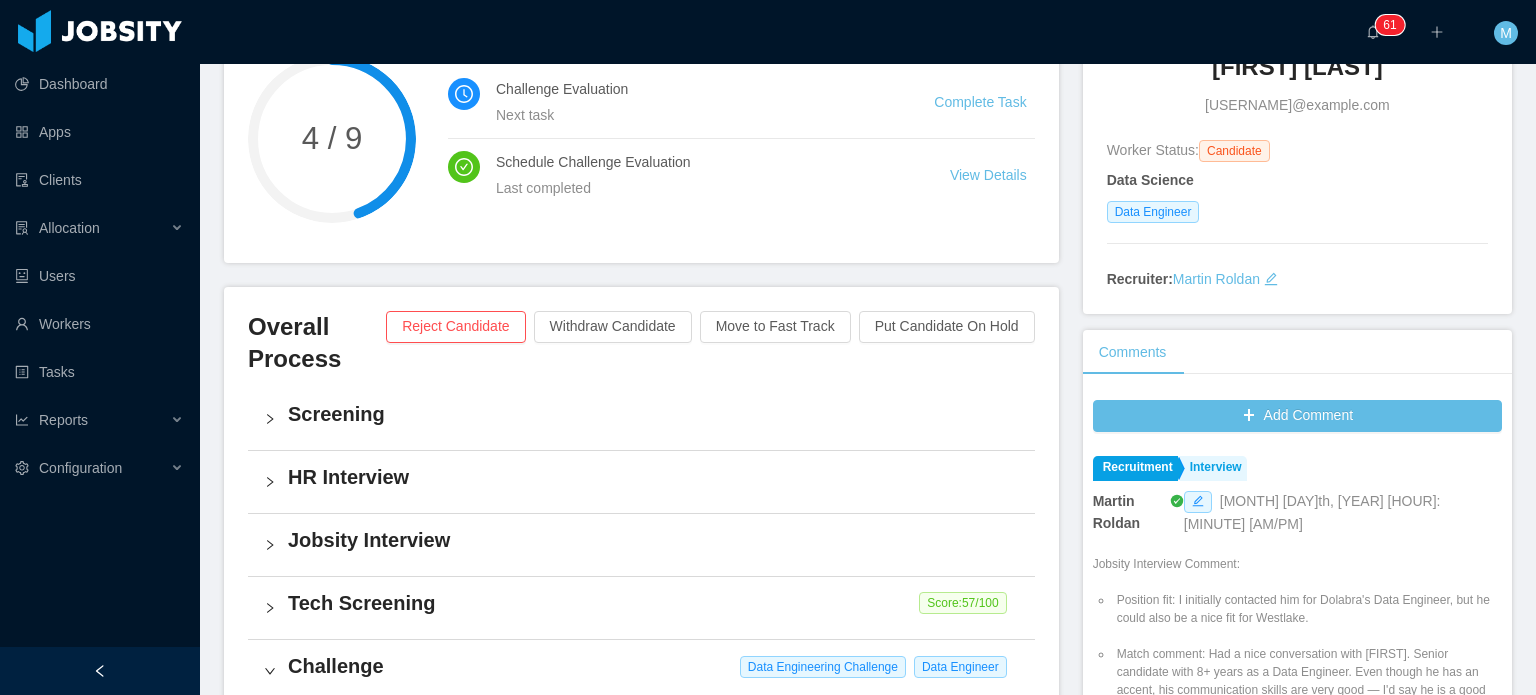 scroll, scrollTop: 0, scrollLeft: 0, axis: both 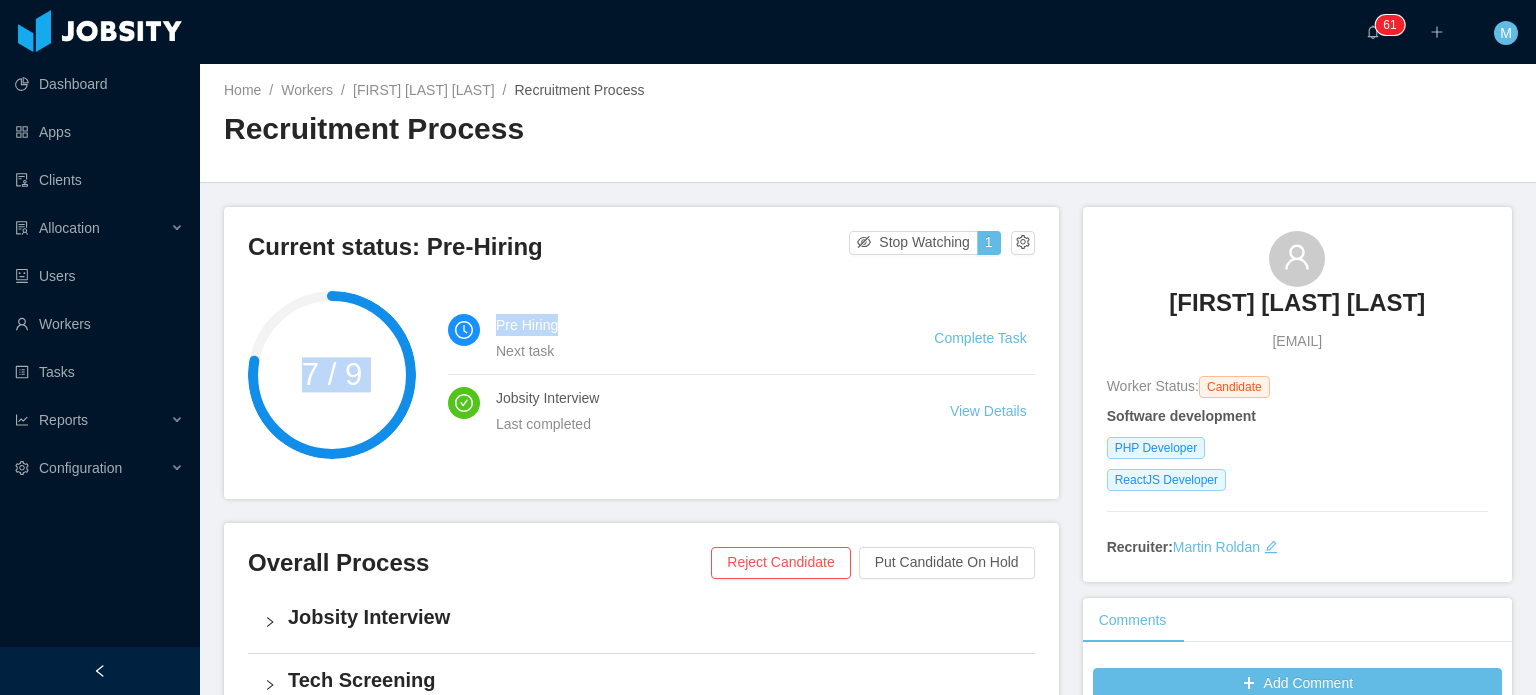 drag, startPoint x: 827, startPoint y: 331, endPoint x: 838, endPoint y: 333, distance: 11.18034 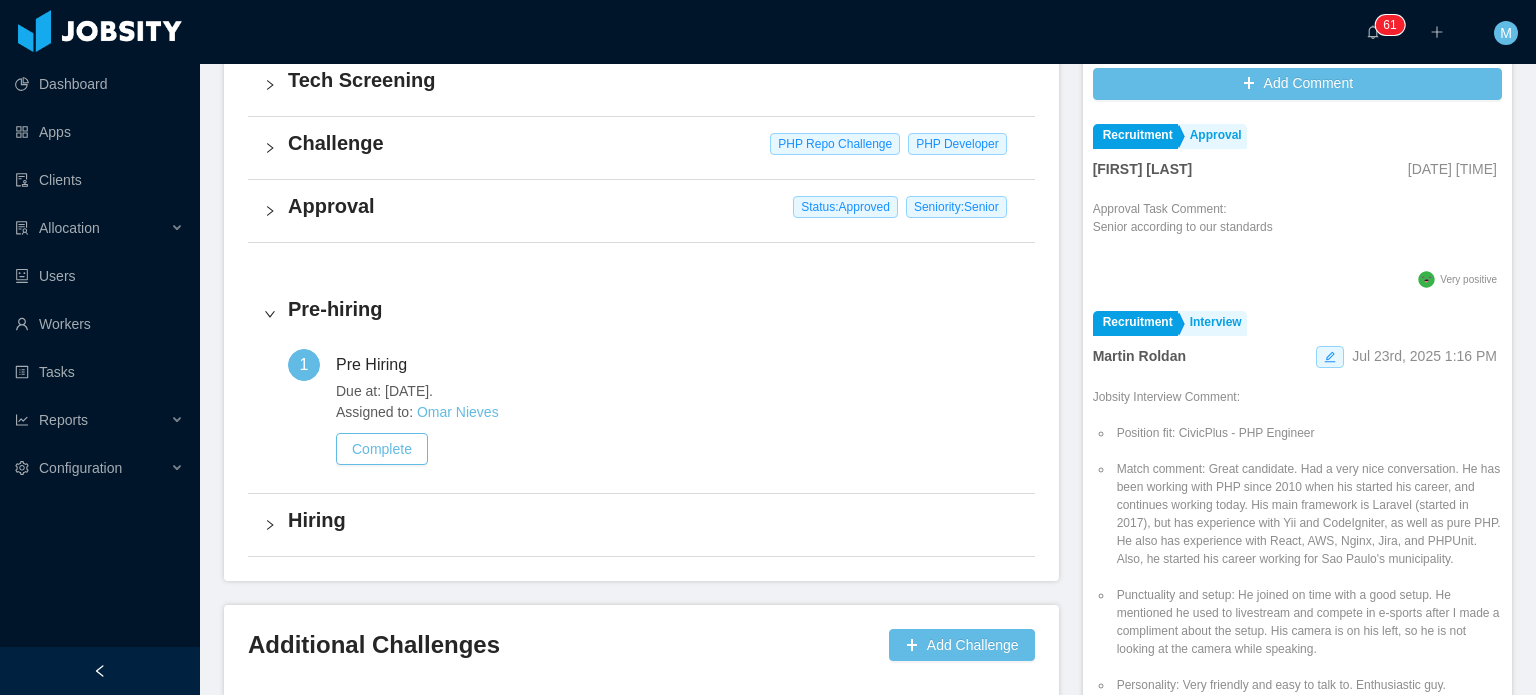 scroll, scrollTop: 724, scrollLeft: 0, axis: vertical 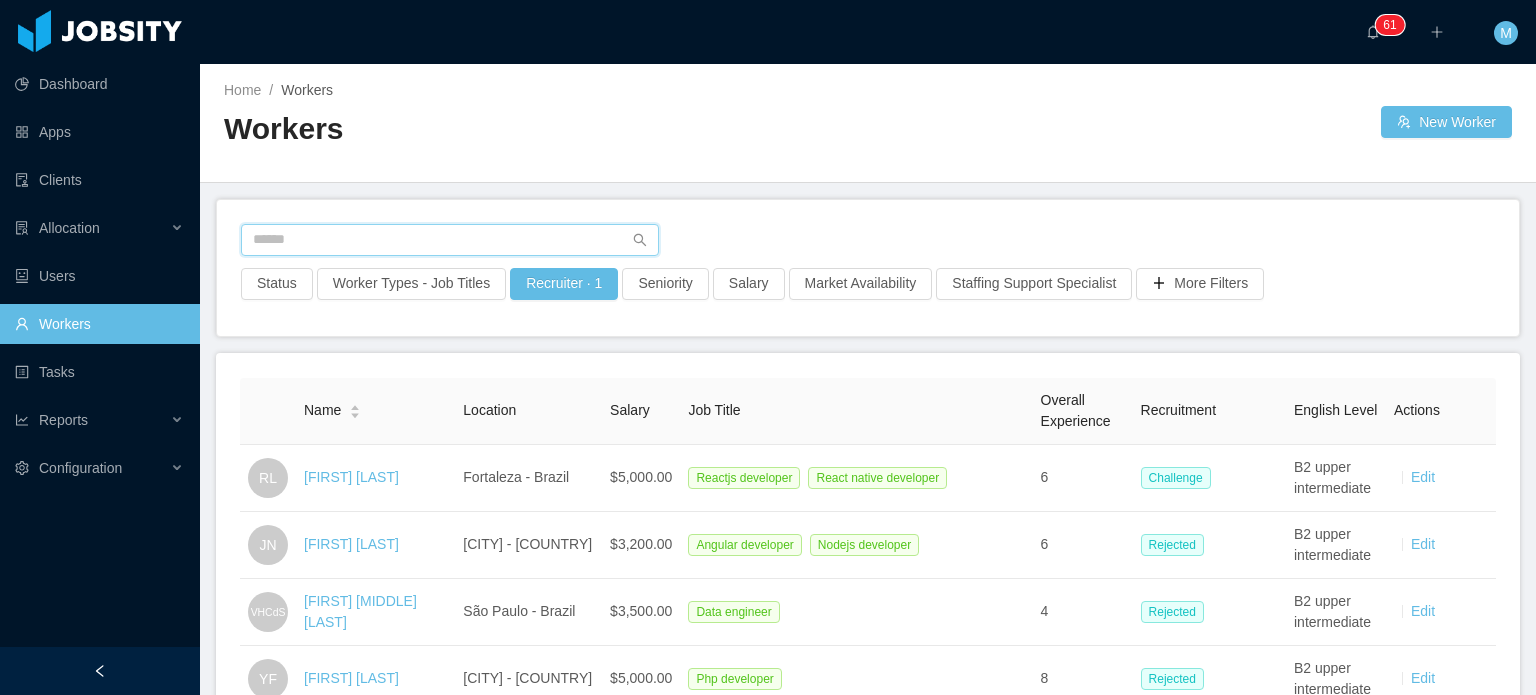 click at bounding box center [450, 240] 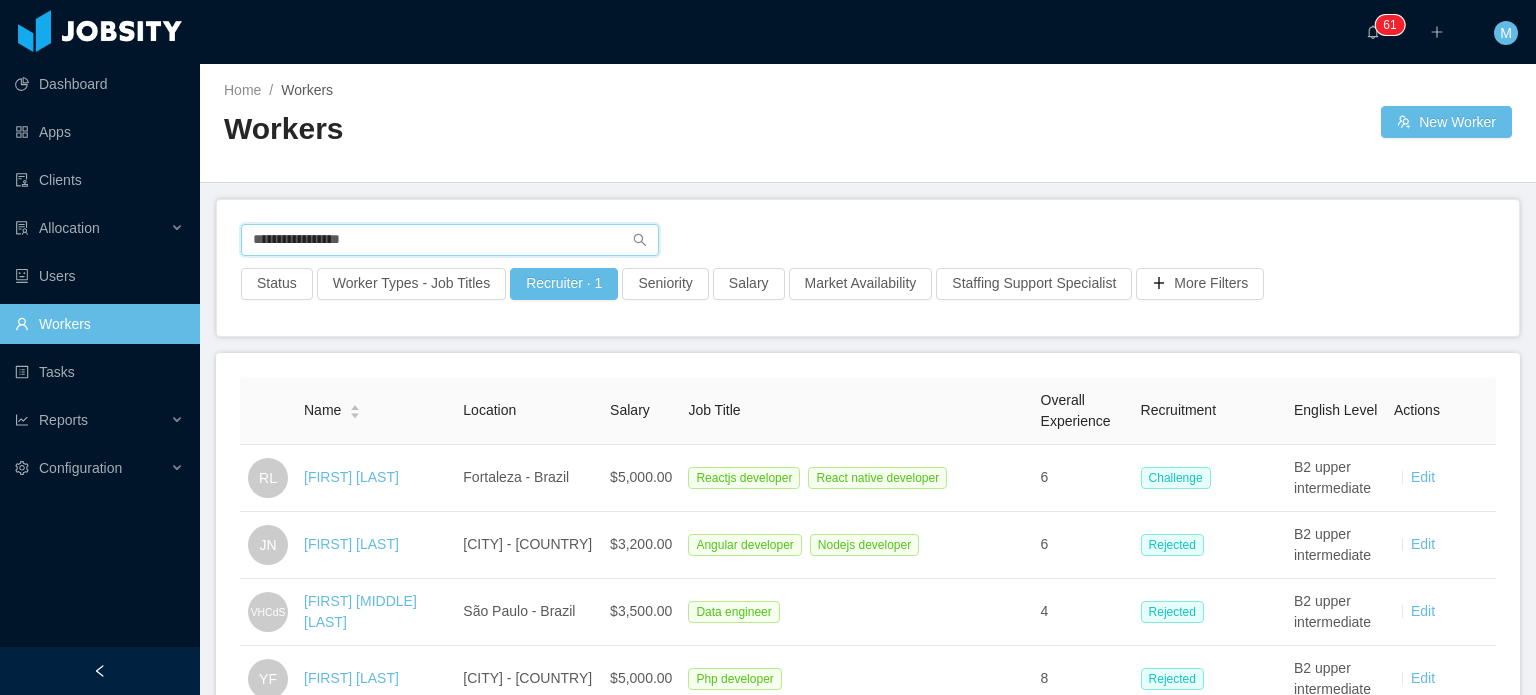 type on "**********" 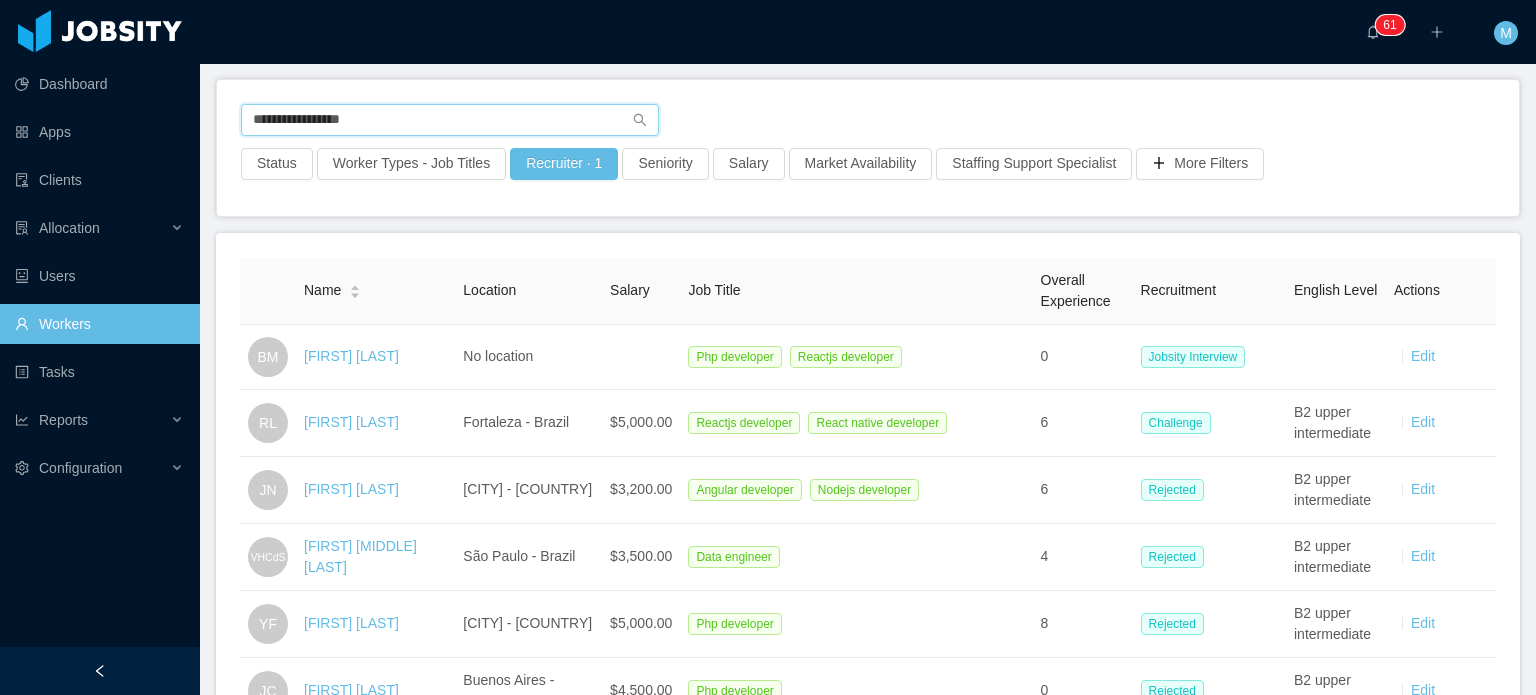 scroll, scrollTop: 120, scrollLeft: 0, axis: vertical 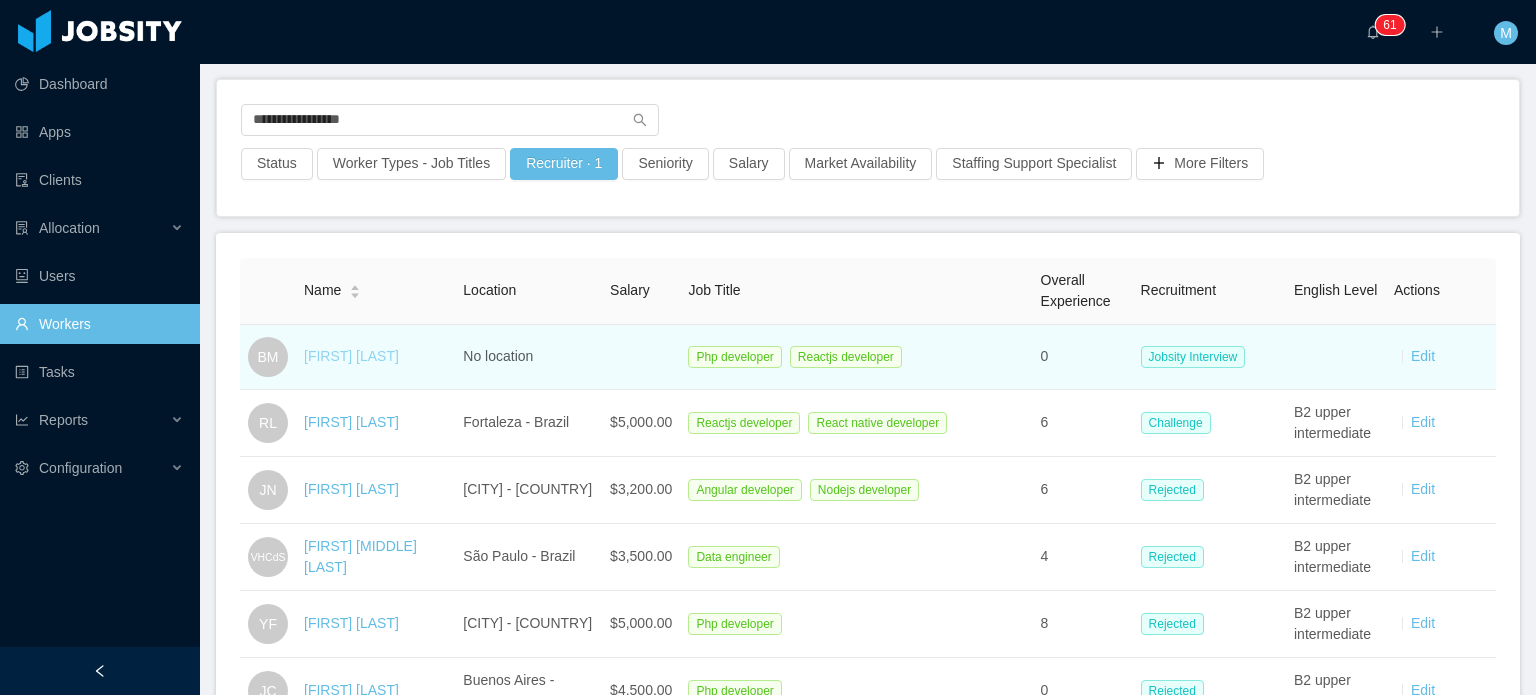 click on "[FIRST] [LAST]" at bounding box center (351, 356) 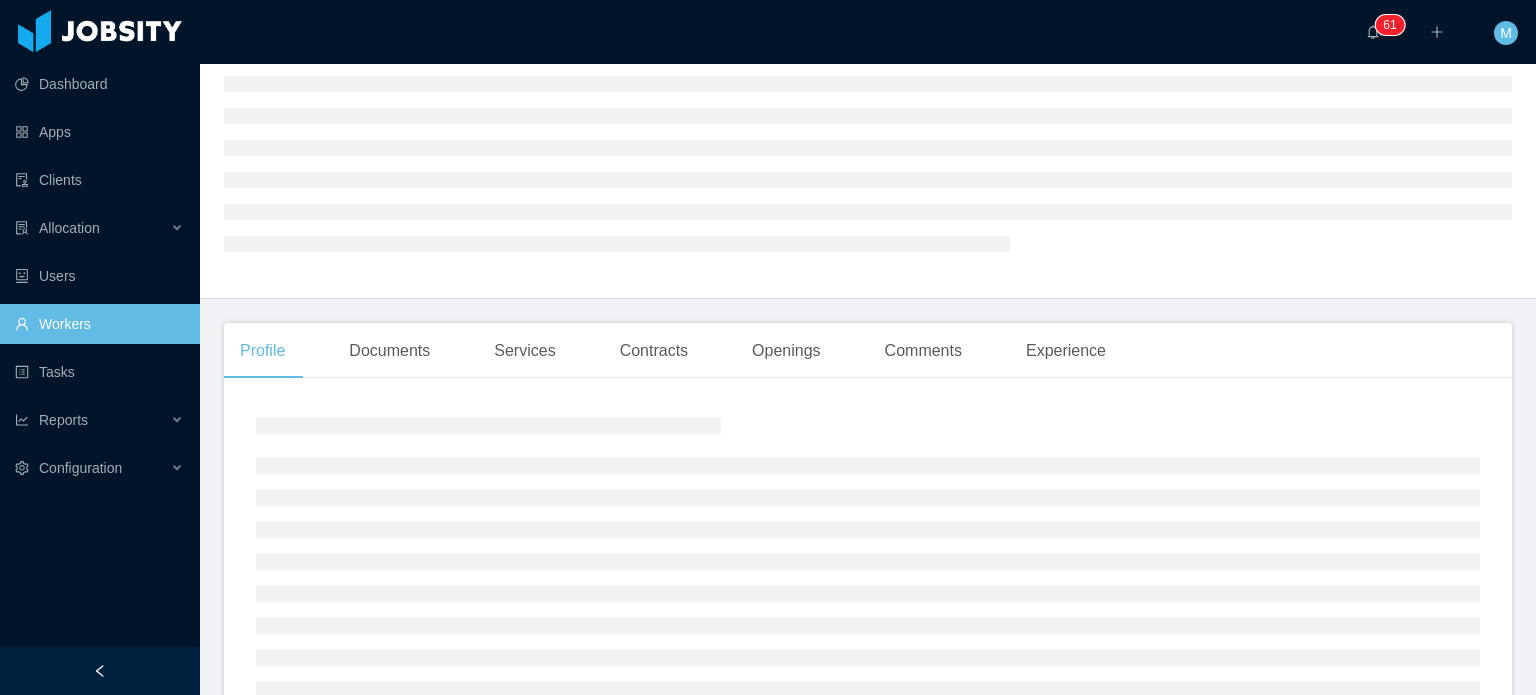 scroll, scrollTop: 0, scrollLeft: 0, axis: both 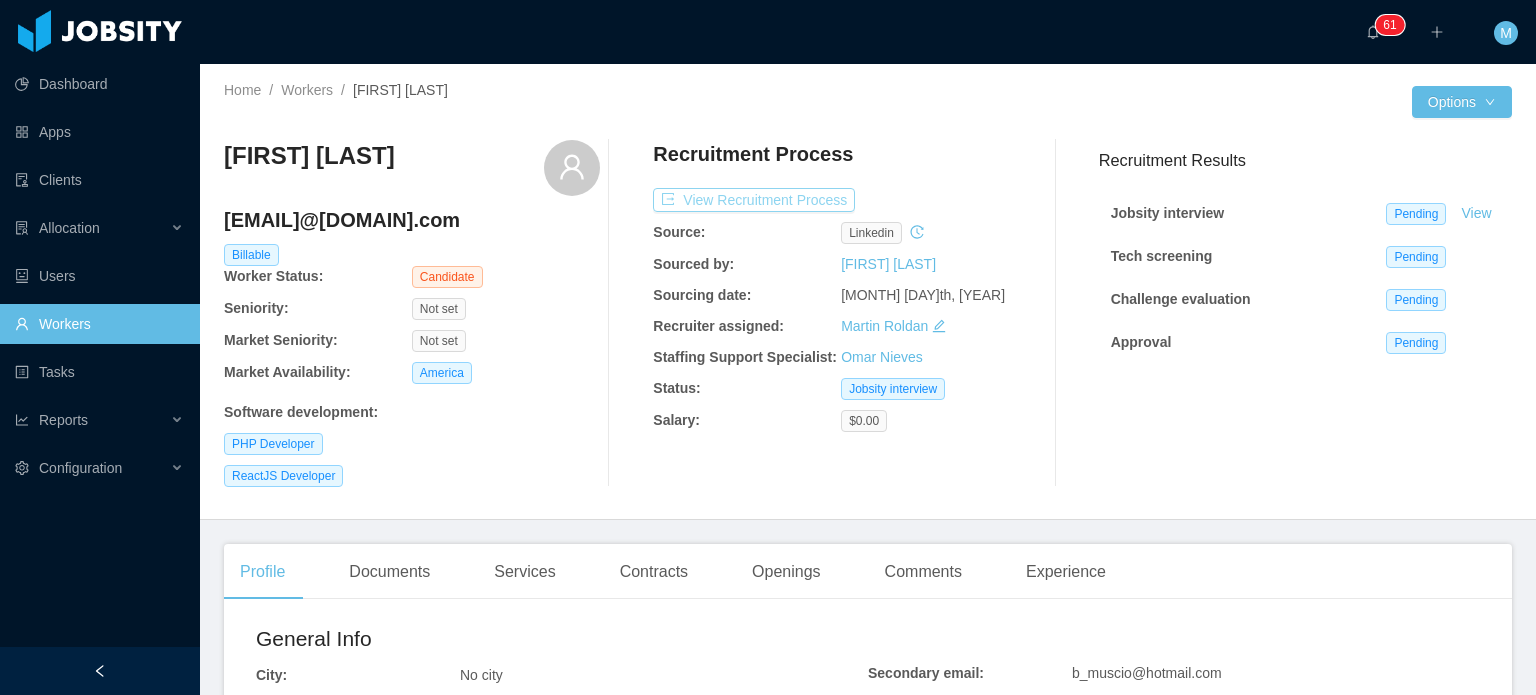 click on "View Recruitment Process" at bounding box center (754, 200) 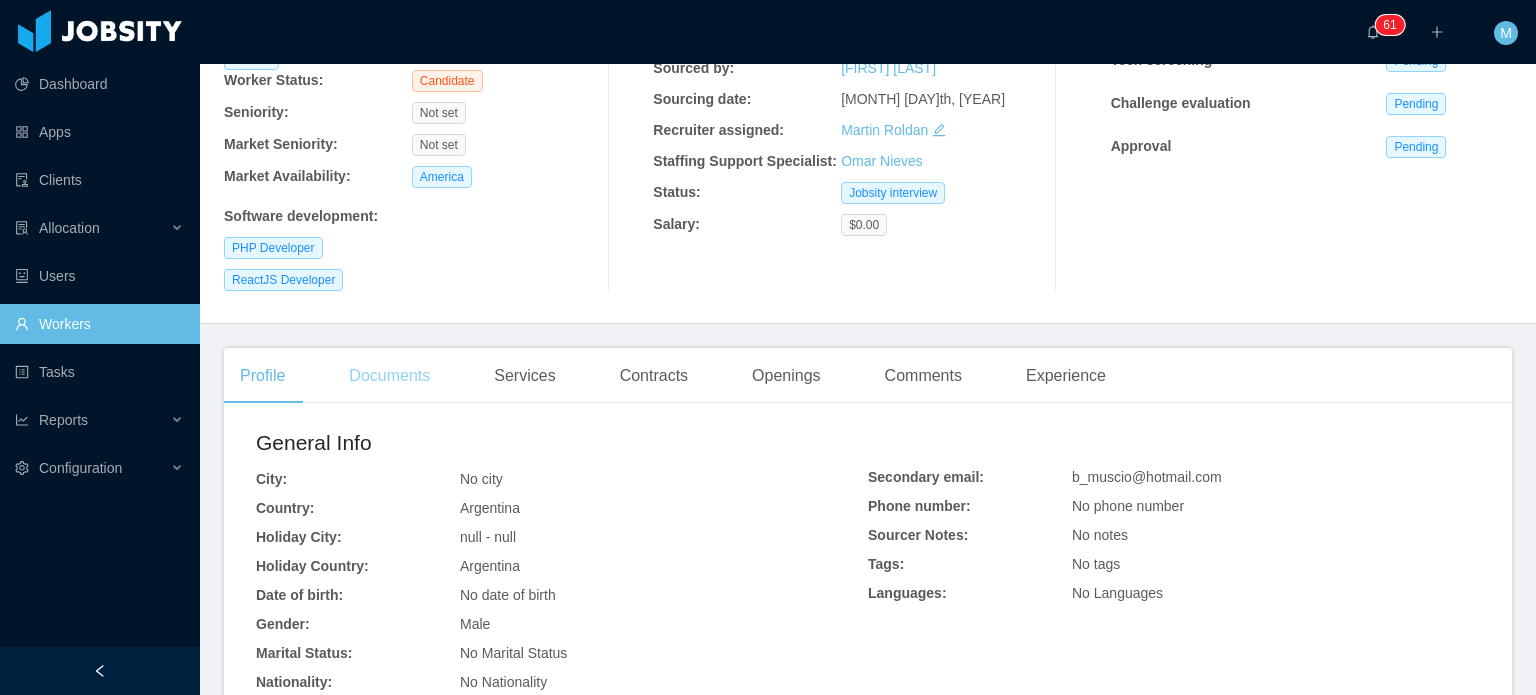 scroll, scrollTop: 200, scrollLeft: 0, axis: vertical 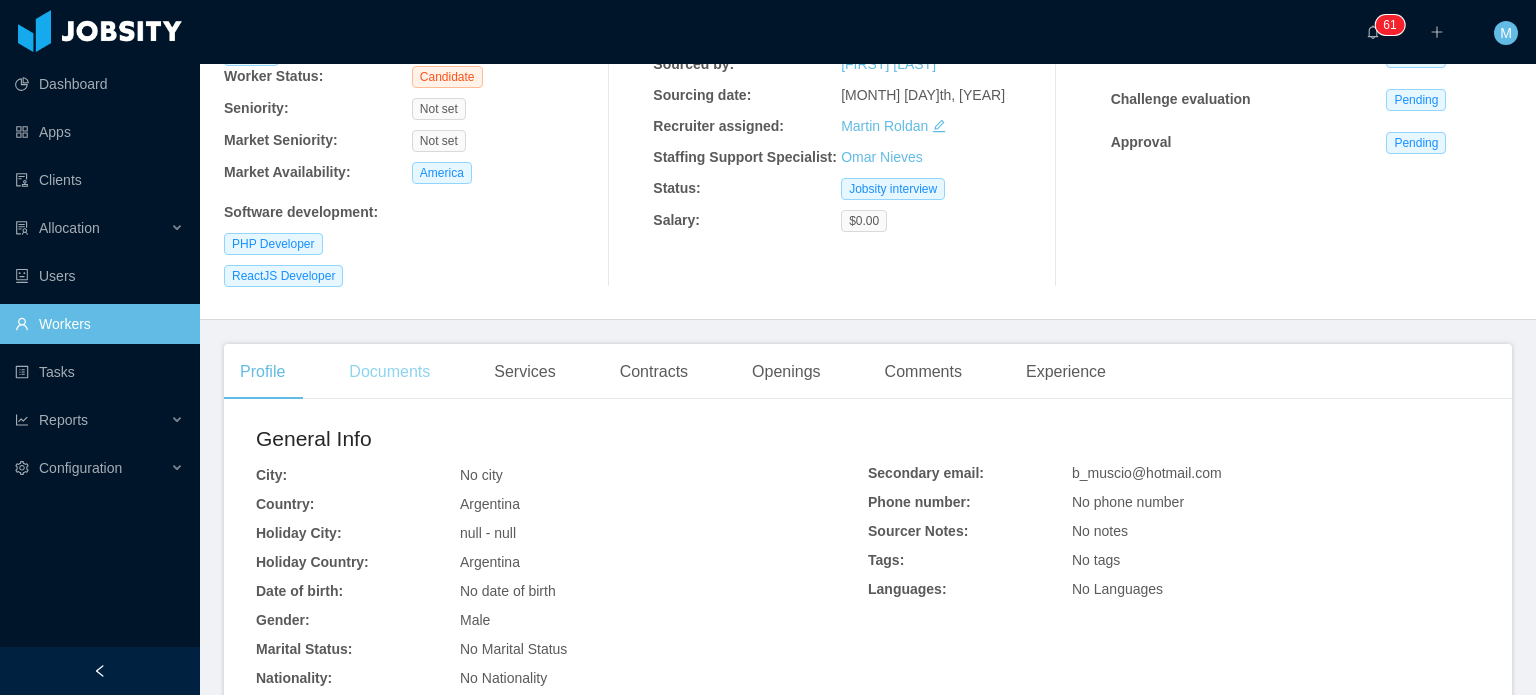 click on "Documents" at bounding box center (389, 372) 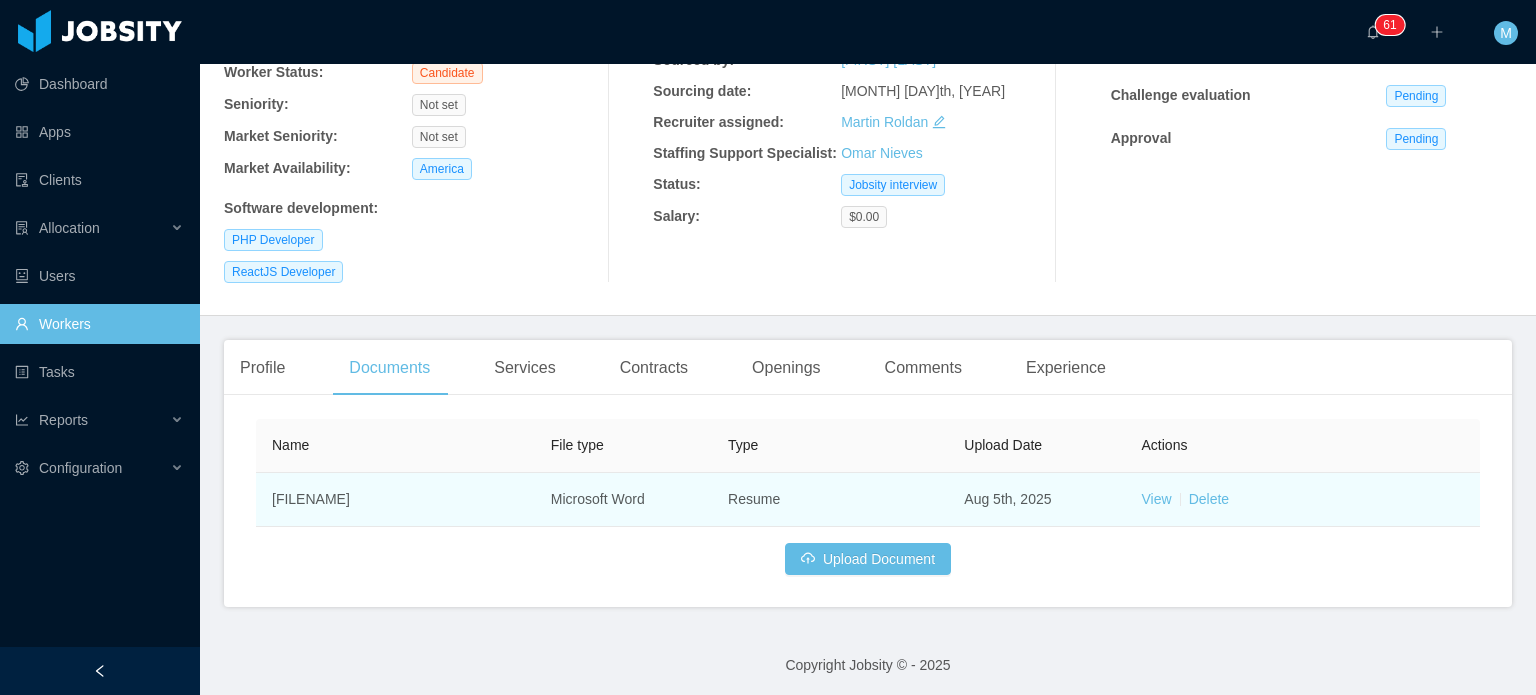scroll, scrollTop: 231, scrollLeft: 0, axis: vertical 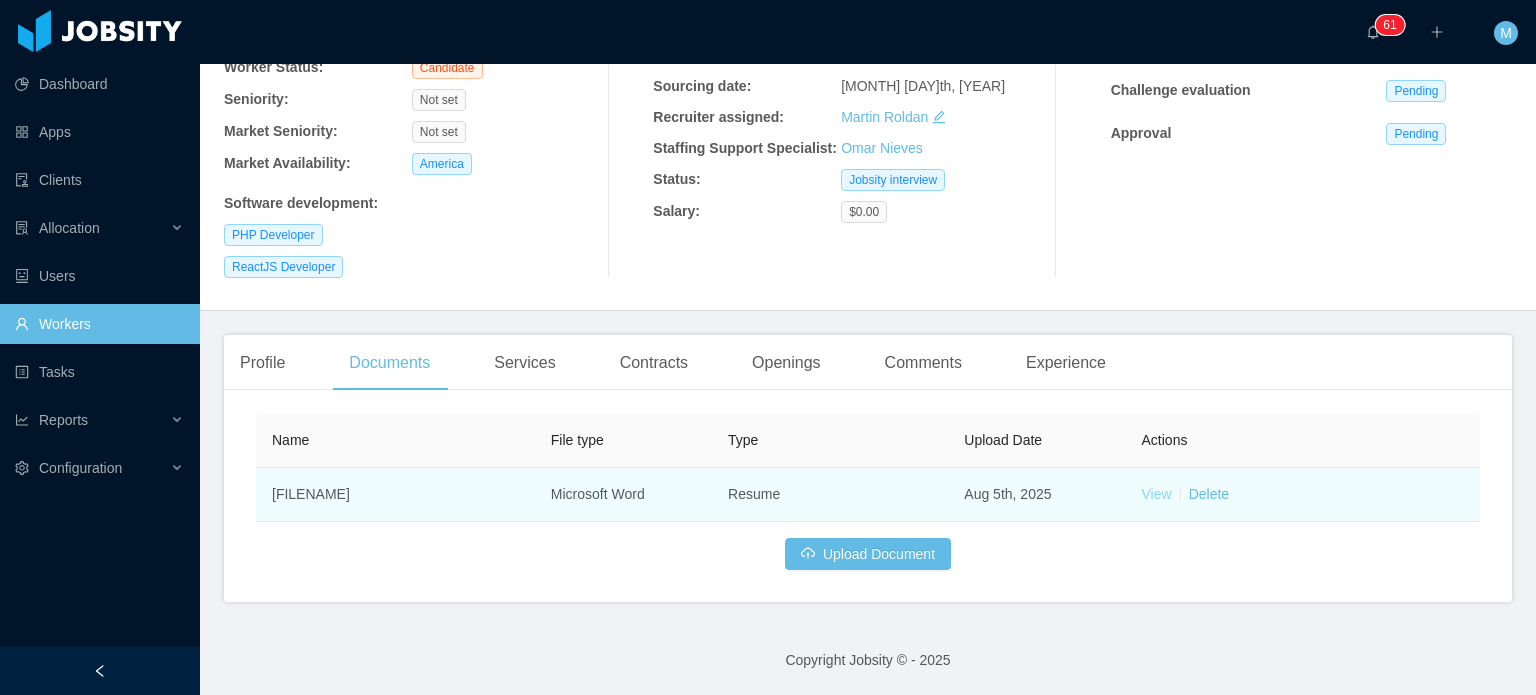 click on "View" at bounding box center [1157, 494] 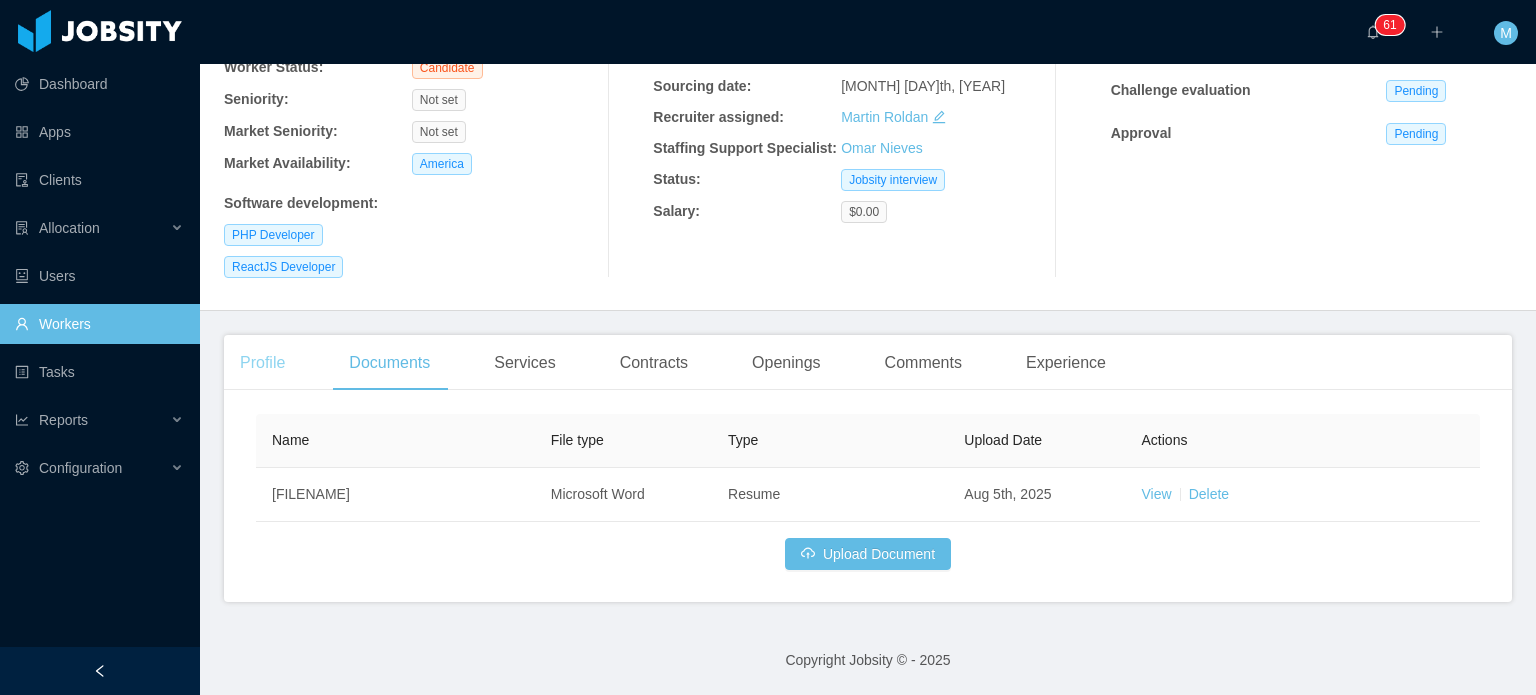click on "Profile" at bounding box center (262, 363) 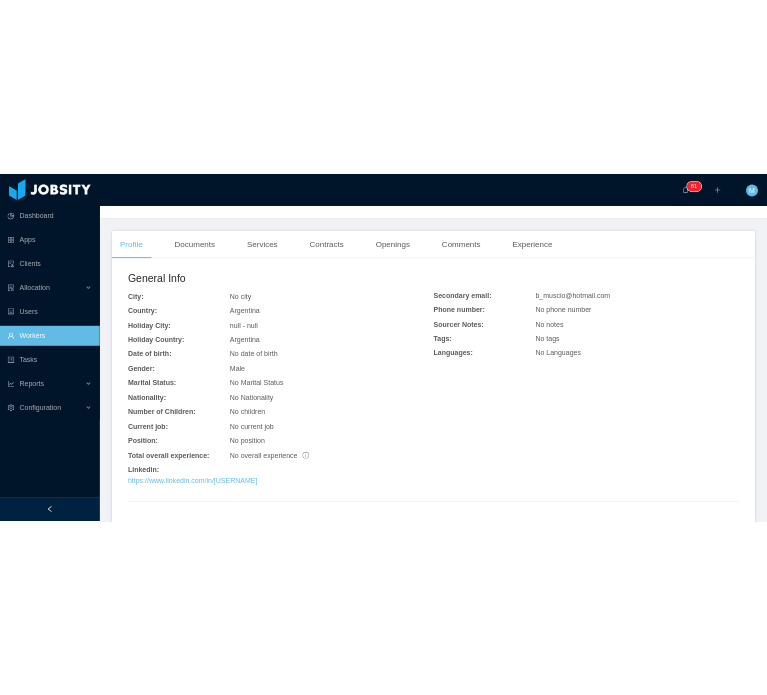scroll, scrollTop: 543, scrollLeft: 0, axis: vertical 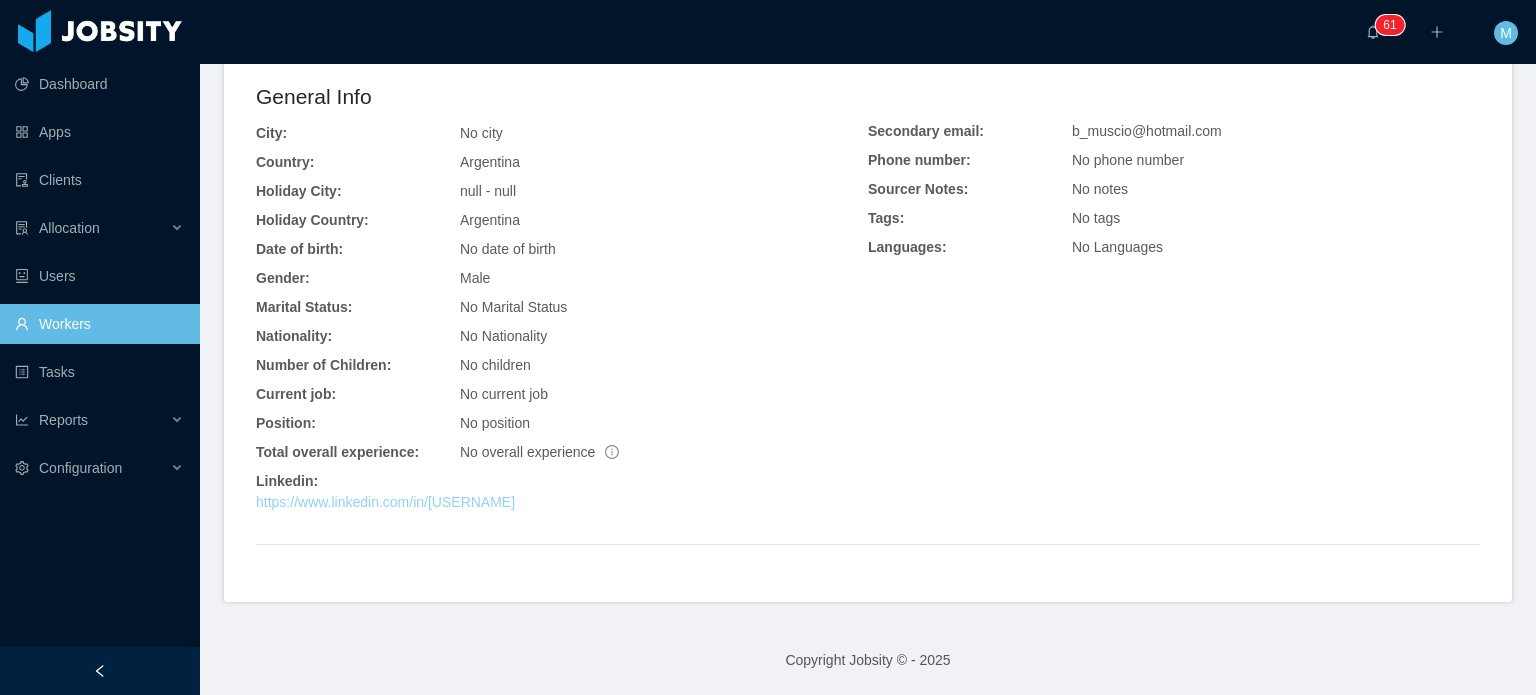 click on "https://www.linkedin.com/in/[USERNAME]" at bounding box center (385, 502) 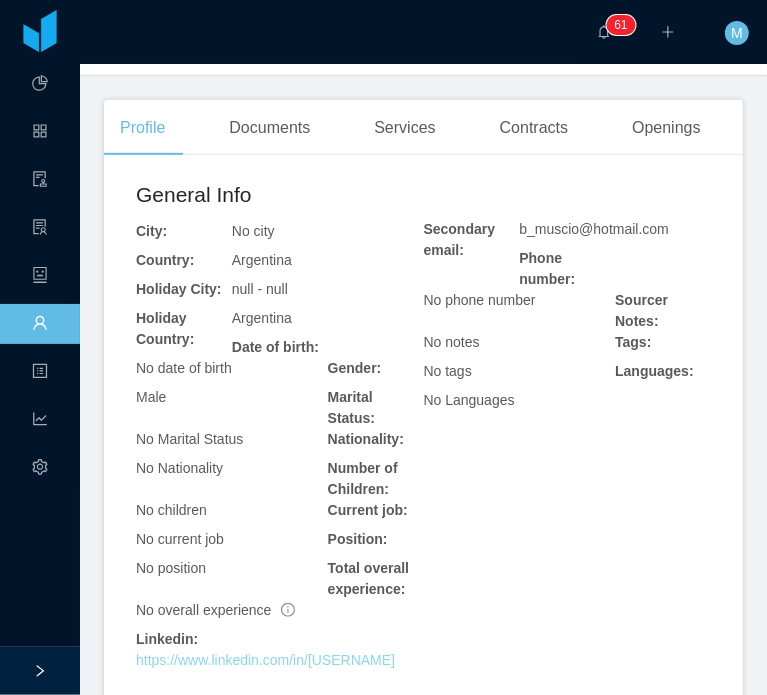 scroll, scrollTop: 624, scrollLeft: 0, axis: vertical 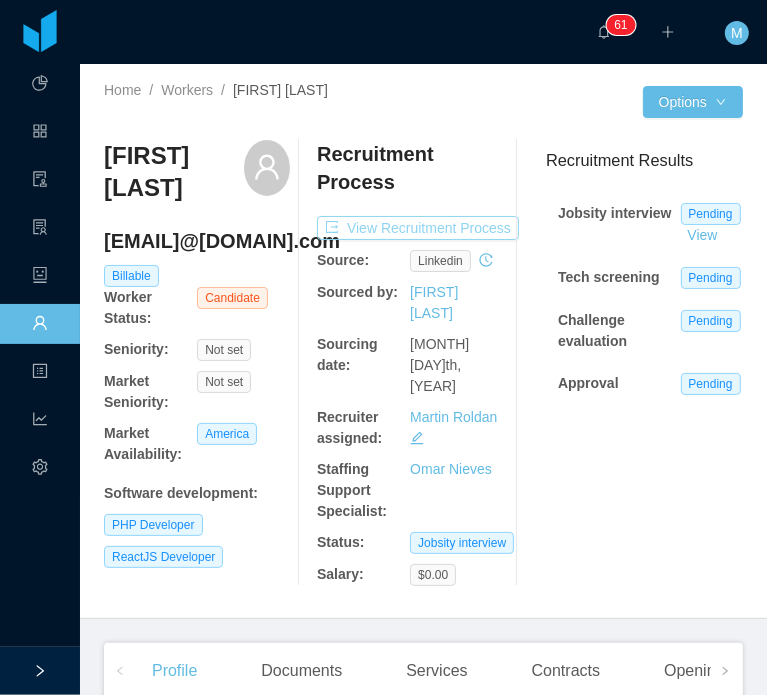 click on "View Recruitment Process" at bounding box center [418, 228] 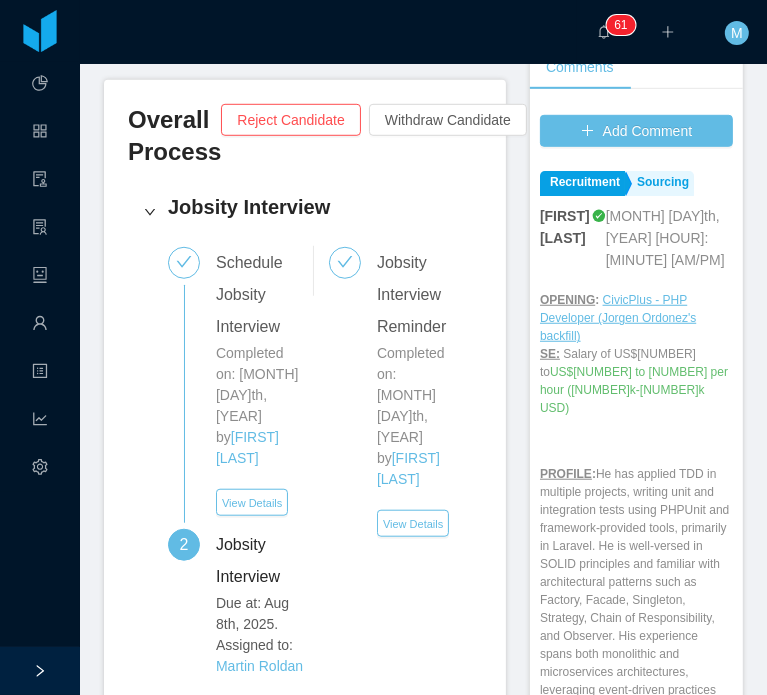 scroll, scrollTop: 700, scrollLeft: 0, axis: vertical 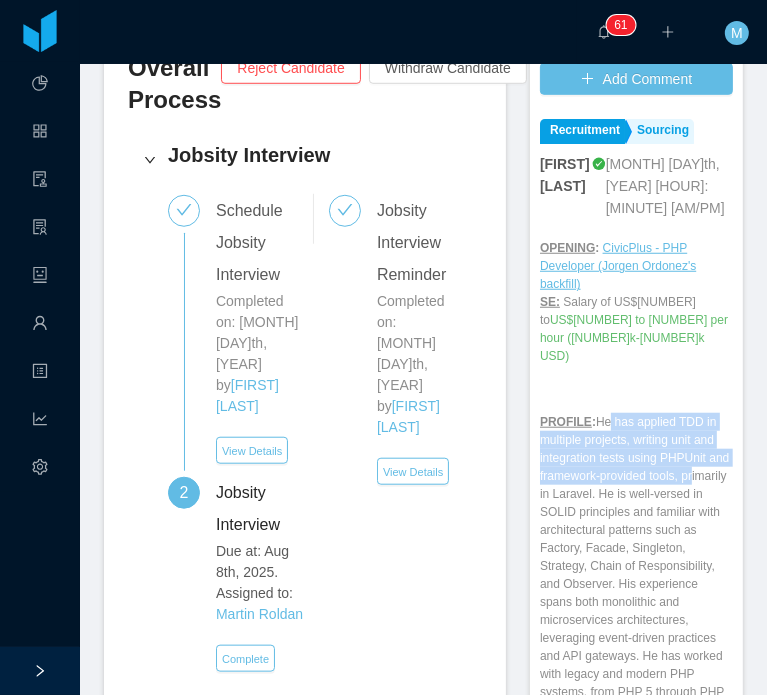 drag, startPoint x: 616, startPoint y: 419, endPoint x: 618, endPoint y: 431, distance: 12.165525 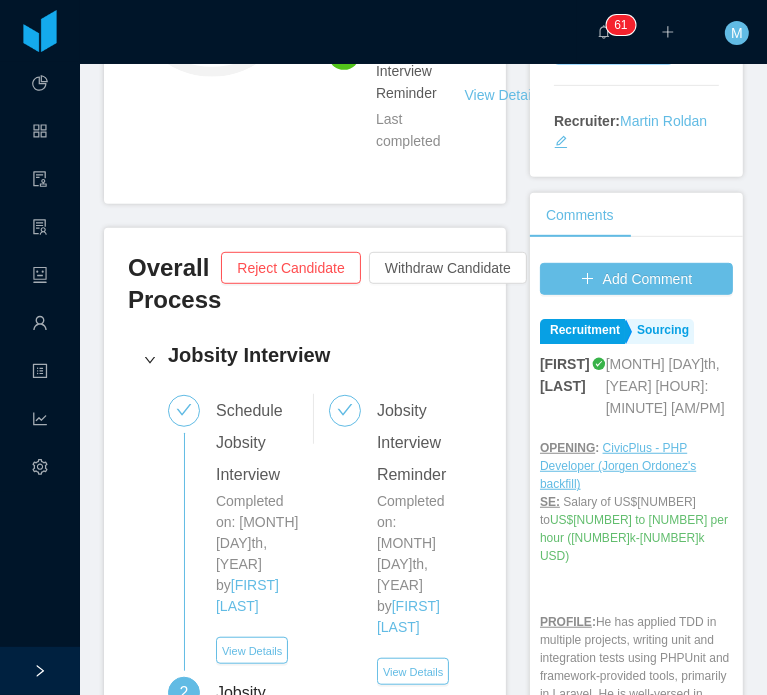 scroll, scrollTop: 700, scrollLeft: 0, axis: vertical 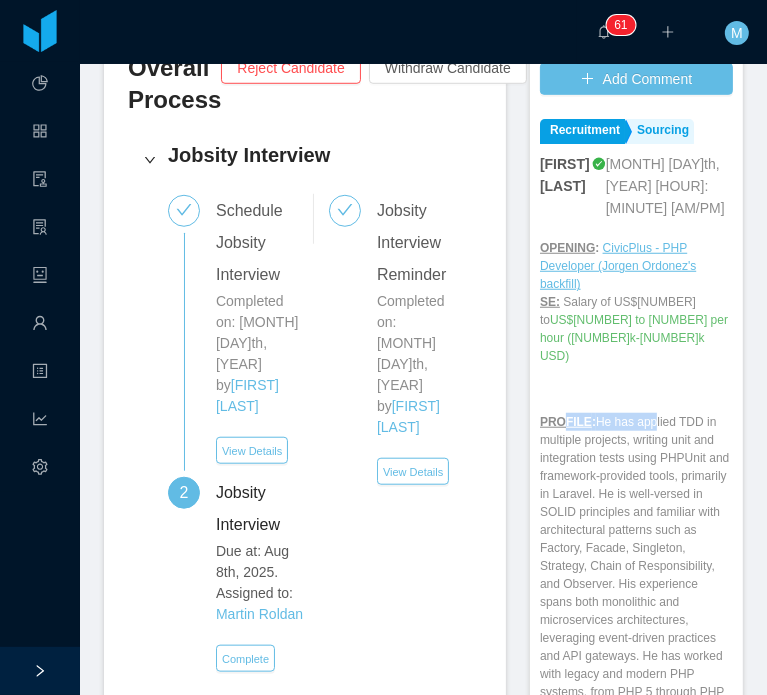 drag, startPoint x: 555, startPoint y: 358, endPoint x: 637, endPoint y: 372, distance: 83.18654 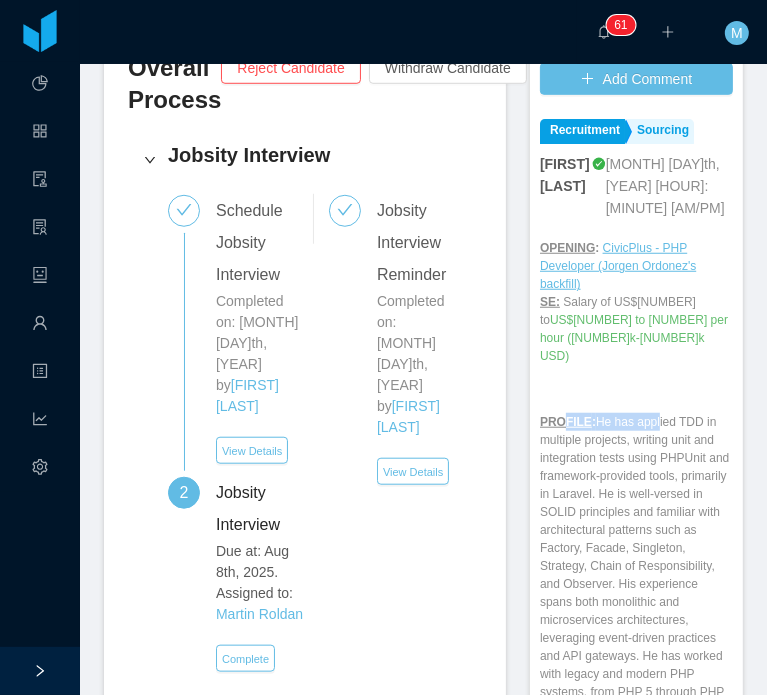 click on "PROFILE :   He has applied TDD in multiple projects, writing unit and integration tests using PHPUnit and framework-provided tools, primarily in Laravel. He is well-versed in SOLID principles and familiar with architectural patterns such as Factory, Facade, Singleton, Strategy, Chain of Responsibility, and Observer. His experience spans both monolithic and microservices architectures, leveraging event-driven practices and API gateways. He has worked with legacy and modern PHP systems, from PHP 5 through PHP 8. ENGLISH : He's comfortable with an English call CV :  YES  FLAG/CONCERN :  Nothing  ATTITUDES : He was polite and showed commitment to the process. It took him several days to respond because he had just gotten married and was on his honeymoon." at bounding box center (636, 647) 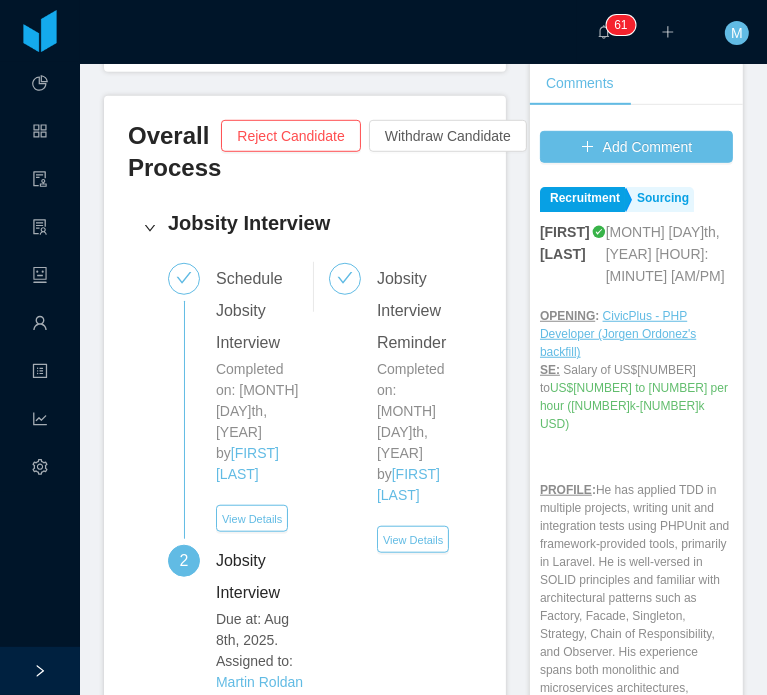 scroll, scrollTop: 600, scrollLeft: 0, axis: vertical 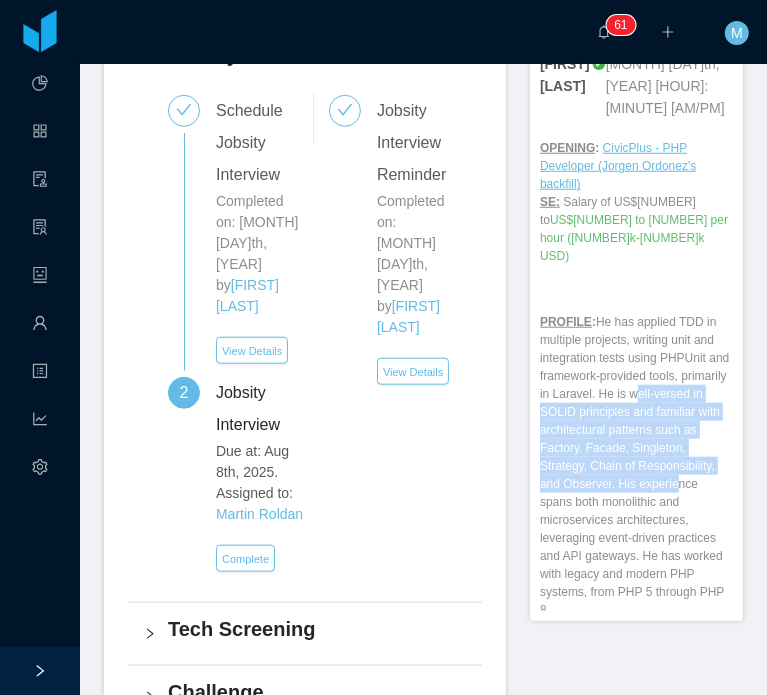 drag, startPoint x: 600, startPoint y: 360, endPoint x: 658, endPoint y: 437, distance: 96.40021 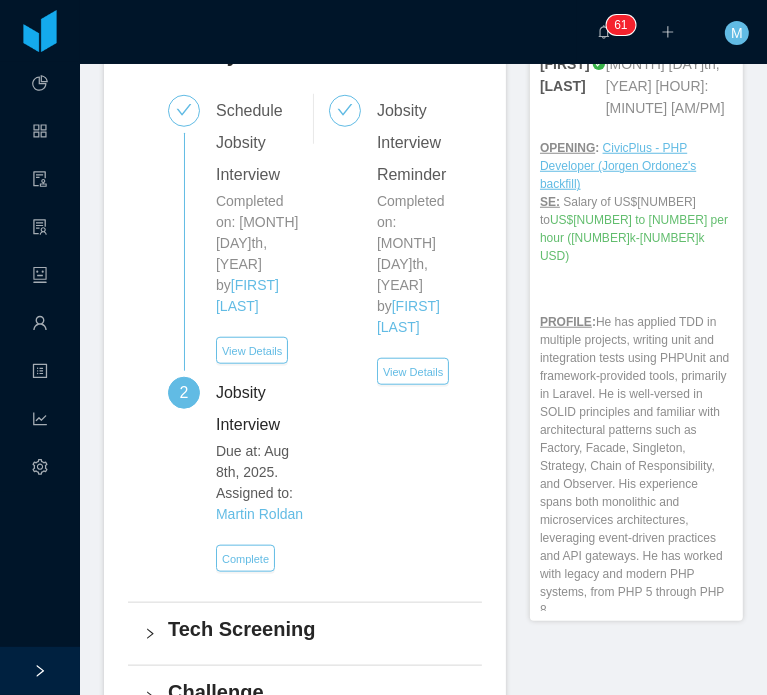 click on "PROFILE :   He has applied TDD in multiple projects, writing unit and integration tests using PHPUnit and framework-provided tools, primarily in Laravel. He is well-versed in SOLID principles and familiar with architectural patterns such as Factory, Facade, Singleton, Strategy, Chain of Responsibility, and Observer. His experience spans both monolithic and microservices architectures, leveraging event-driven practices and API gateways. He has worked with legacy and modern PHP systems, from PHP 5 through PHP 8. ENGLISH : He's comfortable with an English call CV :  YES  FLAG/CONCERN :  Nothing  ATTITUDES : He was polite and showed commitment to the process. It took him several days to respond because he had just gotten married and was on his honeymoon." at bounding box center [636, 547] 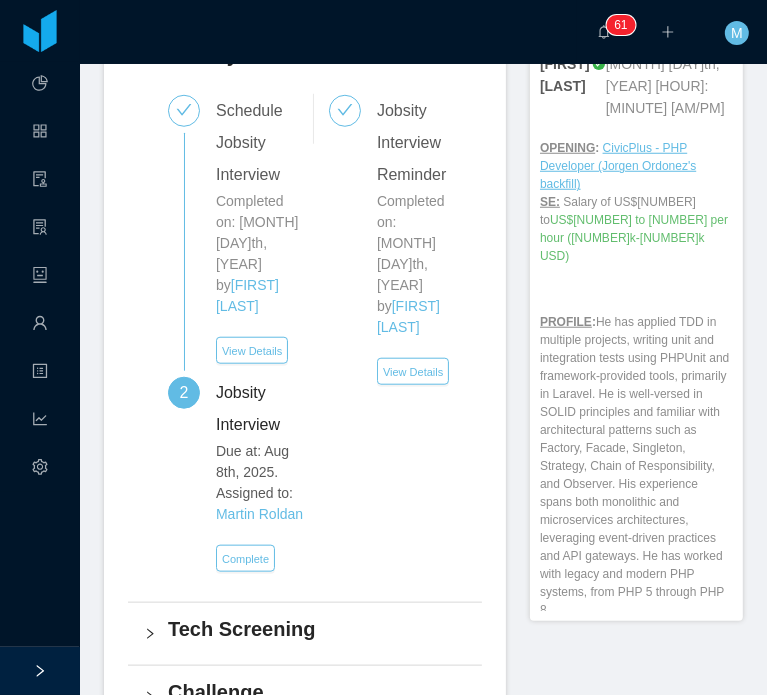click on "PROFILE :   He has applied TDD in multiple projects, writing unit and integration tests using PHPUnit and framework-provided tools, primarily in Laravel. He is well-versed in SOLID principles and familiar with architectural patterns such as Factory, Facade, Singleton, Strategy, Chain of Responsibility, and Observer. His experience spans both monolithic and microservices architectures, leveraging event-driven practices and API gateways. He has worked with legacy and modern PHP systems, from PHP 5 through PHP 8. ENGLISH : He's comfortable with an English call CV :  YES  FLAG/CONCERN :  Nothing  ATTITUDES : He was polite and showed commitment to the process. It took him several days to respond because he had just gotten married and was on his honeymoon." at bounding box center [636, 547] 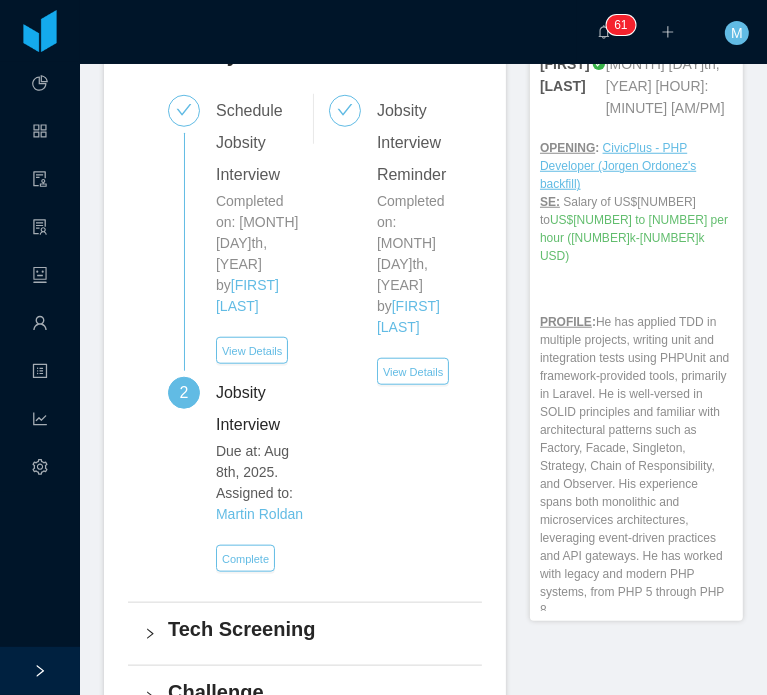 click on "PROFILE :   He has applied TDD in multiple projects, writing unit and integration tests using PHPUnit and framework-provided tools, primarily in Laravel. He is well-versed in SOLID principles and familiar with architectural patterns such as Factory, Facade, Singleton, Strategy, Chain of Responsibility, and Observer. His experience spans both monolithic and microservices architectures, leveraging event-driven practices and API gateways. He has worked with legacy and modern PHP systems, from PHP 5 through PHP 8. ENGLISH : He's comfortable with an English call CV :  YES  FLAG/CONCERN :  Nothing  ATTITUDES : He was polite and showed commitment to the process. It took him several days to respond because he had just gotten married and was on his honeymoon." at bounding box center (636, 547) 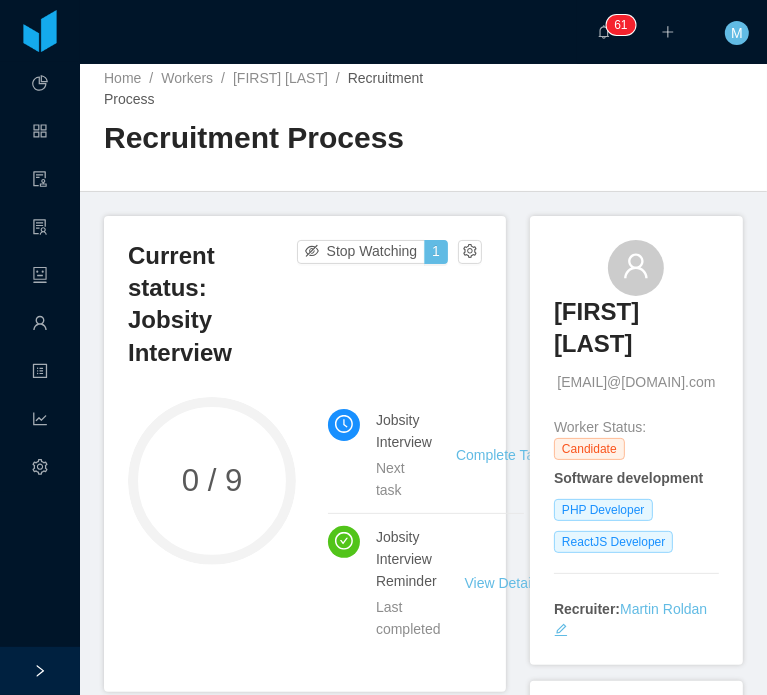 scroll, scrollTop: 0, scrollLeft: 0, axis: both 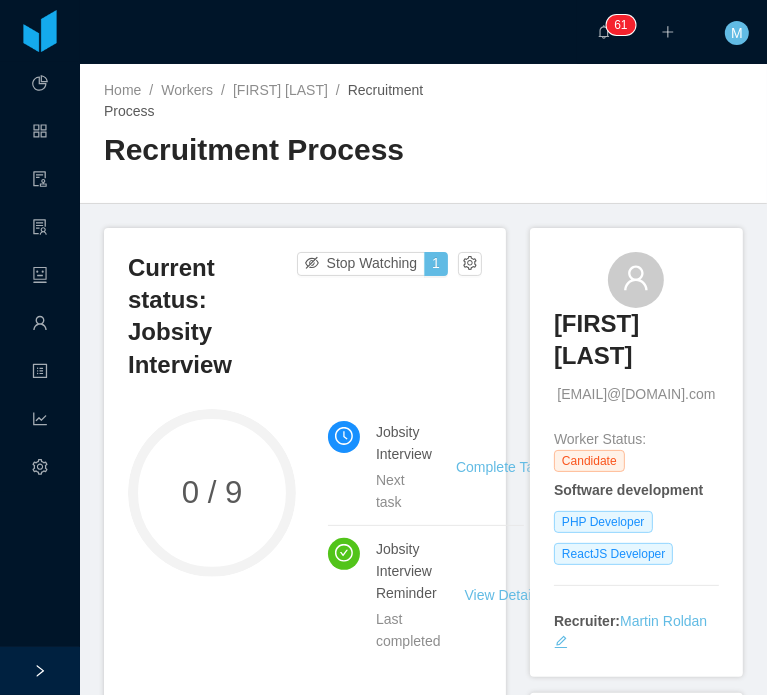 drag, startPoint x: 300, startPoint y: 327, endPoint x: 375, endPoint y: 337, distance: 75.66373 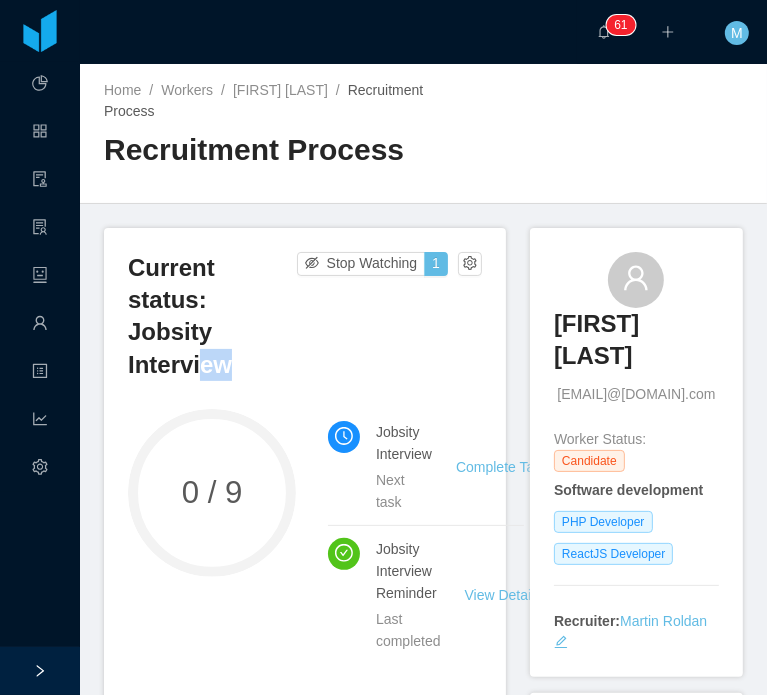 drag, startPoint x: 284, startPoint y: 342, endPoint x: 200, endPoint y: 335, distance: 84.29116 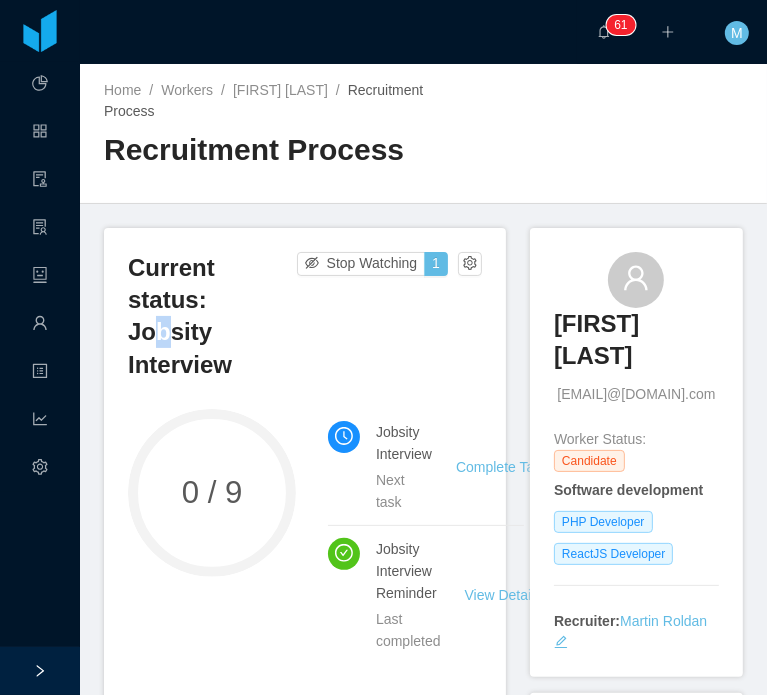 drag, startPoint x: 156, startPoint y: 310, endPoint x: 187, endPoint y: 310, distance: 31 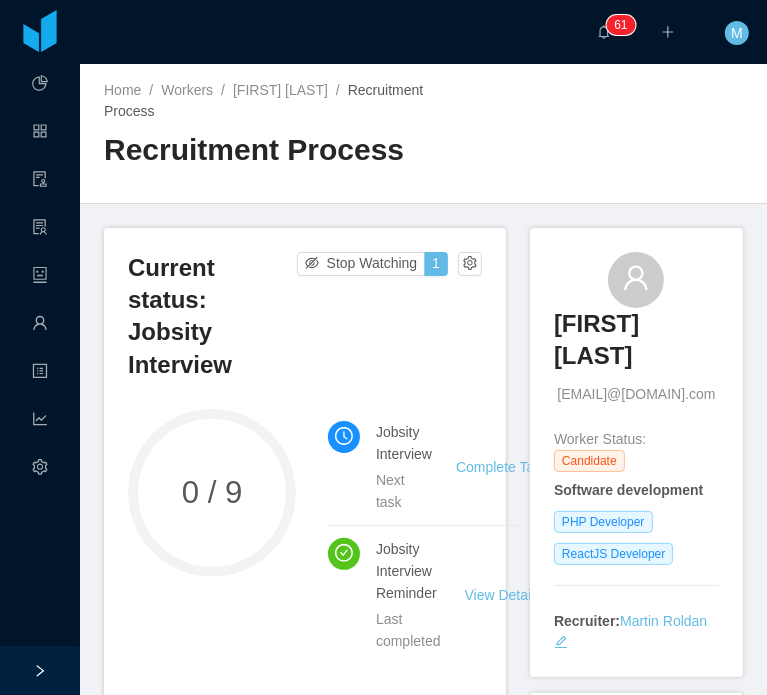 click on "Current status: Jobsity Interview" at bounding box center [212, 317] 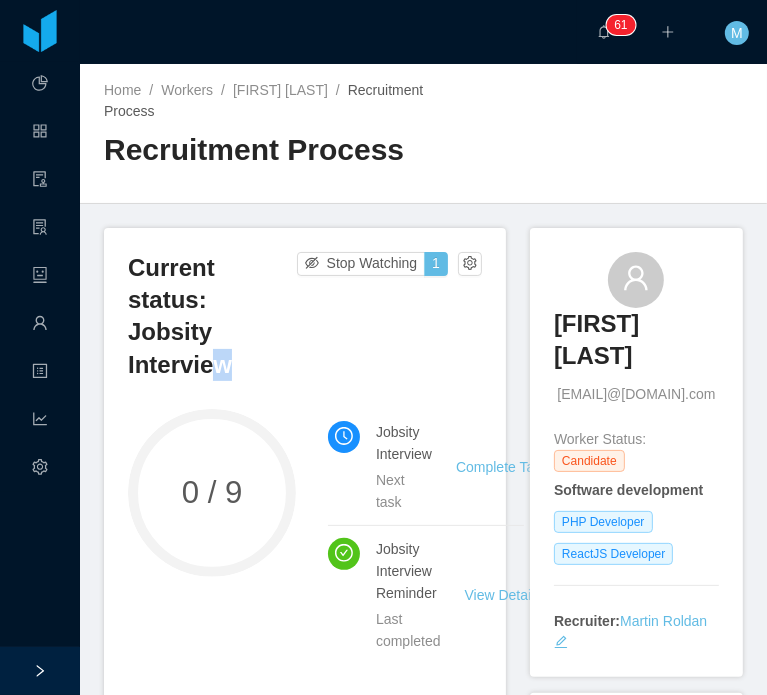 click on "Current status: Jobsity Interview" at bounding box center [212, 317] 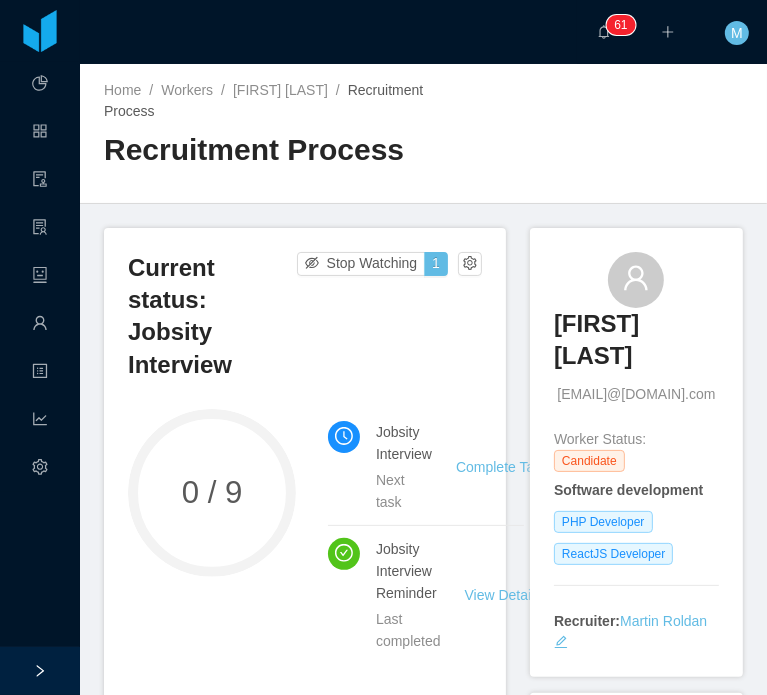 click on "Current status: Jobsity Interview" at bounding box center (212, 317) 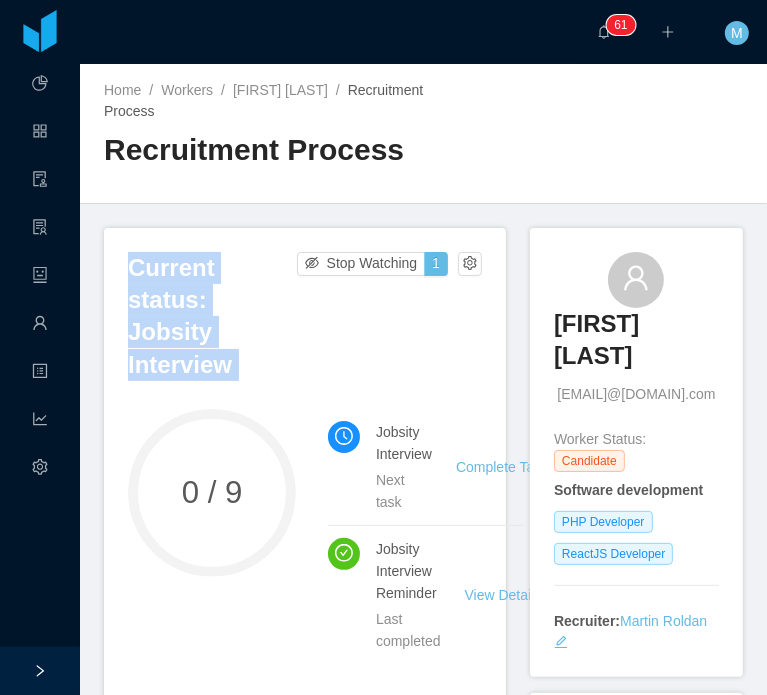 drag, startPoint x: 233, startPoint y: 339, endPoint x: 205, endPoint y: 339, distance: 28 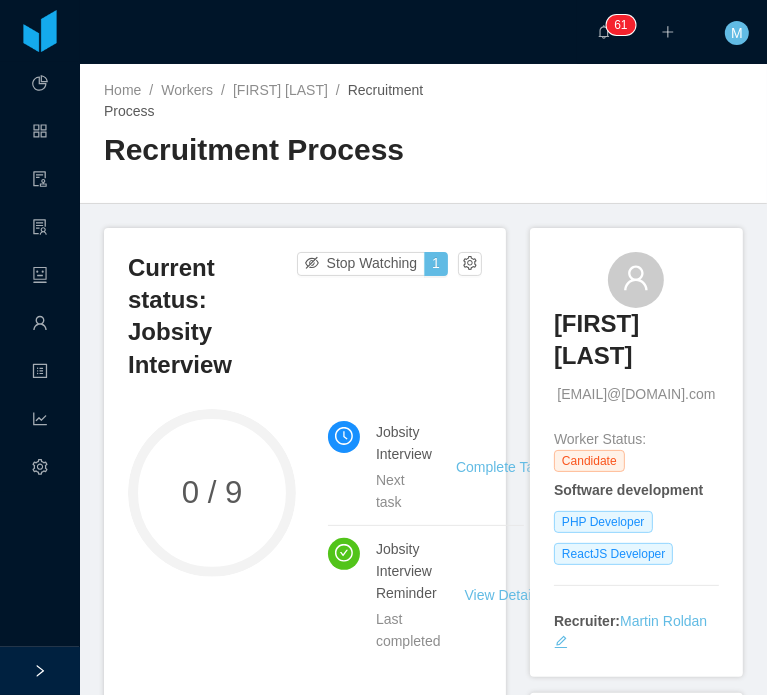 click on "Stop Watching 1" at bounding box center (372, 323) 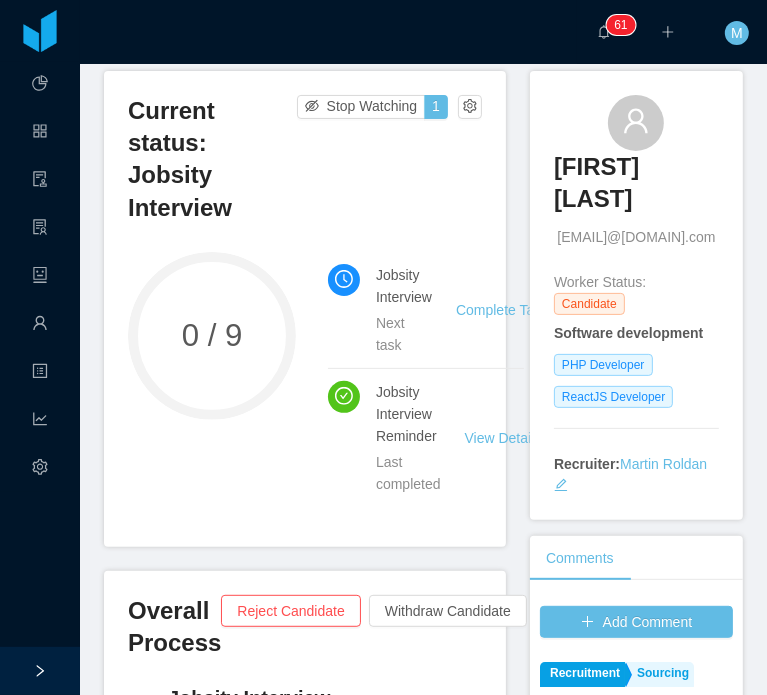 scroll, scrollTop: 0, scrollLeft: 0, axis: both 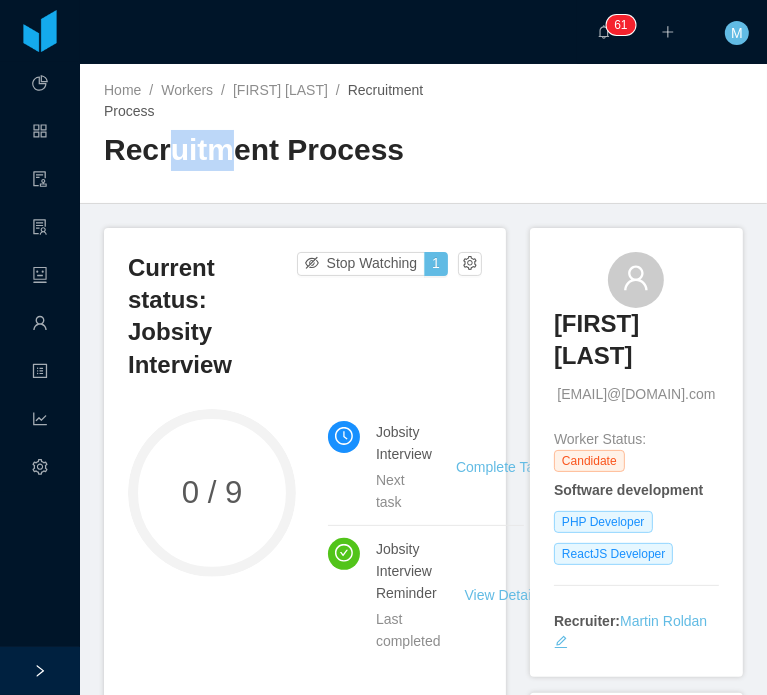 drag, startPoint x: 219, startPoint y: 134, endPoint x: 244, endPoint y: 136, distance: 25.079872 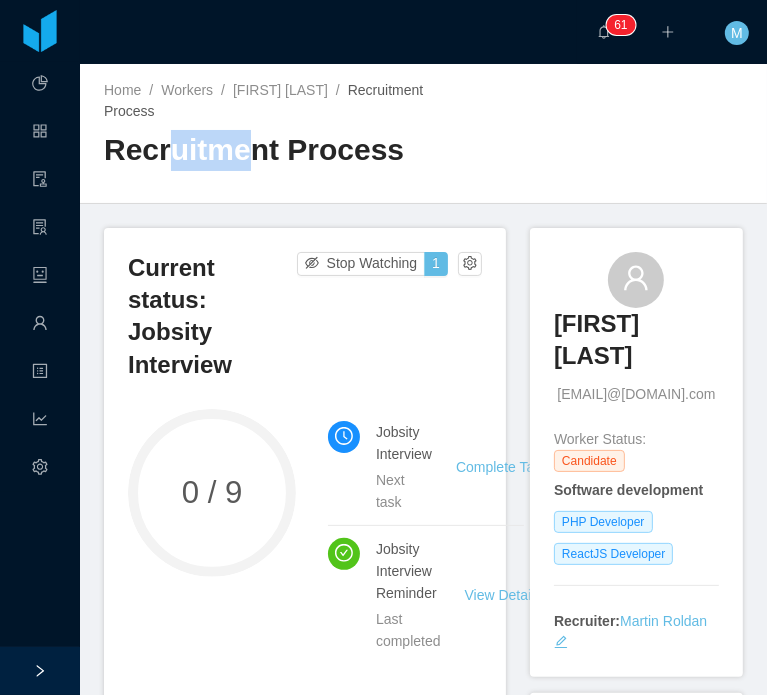 click on "Recruitment Process" at bounding box center (264, 150) 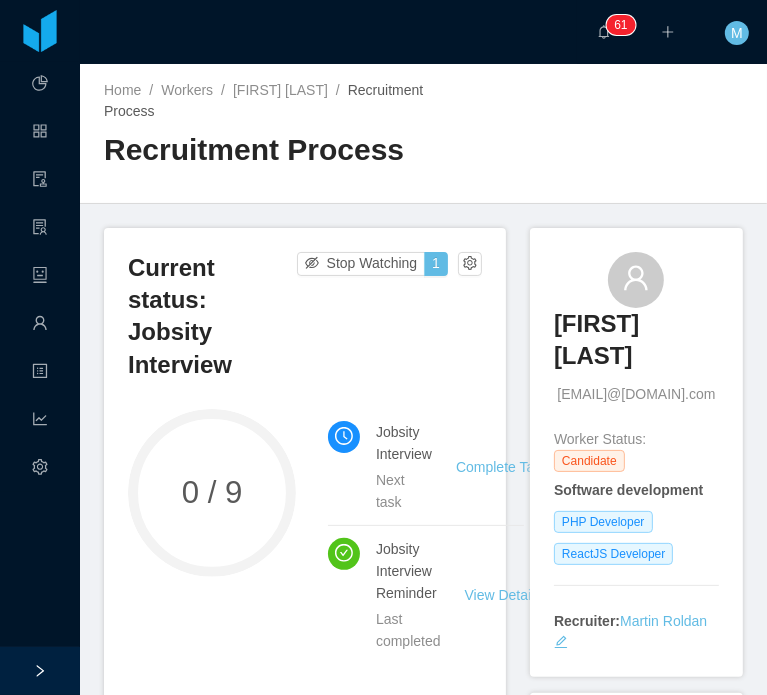 click on "Recruitment Process" at bounding box center [264, 150] 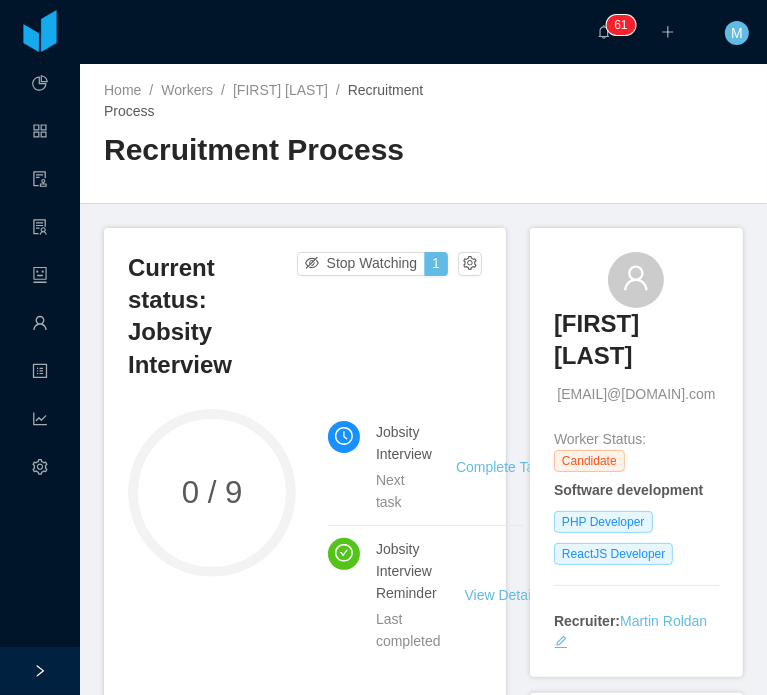 click on "0 / 9 Jobsity Interview Next task Complete Task Jobsity Interview Reminder Last completed View Details" at bounding box center (305, 536) 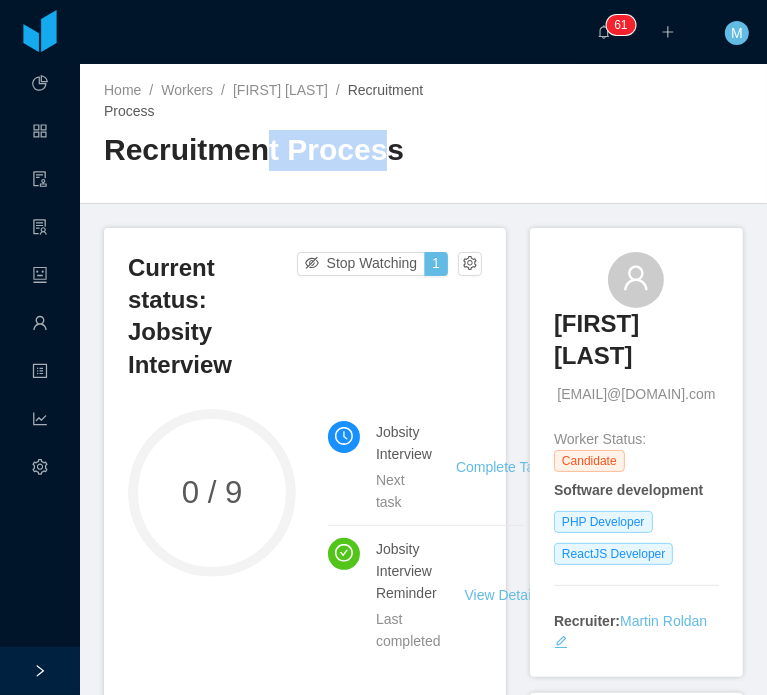 drag, startPoint x: 262, startPoint y: 151, endPoint x: 369, endPoint y: 147, distance: 107.07474 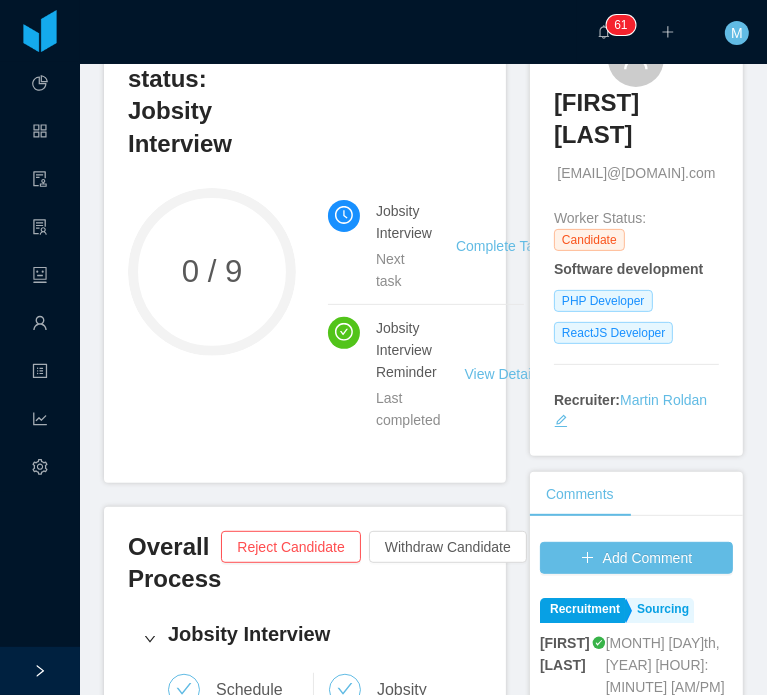 scroll, scrollTop: 0, scrollLeft: 0, axis: both 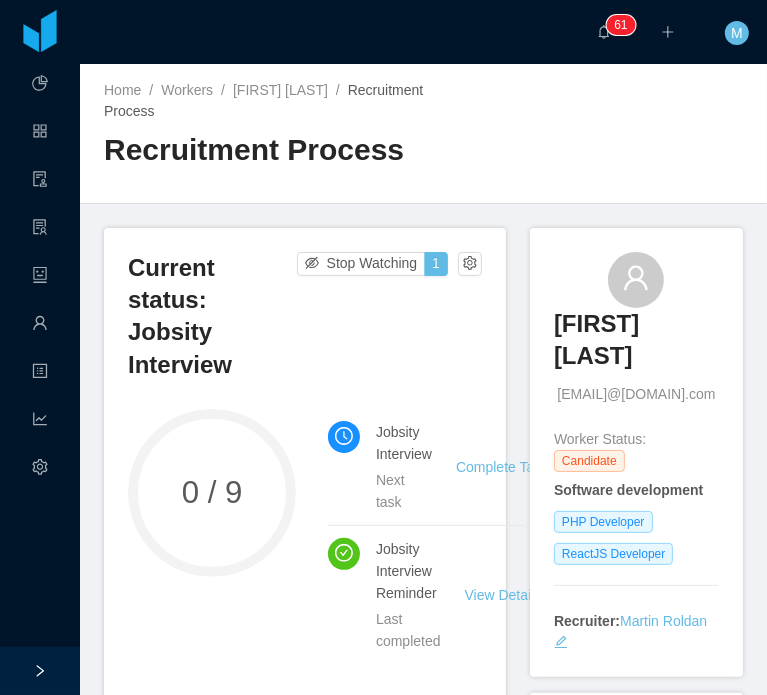 drag, startPoint x: 402, startPoint y: 179, endPoint x: 219, endPoint y: 203, distance: 184.56706 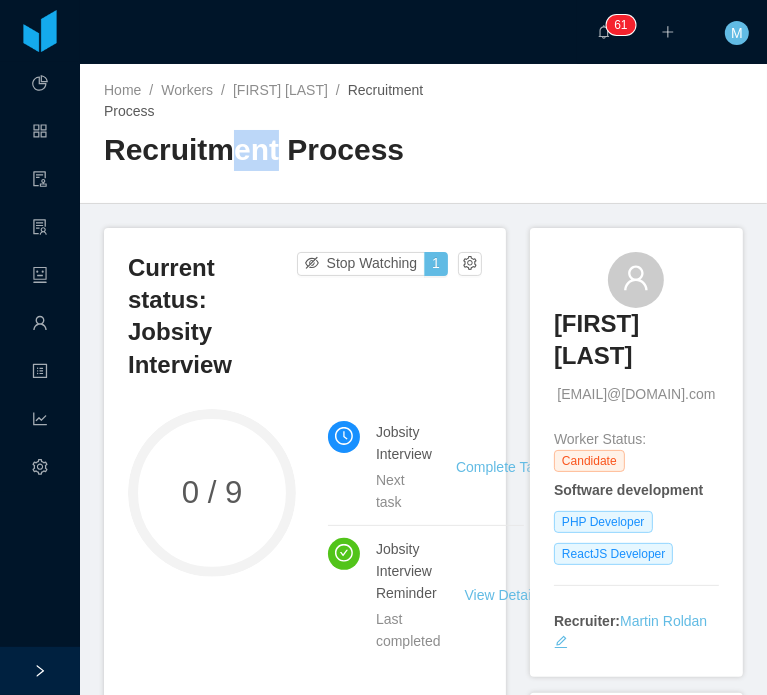 drag, startPoint x: 240, startPoint y: 147, endPoint x: 268, endPoint y: 135, distance: 30.463093 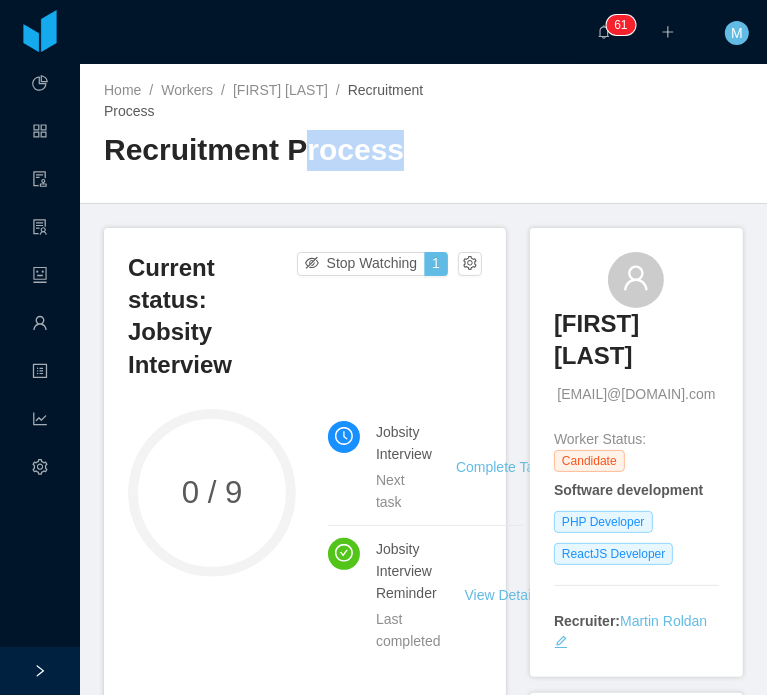 drag, startPoint x: 340, startPoint y: 161, endPoint x: 300, endPoint y: 161, distance: 40 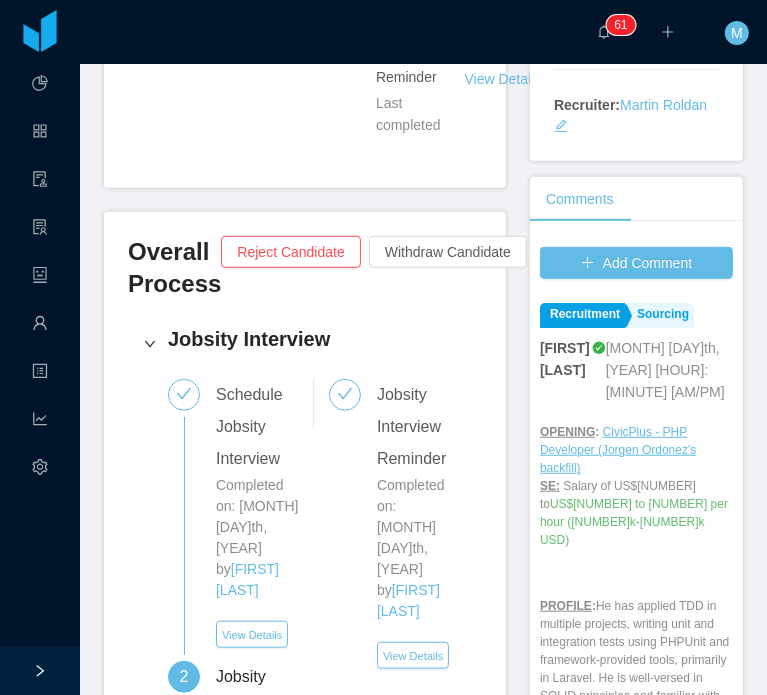 scroll, scrollTop: 712, scrollLeft: 0, axis: vertical 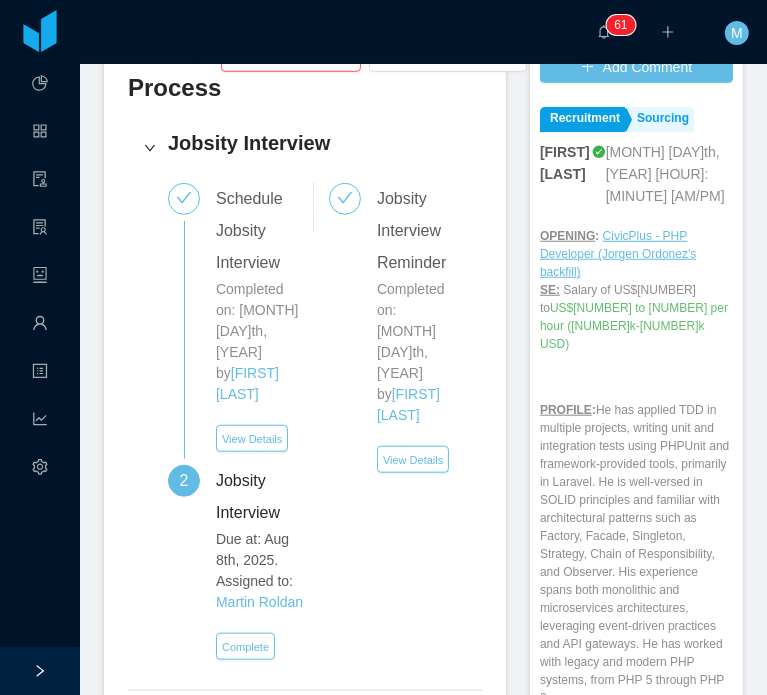 click on "[FIRST] [LAST]" at bounding box center (565, 174) 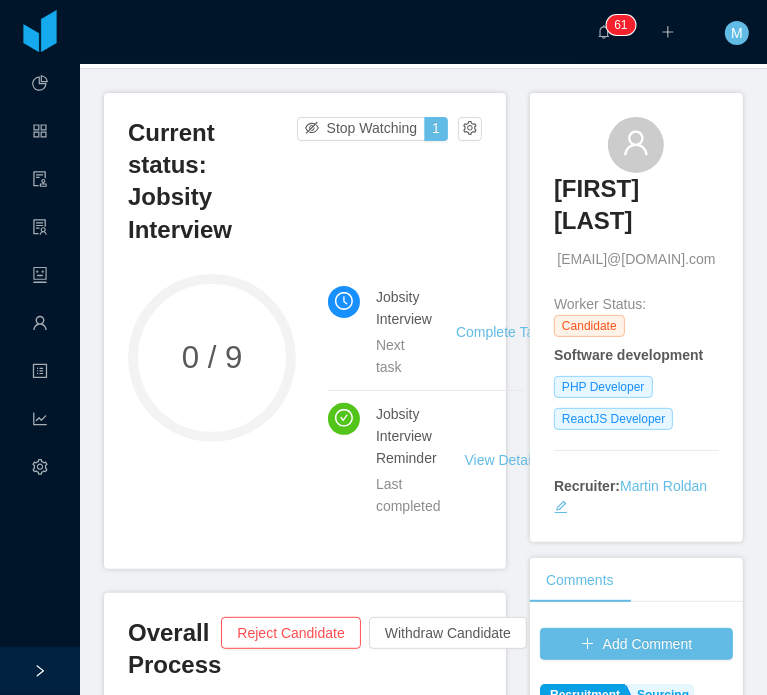 scroll, scrollTop: 200, scrollLeft: 0, axis: vertical 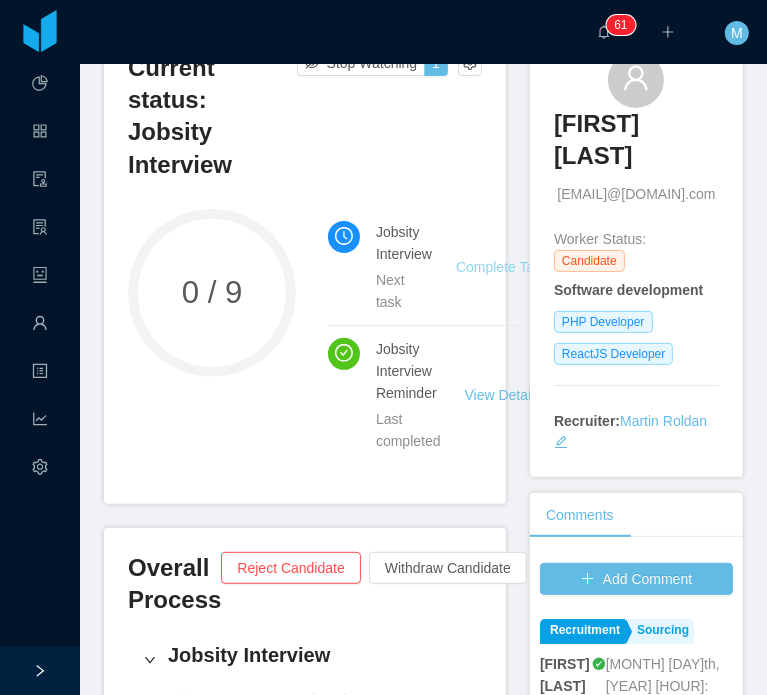 click on "Complete Task" at bounding box center [502, 267] 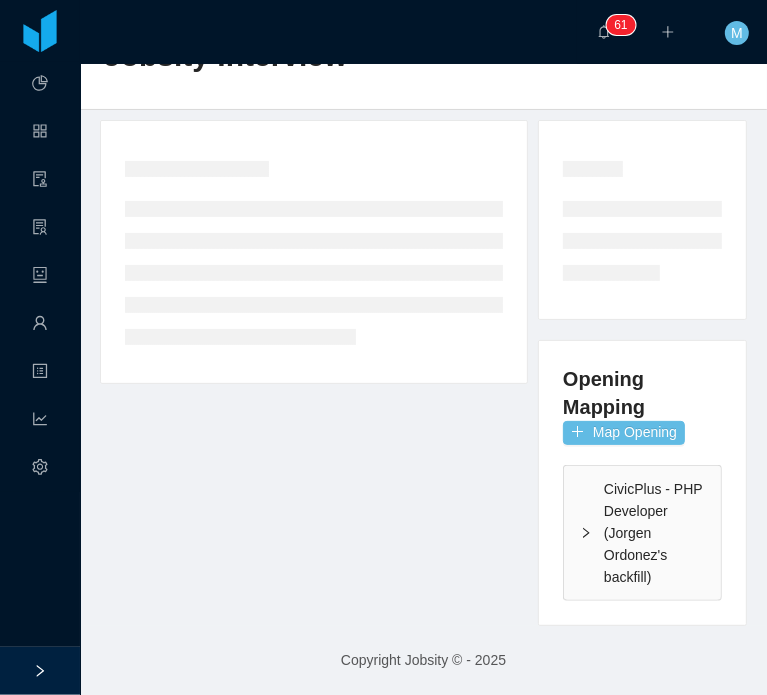 scroll, scrollTop: 112, scrollLeft: 0, axis: vertical 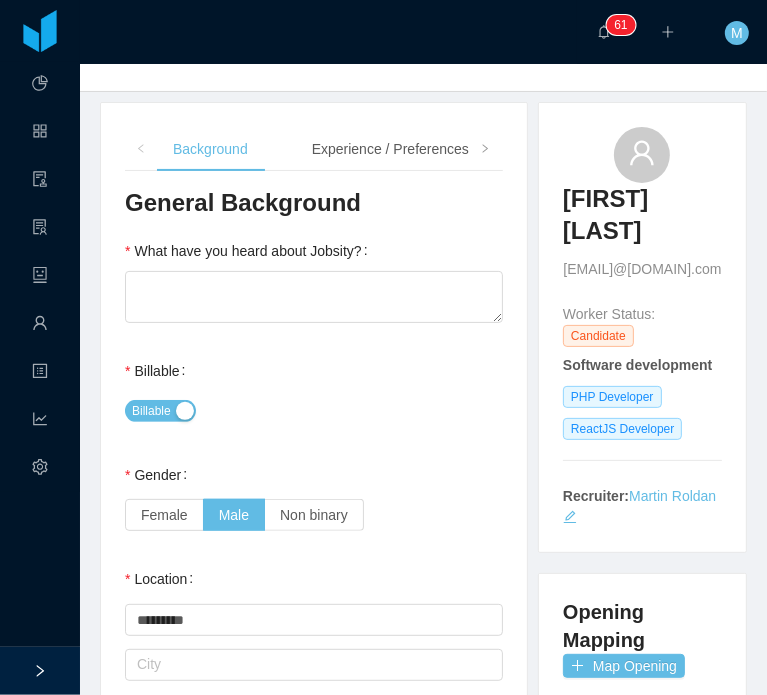 type 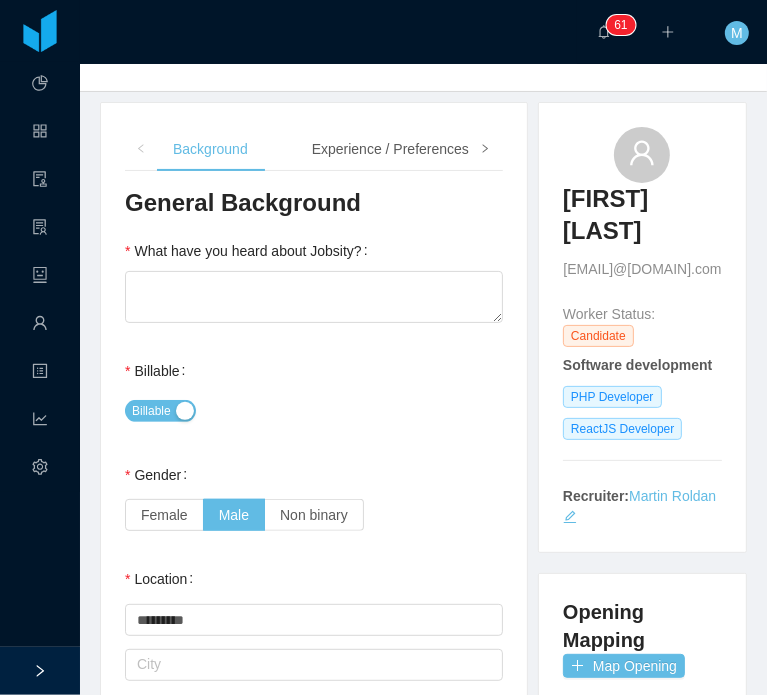 click at bounding box center (485, 149) 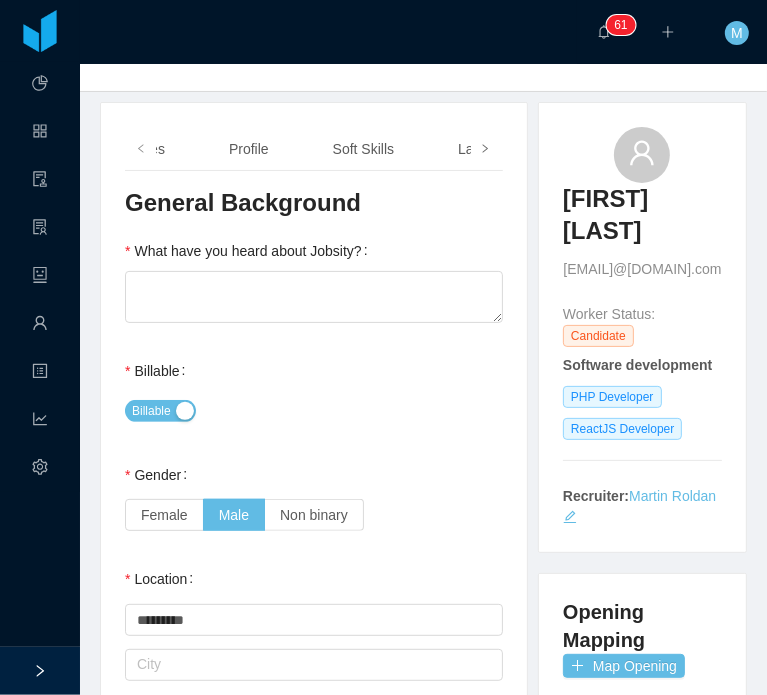 click at bounding box center [485, 149] 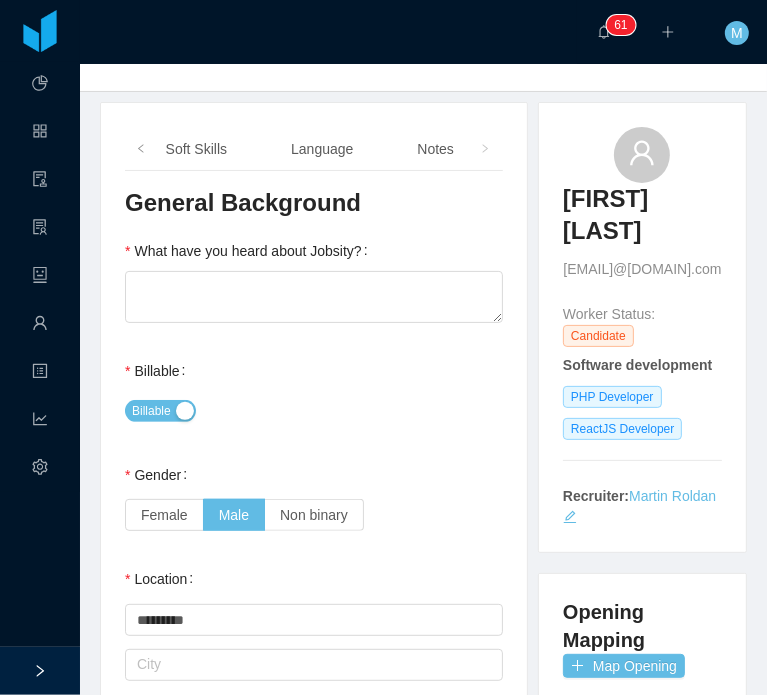 click at bounding box center [485, 149] 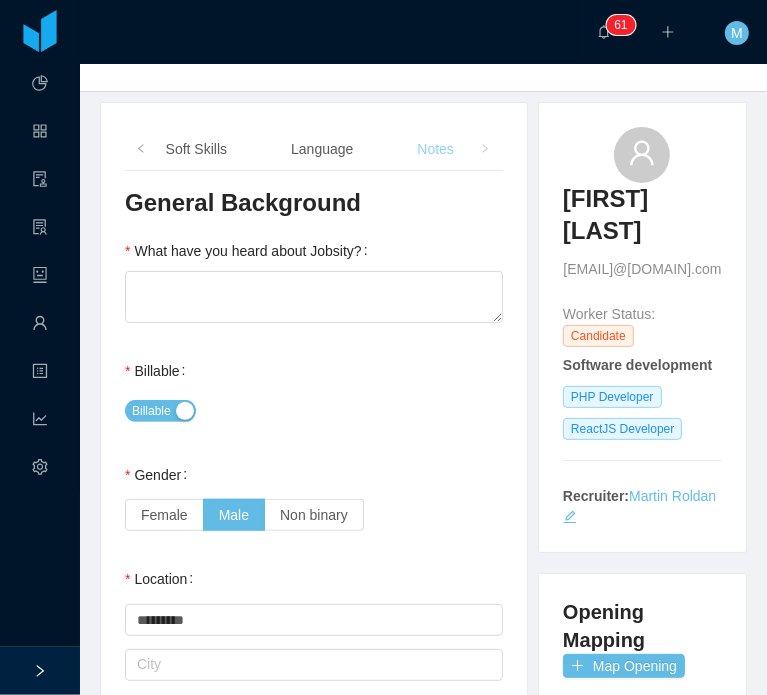 click on "Notes" at bounding box center [435, 149] 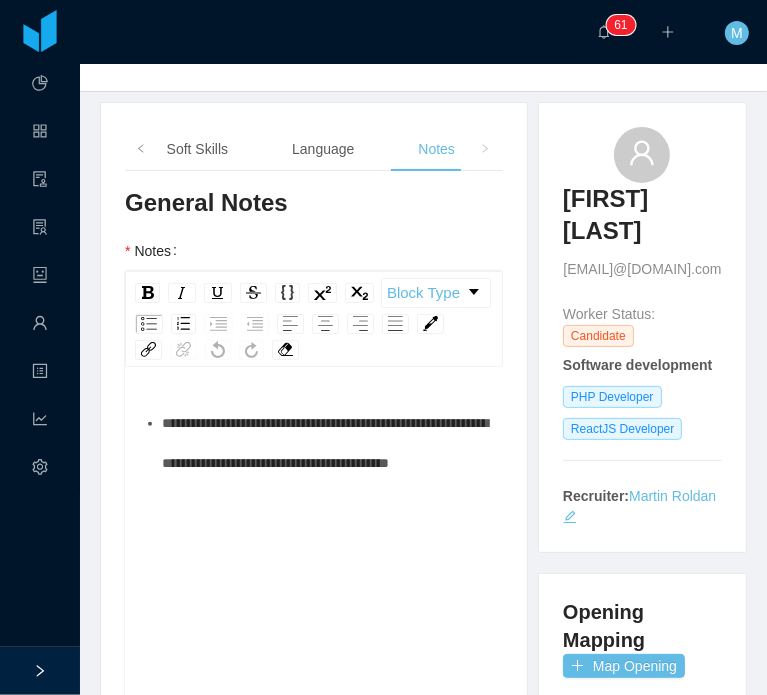 click on "**********" at bounding box center [325, 443] 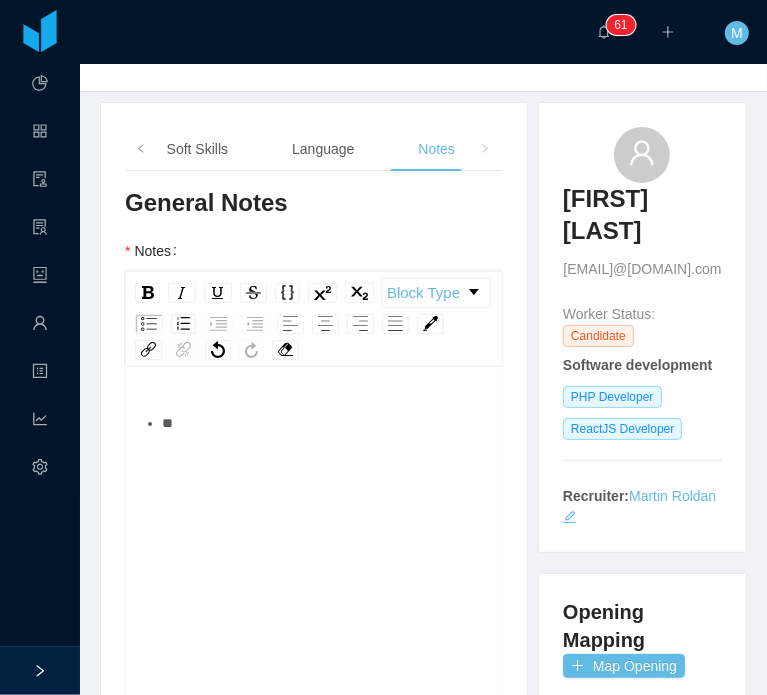 type 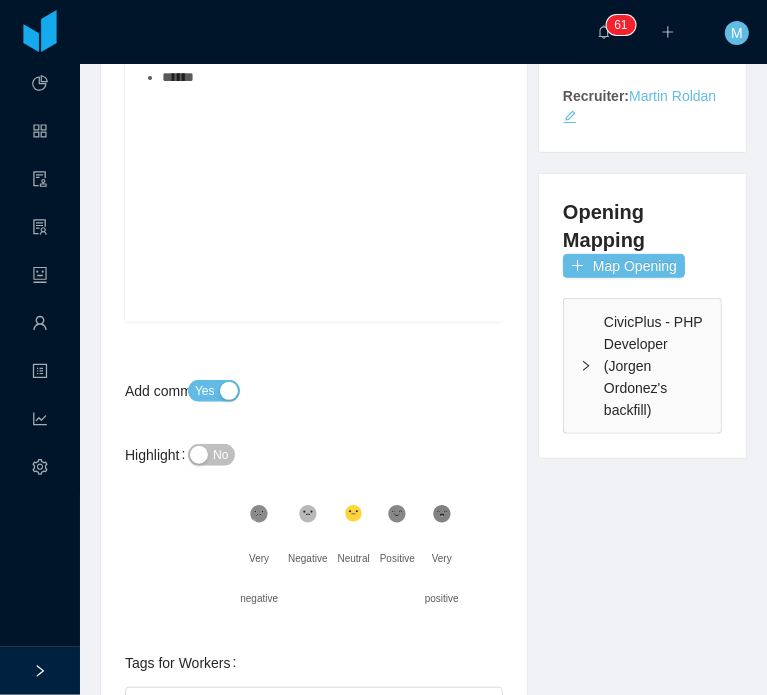 scroll, scrollTop: 312, scrollLeft: 0, axis: vertical 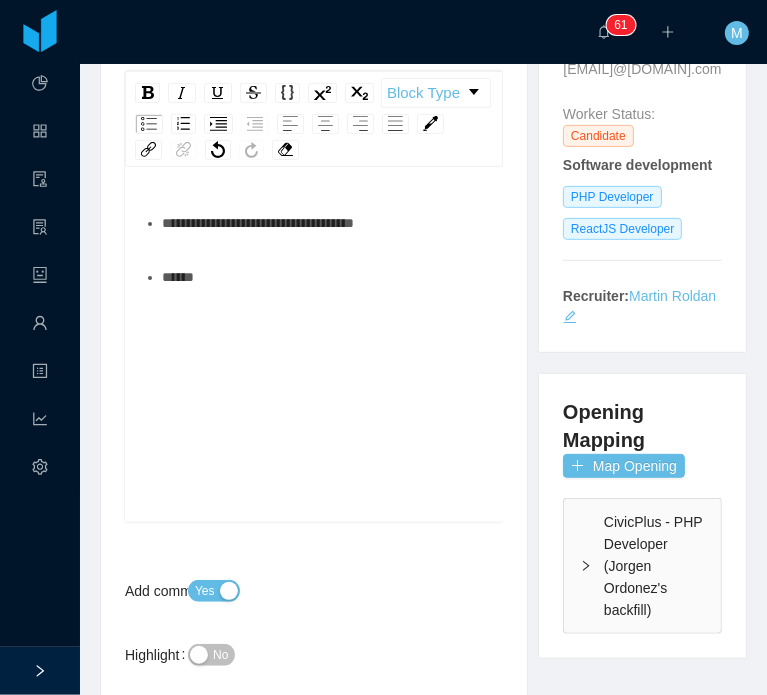 click on "CivicPlus - PHP Developer (Jorgen Ordonez's backfill)" at bounding box center (642, 566) 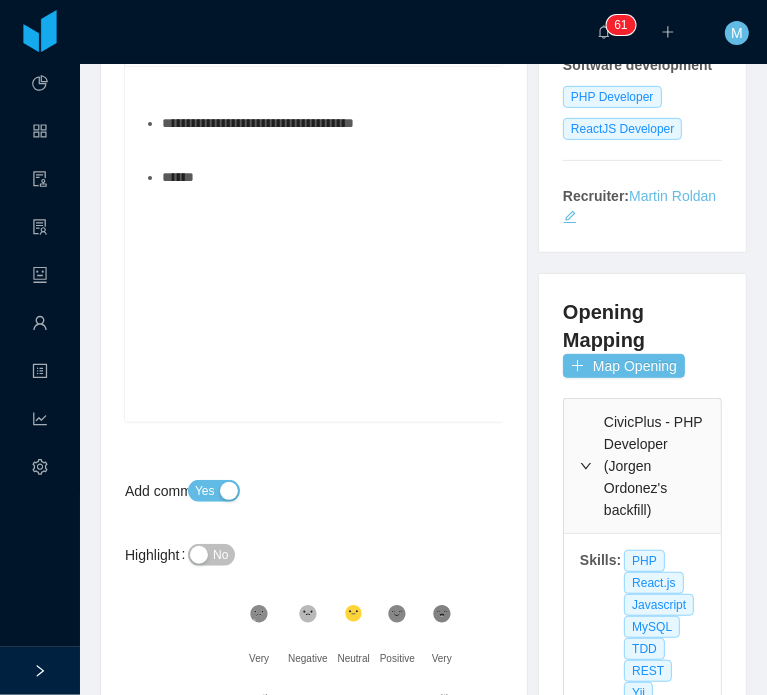scroll, scrollTop: 512, scrollLeft: 0, axis: vertical 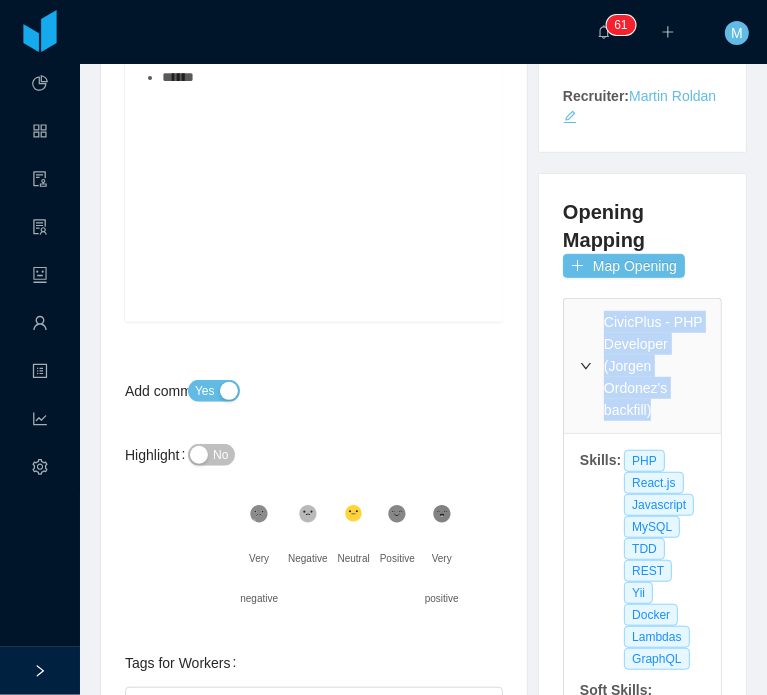 drag, startPoint x: 659, startPoint y: 431, endPoint x: 593, endPoint y: 340, distance: 112.41441 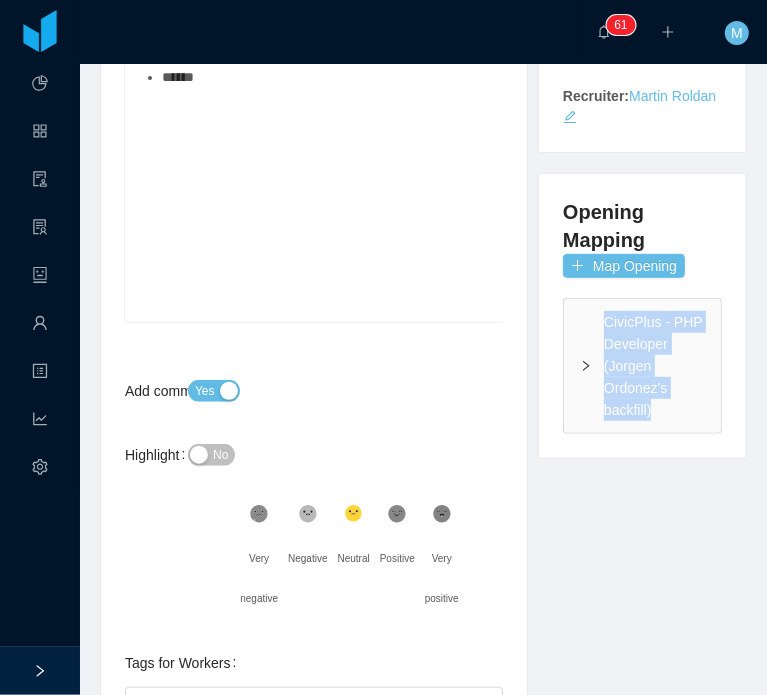 copy on "CivicPlus - PHP Developer (Jorgen Ordonez's backfill)" 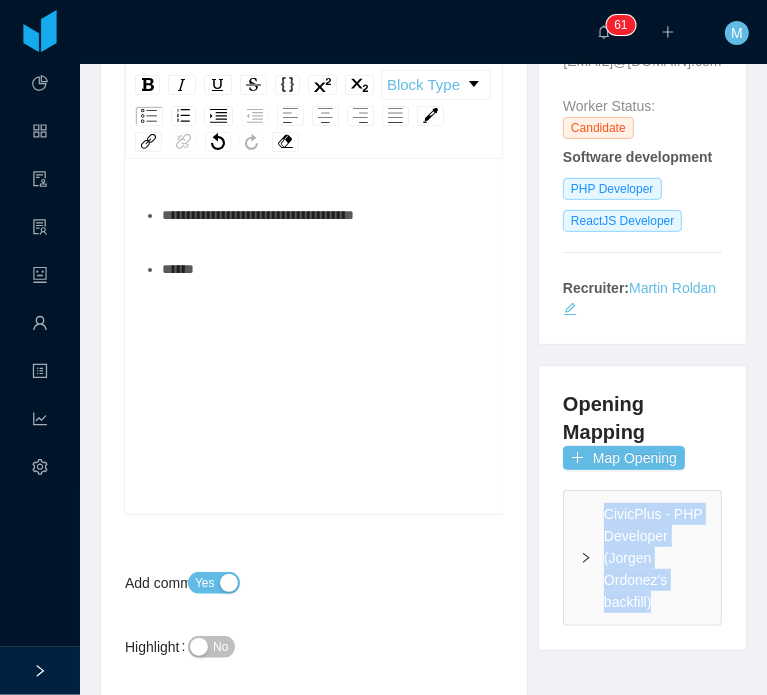 scroll, scrollTop: 212, scrollLeft: 0, axis: vertical 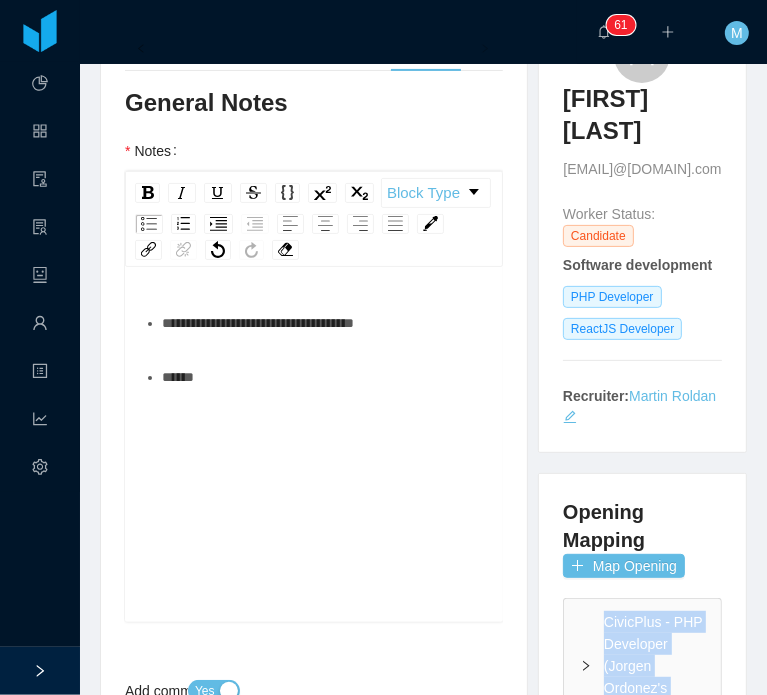 click on "**********" at bounding box center (325, 323) 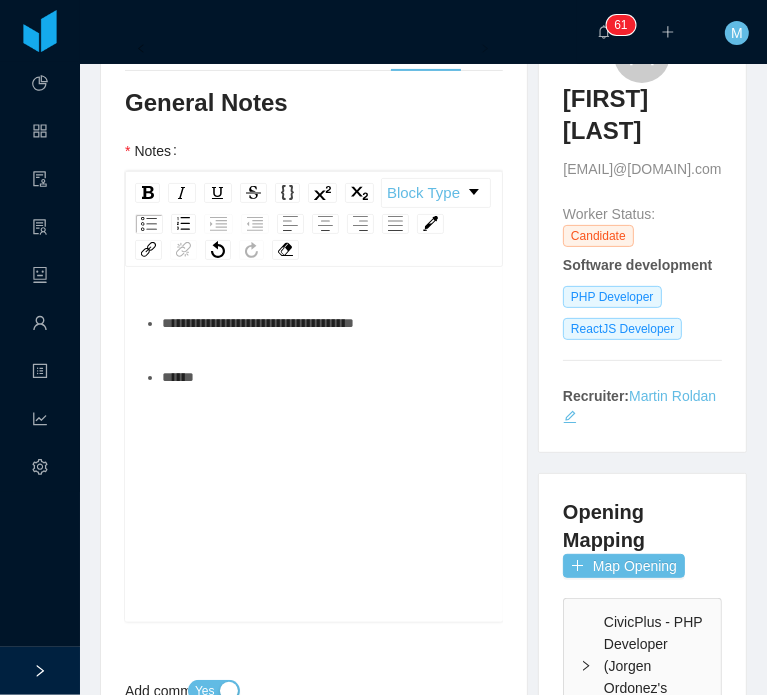 click on "**********" at bounding box center (325, 323) 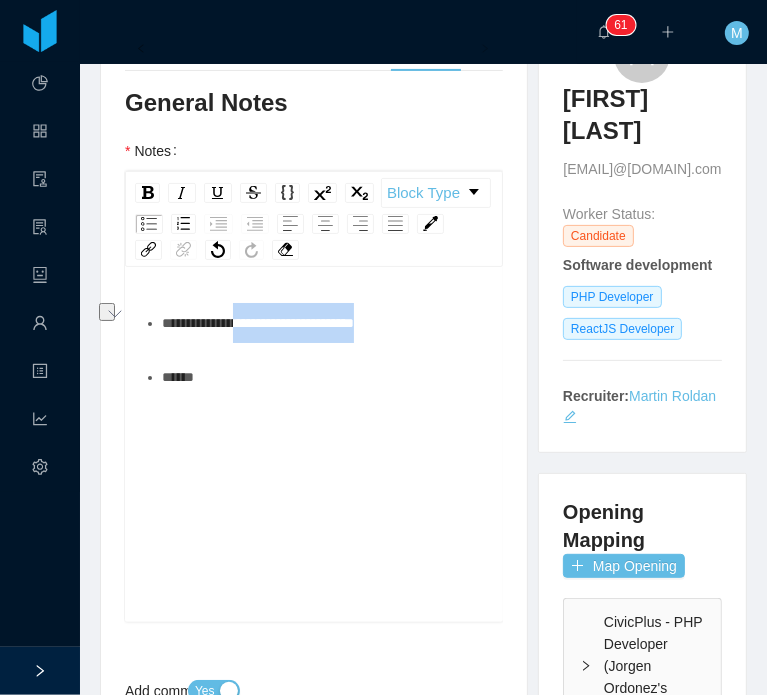 drag, startPoint x: 408, startPoint y: 355, endPoint x: 235, endPoint y: 351, distance: 173.04623 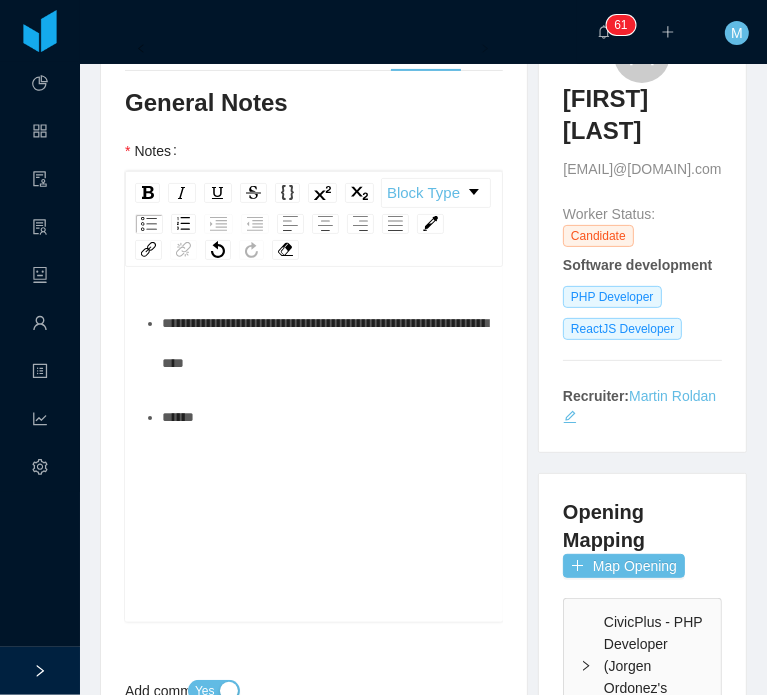 drag, startPoint x: 295, startPoint y: 411, endPoint x: 294, endPoint y: 439, distance: 28.01785 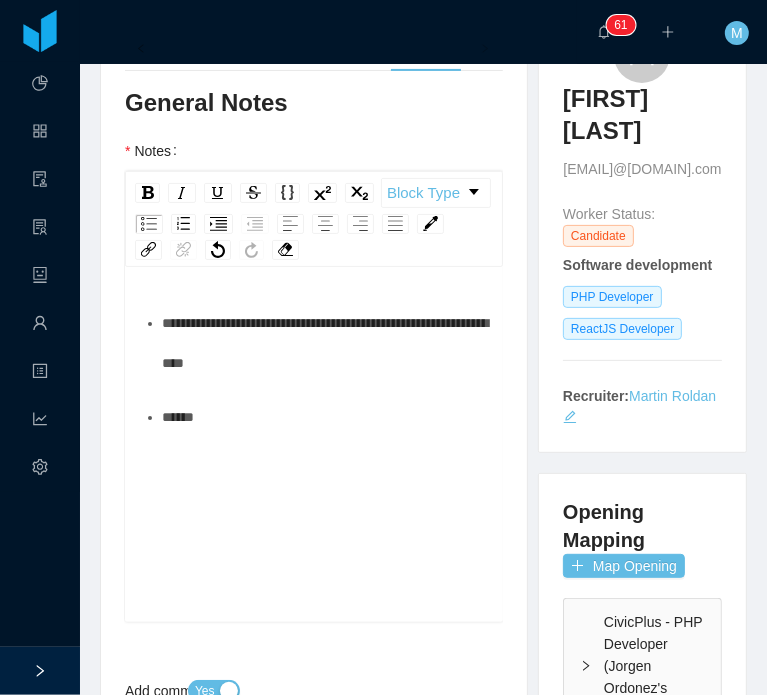 click on "*****" at bounding box center [325, 417] 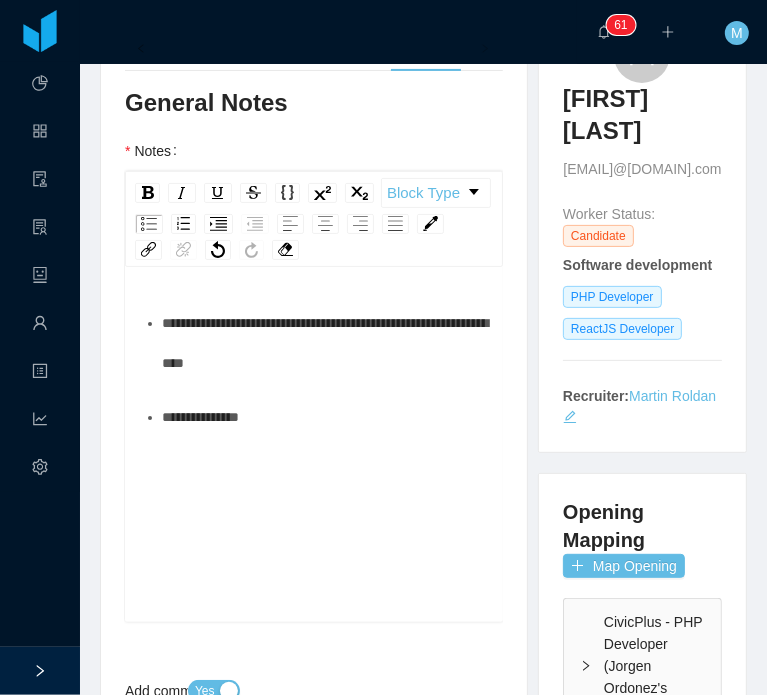 click on "**********" at bounding box center (325, 343) 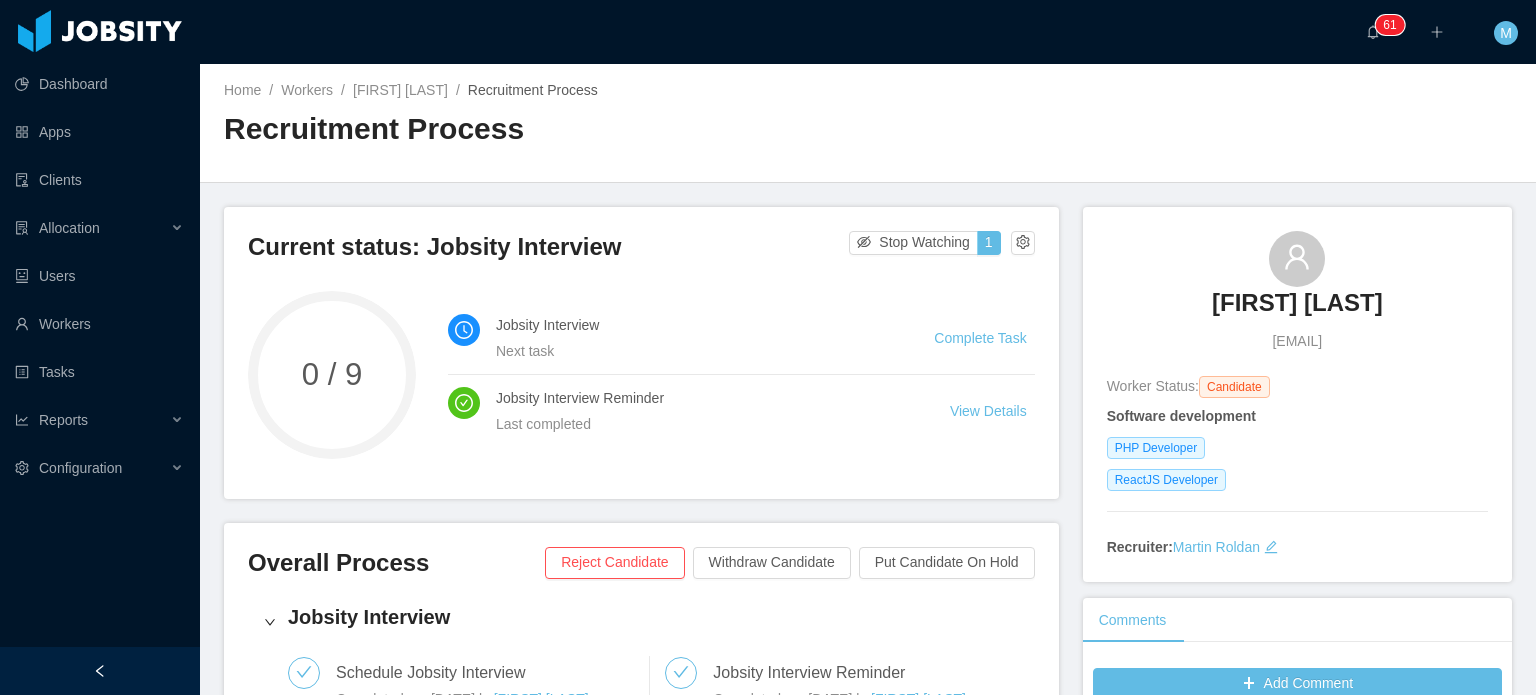 scroll, scrollTop: 0, scrollLeft: 0, axis: both 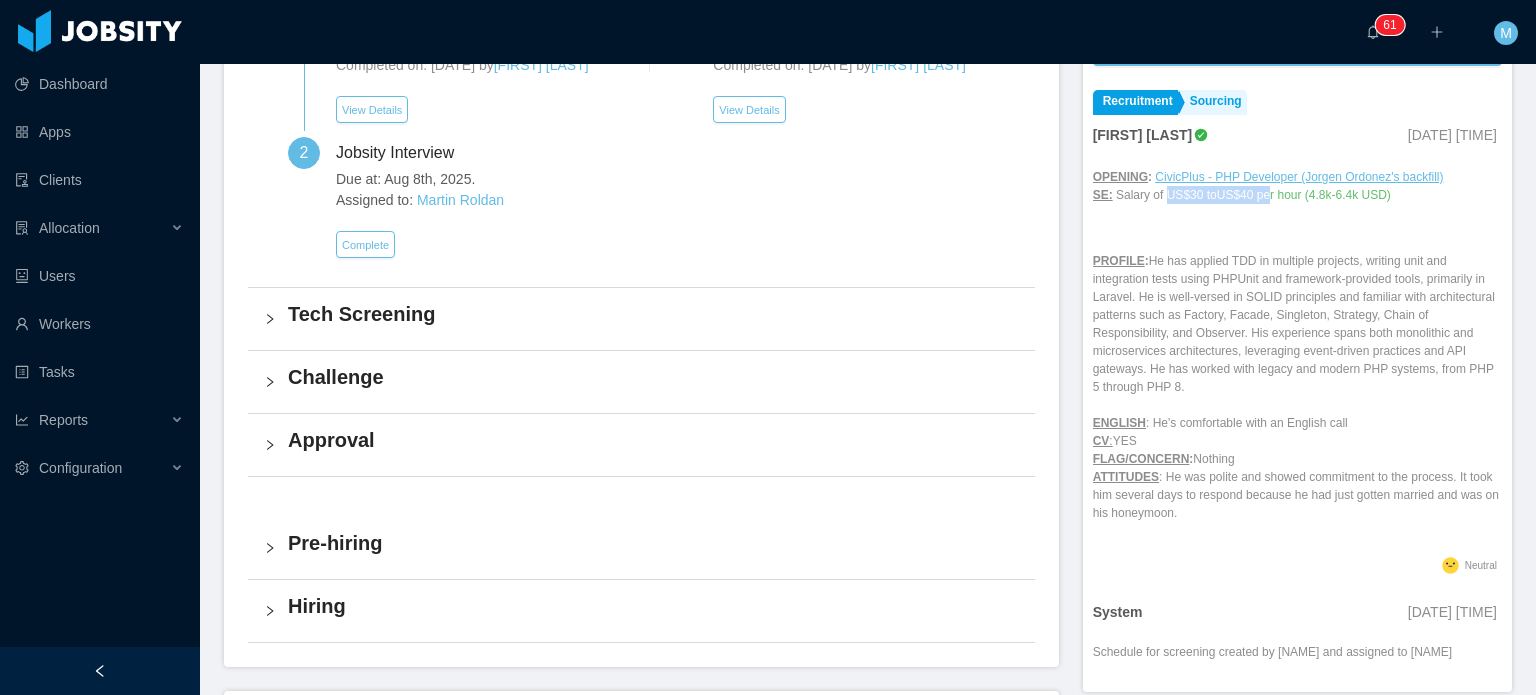 drag, startPoint x: 1250, startPoint y: 193, endPoint x: 1292, endPoint y: 194, distance: 42.0119 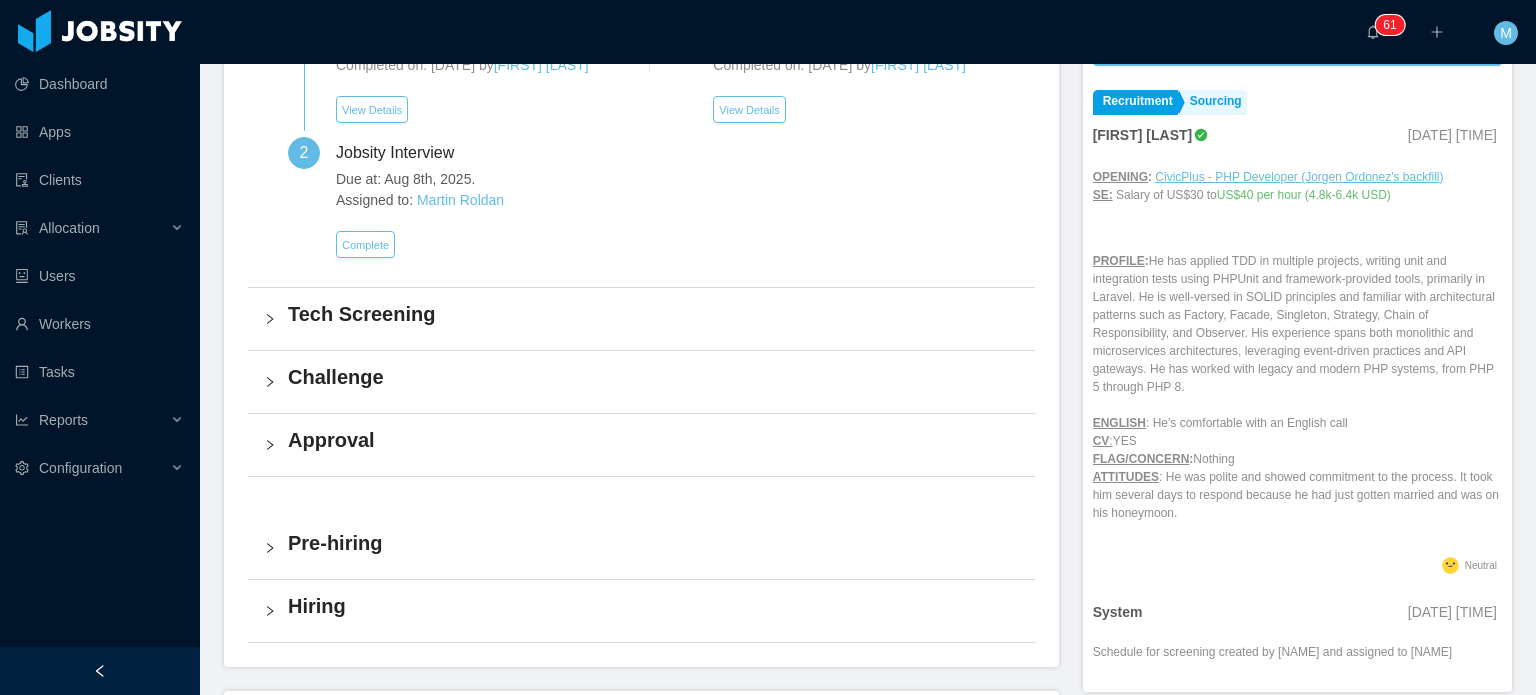 click on "US$40 per hour (4.8k-6.4k USD)" at bounding box center [1304, 195] 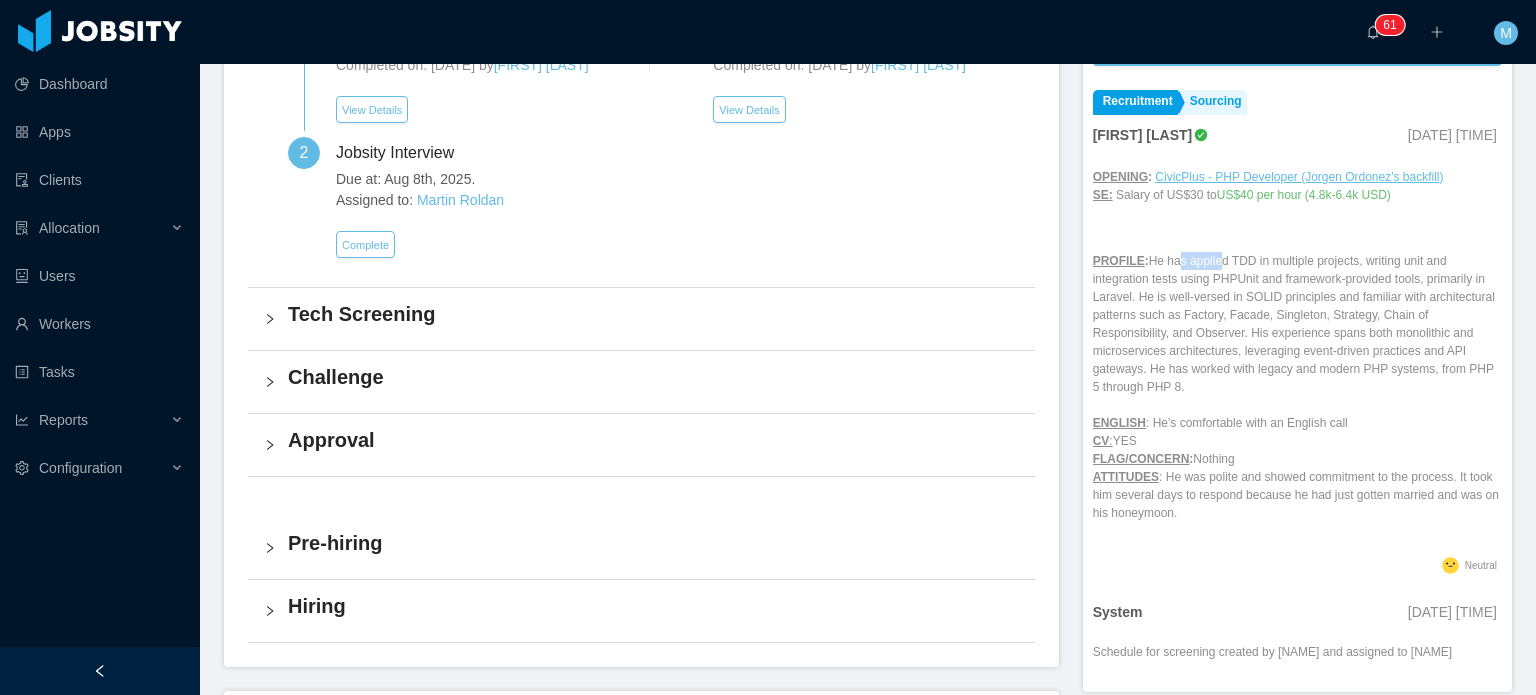 drag, startPoint x: 1160, startPoint y: 262, endPoint x: 1198, endPoint y: 263, distance: 38.013157 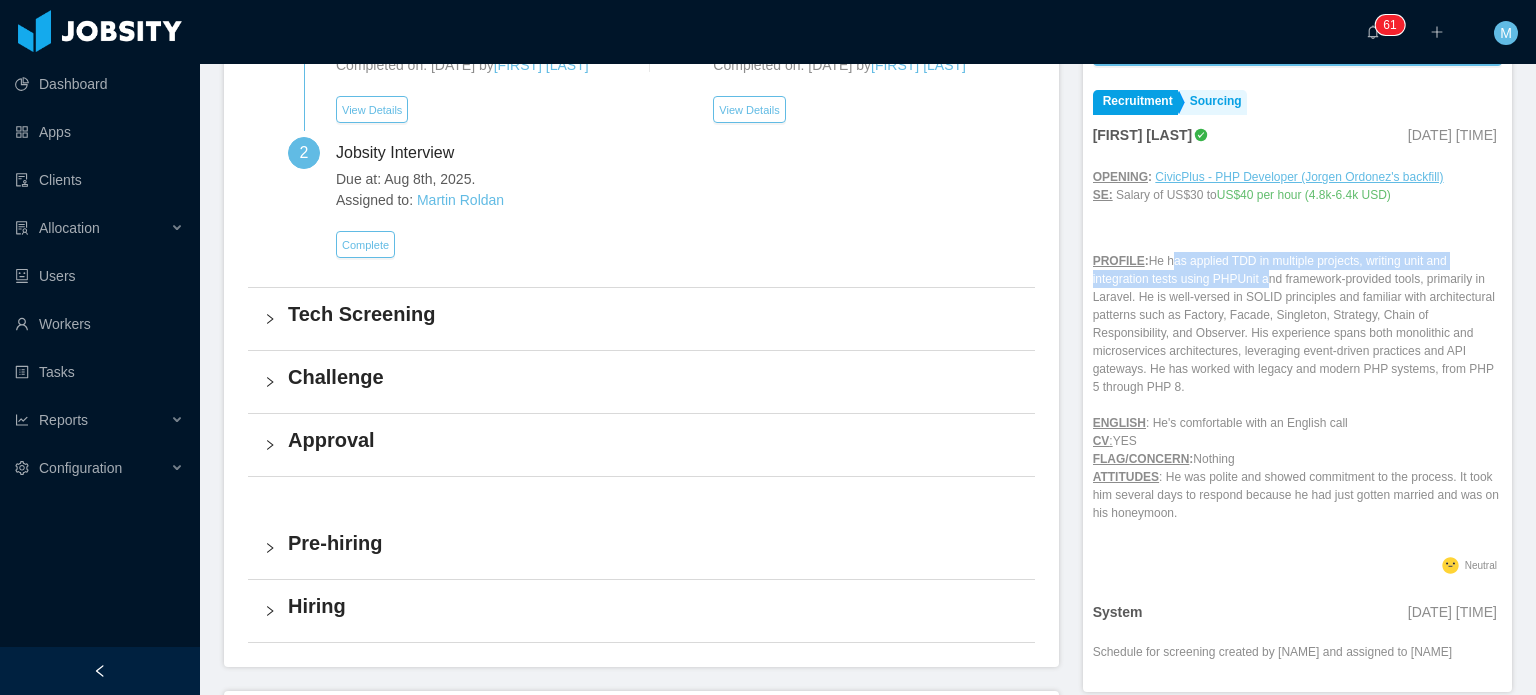 drag, startPoint x: 1153, startPoint y: 265, endPoint x: 1297, endPoint y: 271, distance: 144.12494 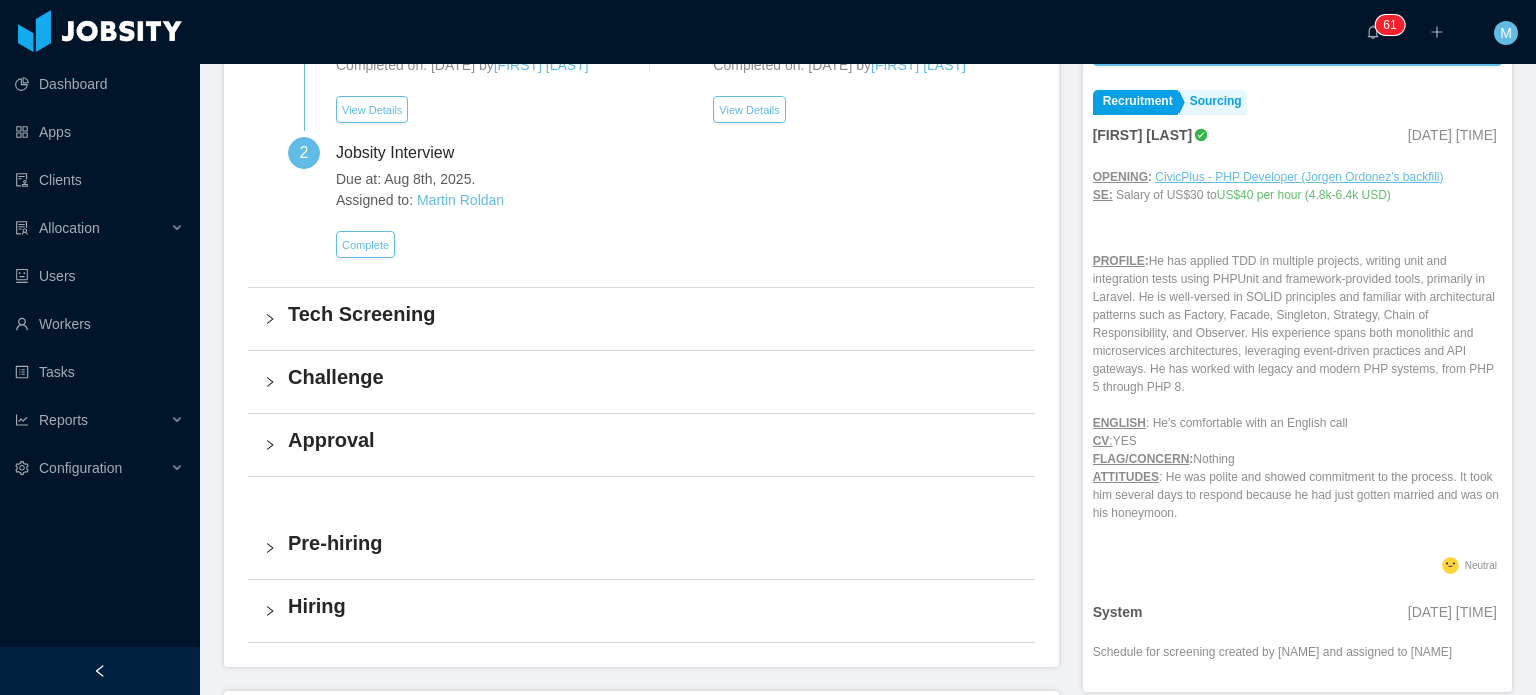 click on "PROFILE :   He has applied TDD in multiple projects, writing unit and integration tests using PHPUnit and framework-provided tools, primarily in Laravel. He is well-versed in SOLID principles and familiar with architectural patterns such as Factory, Facade, Singleton, Strategy, Chain of Responsibility, and Observer. His experience spans both monolithic and microservices architectures, leveraging event-driven practices and API gateways. He has worked with legacy and modern PHP systems, from PHP 5 through PHP 8. ENGLISH : He's comfortable with an English call CV :  YES  FLAG/CONCERN :  Nothing  ATTITUDES : He was polite and showed commitment to the process. It took him several days to respond because he had just gotten married and was on his honeymoon." at bounding box center [1297, 378] 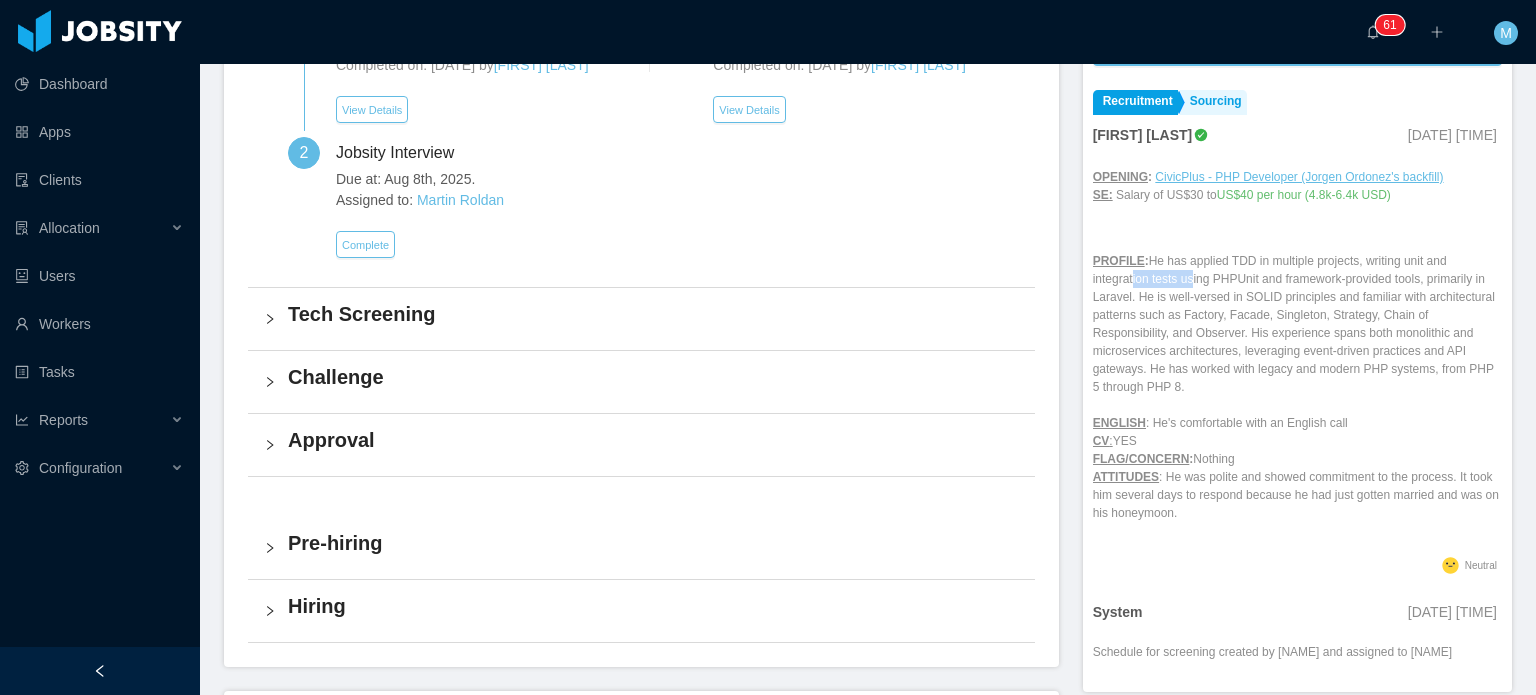 drag, startPoint x: 1119, startPoint y: 279, endPoint x: 1236, endPoint y: 280, distance: 117.00427 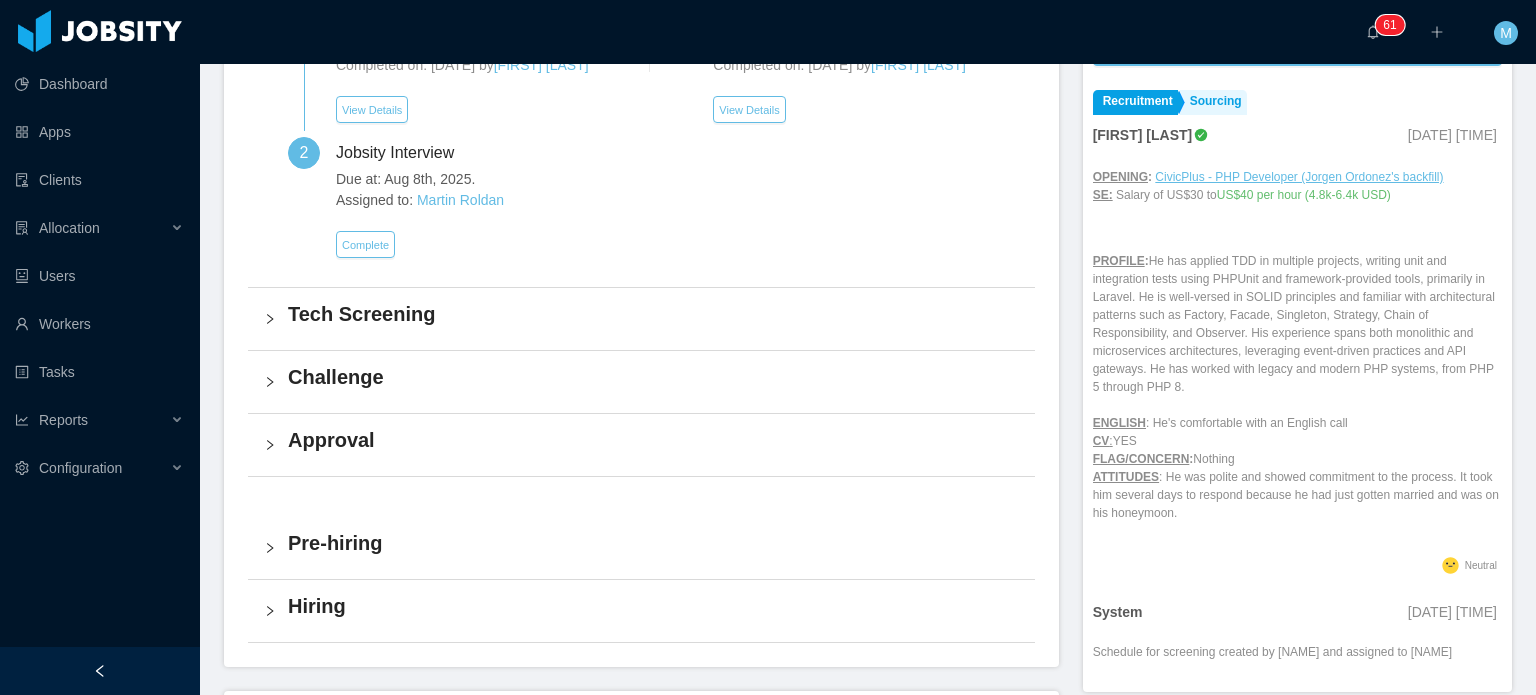 click on "PROFILE :   He has applied TDD in multiple projects, writing unit and integration tests using PHPUnit and framework-provided tools, primarily in Laravel. He is well-versed in SOLID principles and familiar with architectural patterns such as Factory, Facade, Singleton, Strategy, Chain of Responsibility, and Observer. His experience spans both monolithic and microservices architectures, leveraging event-driven practices and API gateways. He has worked with legacy and modern PHP systems, from PHP 5 through PHP 8. ENGLISH : He's comfortable with an English call CV :  YES  FLAG/CONCERN :  Nothing  ATTITUDES : He was polite and showed commitment to the process. It took him several days to respond because he had just gotten married and was on his honeymoon." at bounding box center [1297, 378] 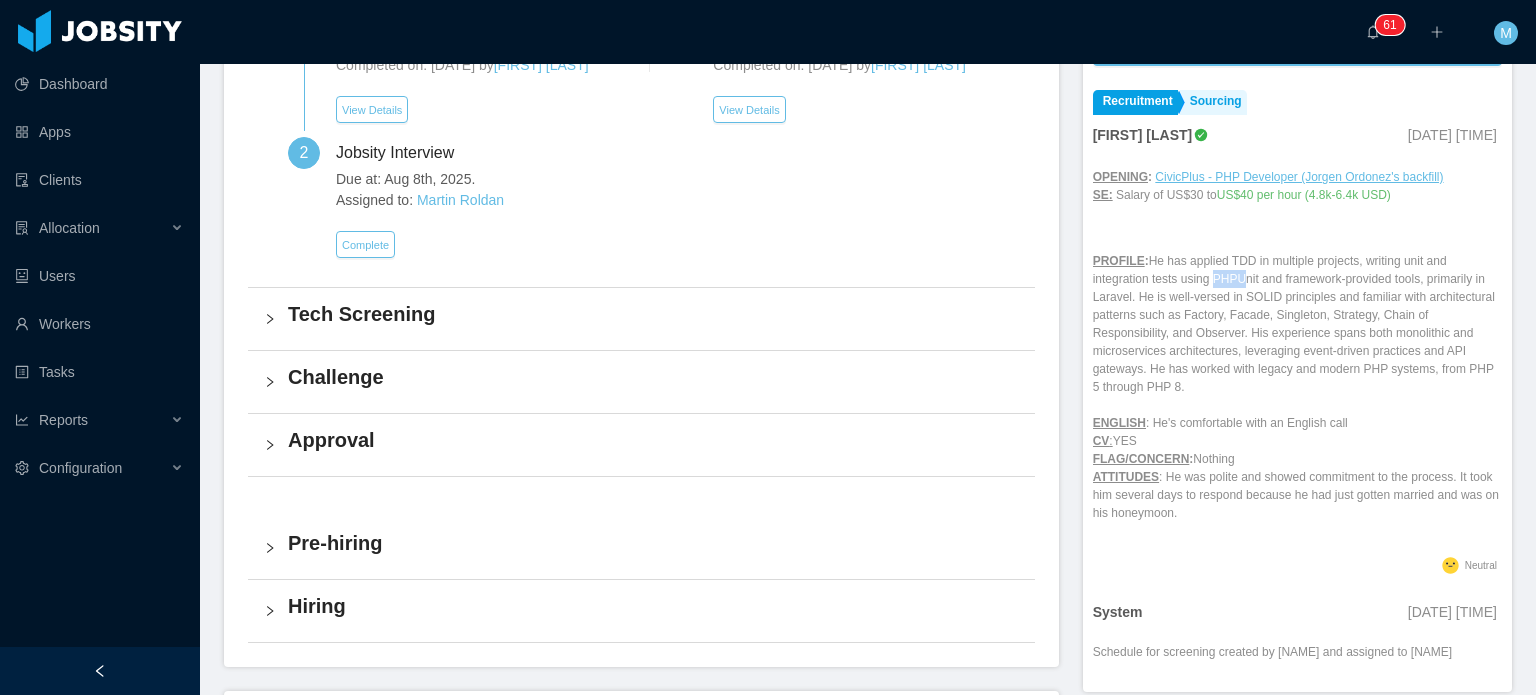 drag, startPoint x: 1267, startPoint y: 285, endPoint x: 1313, endPoint y: 285, distance: 46 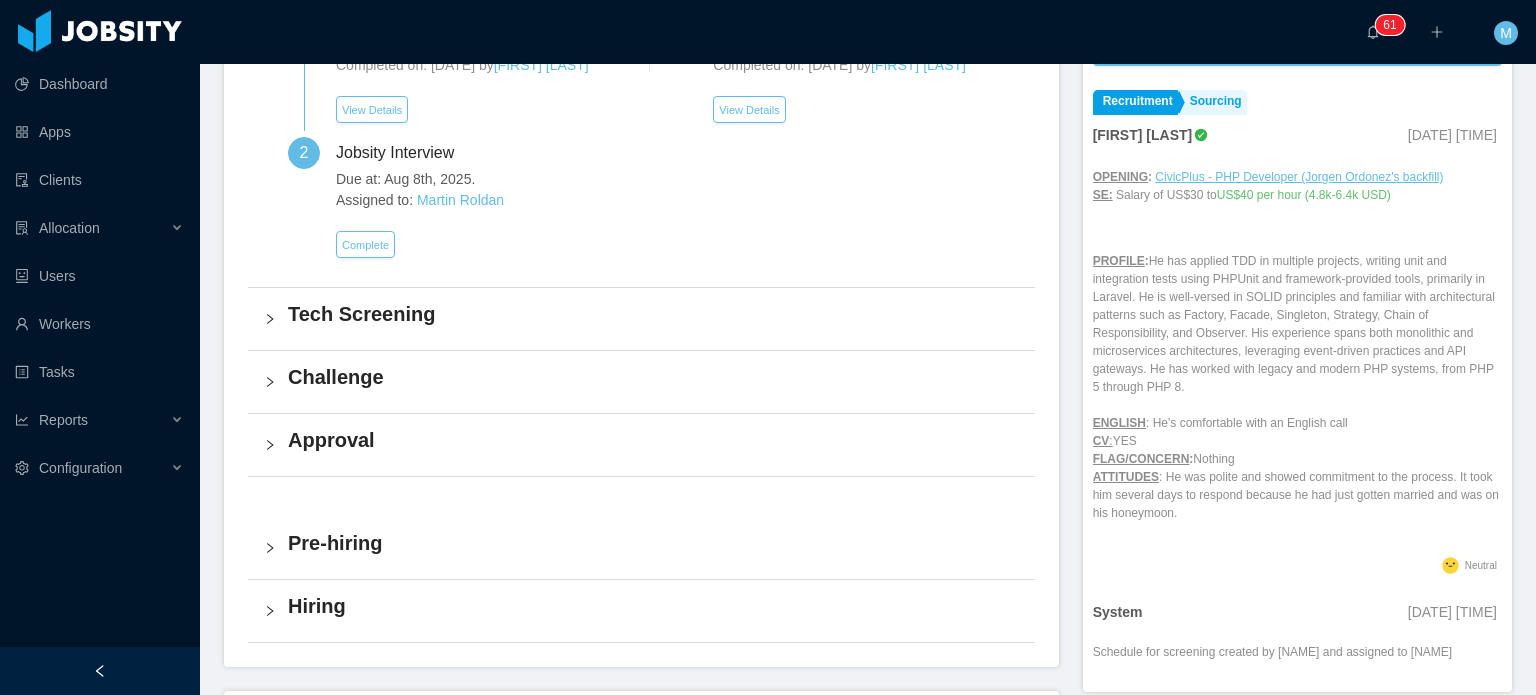 click on "PROFILE :   He has applied TDD in multiple projects, writing unit and integration tests using PHPUnit and framework-provided tools, primarily in Laravel. He is well-versed in SOLID principles and familiar with architectural patterns such as Factory, Facade, Singleton, Strategy, Chain of Responsibility, and Observer. His experience spans both monolithic and microservices architectures, leveraging event-driven practices and API gateways. He has worked with legacy and modern PHP systems, from PHP 5 through PHP 8. ENGLISH : He's comfortable with an English call CV :  YES  FLAG/CONCERN :  Nothing  ATTITUDES : He was polite and showed commitment to the process. It took him several days to respond because he had just gotten married and was on his honeymoon." at bounding box center [1297, 378] 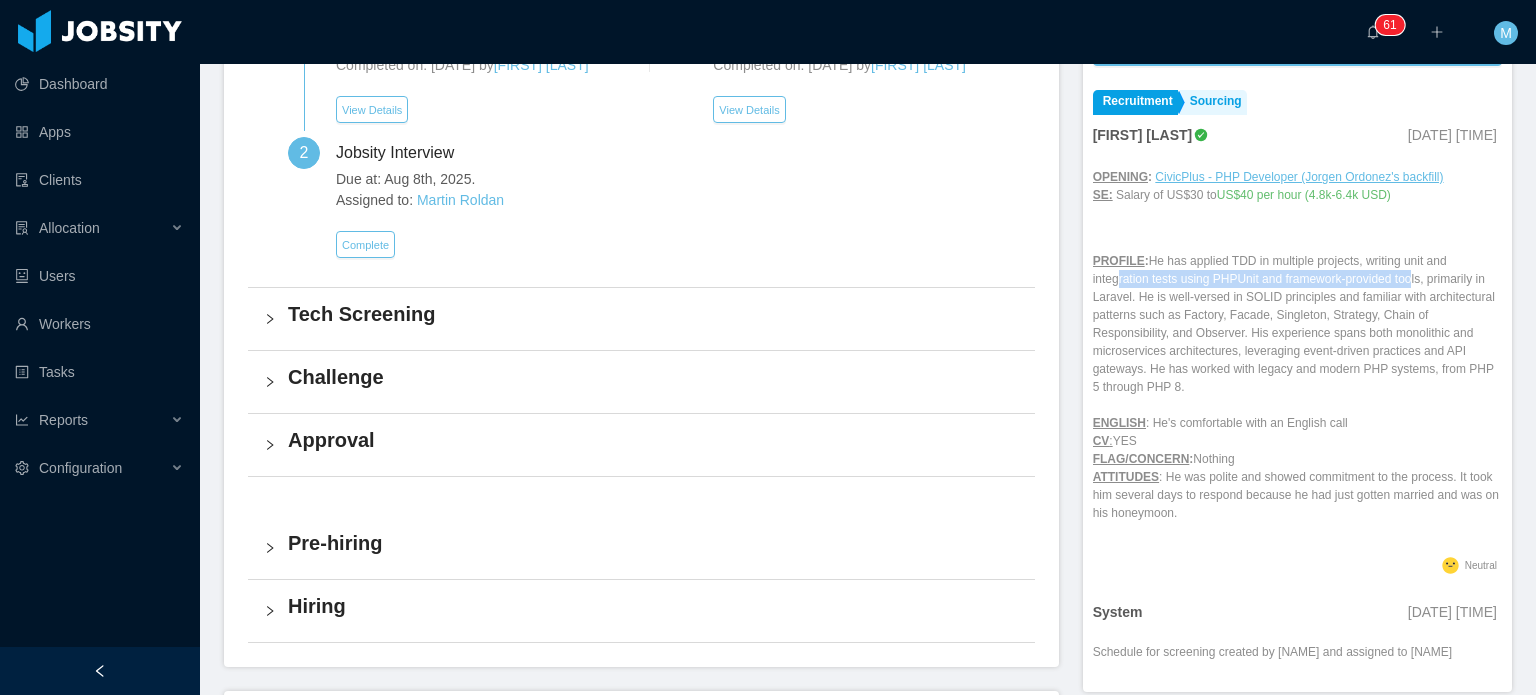 drag, startPoint x: 1104, startPoint y: 278, endPoint x: 1395, endPoint y: 279, distance: 291.0017 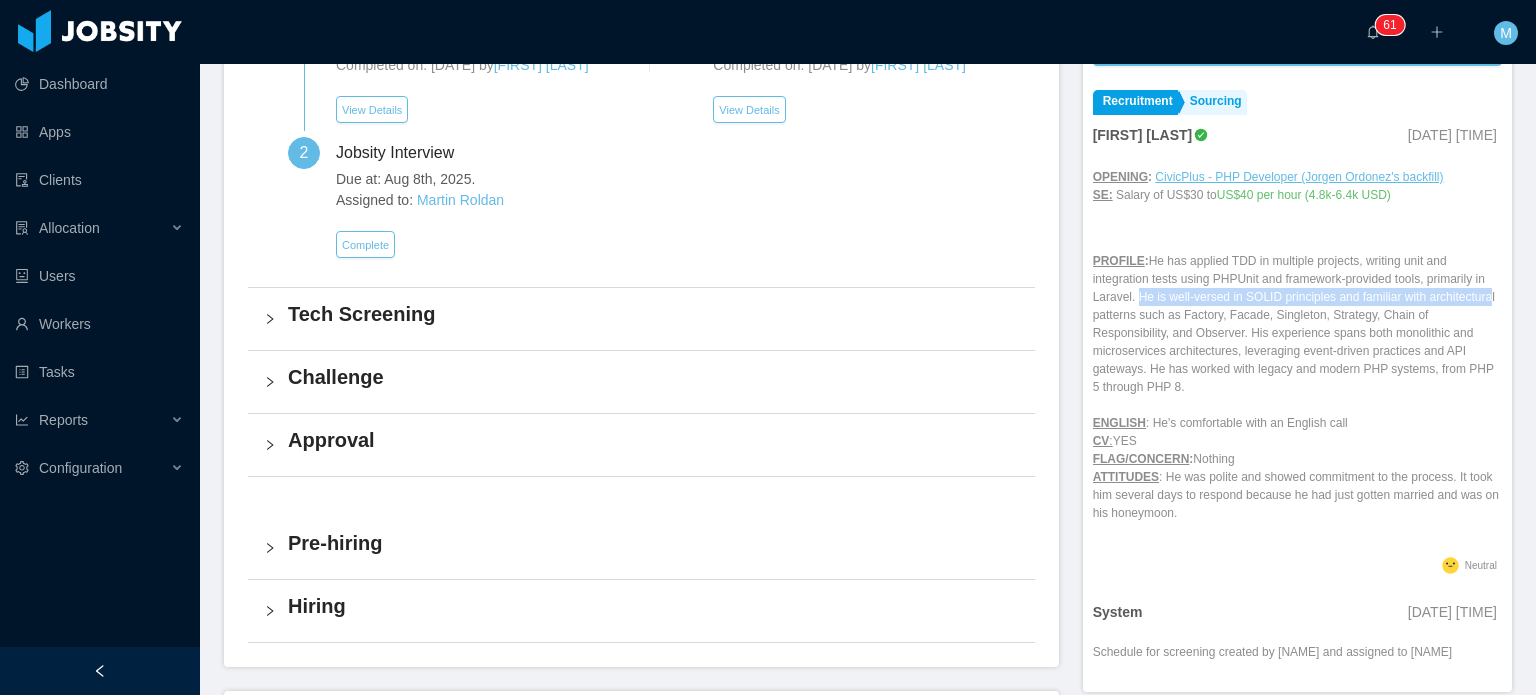 drag, startPoint x: 1120, startPoint y: 295, endPoint x: 1470, endPoint y: 297, distance: 350.0057 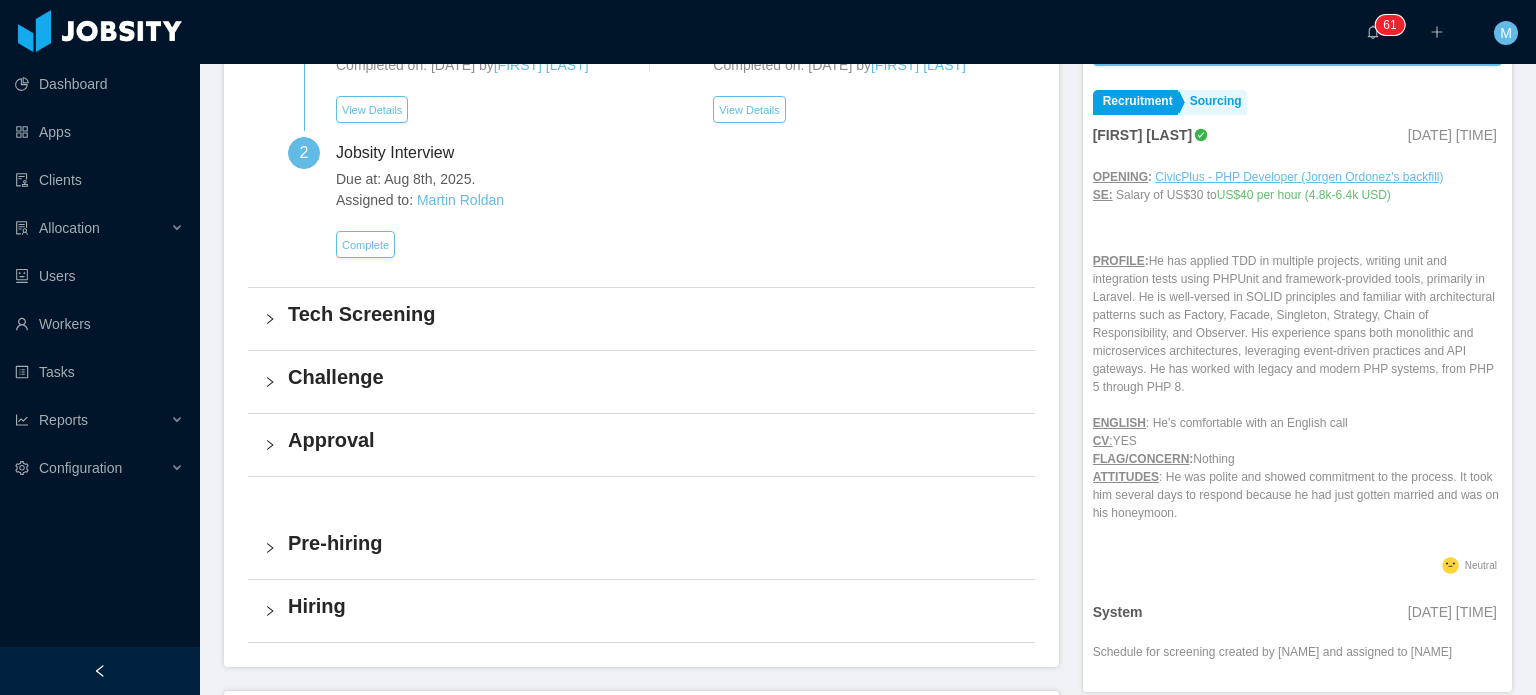 click on "PROFILE :   He has applied TDD in multiple projects, writing unit and integration tests using PHPUnit and framework-provided tools, primarily in Laravel. He is well-versed in SOLID principles and familiar with architectural patterns such as Factory, Facade, Singleton, Strategy, Chain of Responsibility, and Observer. His experience spans both monolithic and microservices architectures, leveraging event-driven practices and API gateways. He has worked with legacy and modern PHP systems, from PHP 5 through PHP 8. ENGLISH : He's comfortable with an English call CV :  YES  FLAG/CONCERN :  Nothing  ATTITUDES : He was polite and showed commitment to the process. It took him several days to respond because he had just gotten married and was on his honeymoon." at bounding box center [1297, 378] 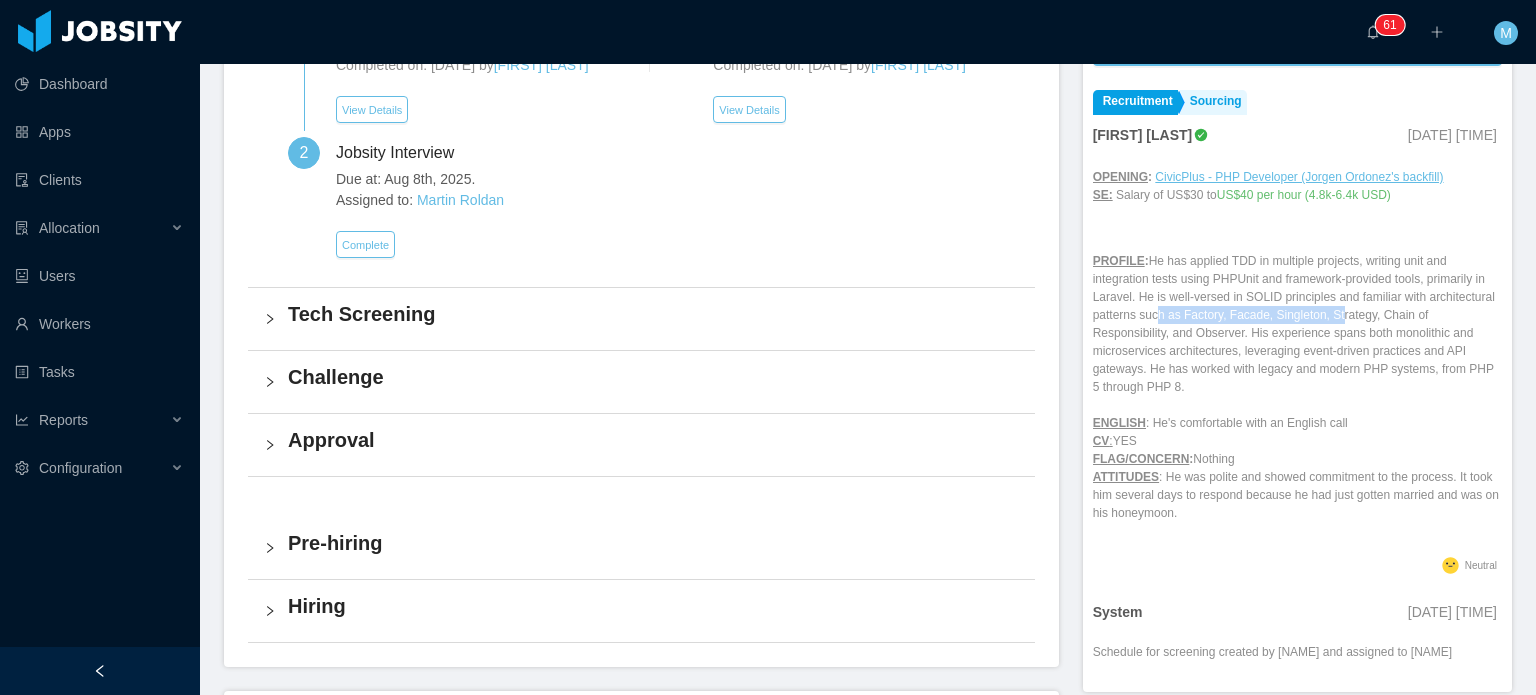 drag, startPoint x: 1164, startPoint y: 314, endPoint x: 1318, endPoint y: 317, distance: 154.02922 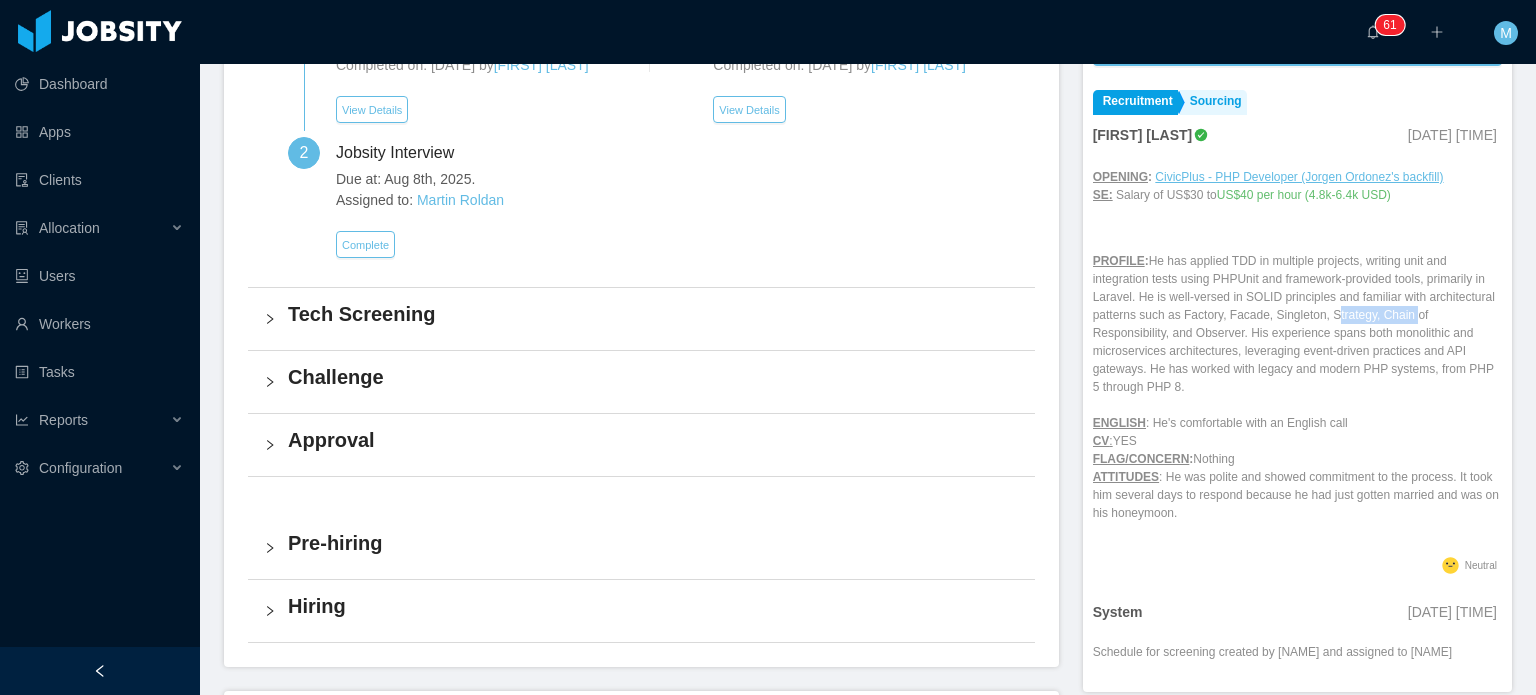 click on "PROFILE :   He has applied TDD in multiple projects, writing unit and integration tests using PHPUnit and framework-provided tools, primarily in Laravel. He is well-versed in SOLID principles and familiar with architectural patterns such as Factory, Facade, Singleton, Strategy, Chain of Responsibility, and Observer. His experience spans both monolithic and microservices architectures, leveraging event-driven practices and API gateways. He has worked with legacy and modern PHP systems, from PHP 5 through PHP 8. ENGLISH : He's comfortable with an English call CV :  YES  FLAG/CONCERN :  Nothing  ATTITUDES : He was polite and showed commitment to the process. It took him several days to respond because he had just gotten married and was on his honeymoon." at bounding box center [1297, 378] 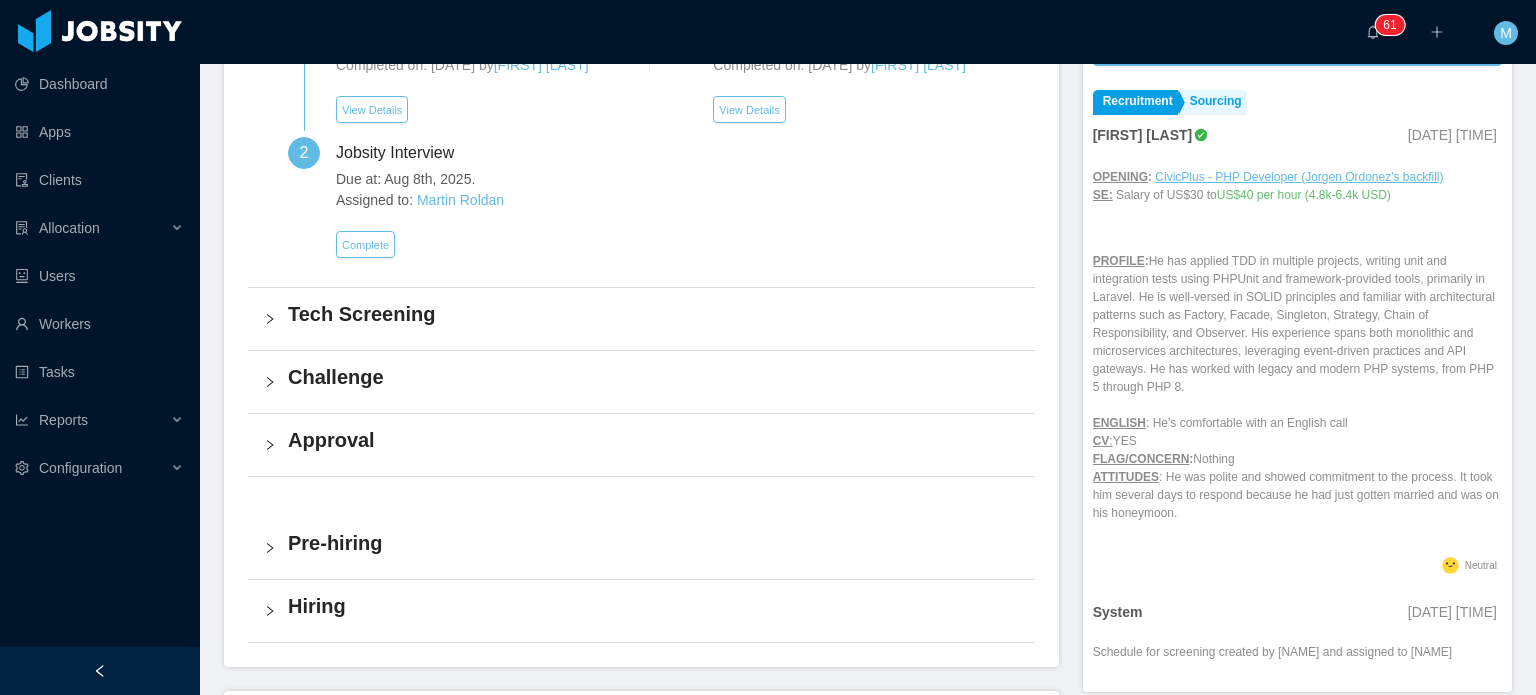click on "PROFILE :   He has applied TDD in multiple projects, writing unit and integration tests using PHPUnit and framework-provided tools, primarily in Laravel. He is well-versed in SOLID principles and familiar with architectural patterns such as Factory, Facade, Singleton, Strategy, Chain of Responsibility, and Observer. His experience spans both monolithic and microservices architectures, leveraging event-driven practices and API gateways. He has worked with legacy and modern PHP systems, from PHP 5 through PHP 8. ENGLISH : He's comfortable with an English call CV :  YES  FLAG/CONCERN :  Nothing  ATTITUDES : He was polite and showed commitment to the process. It took him several days to respond because he had just gotten married and was on his honeymoon." at bounding box center [1297, 378] 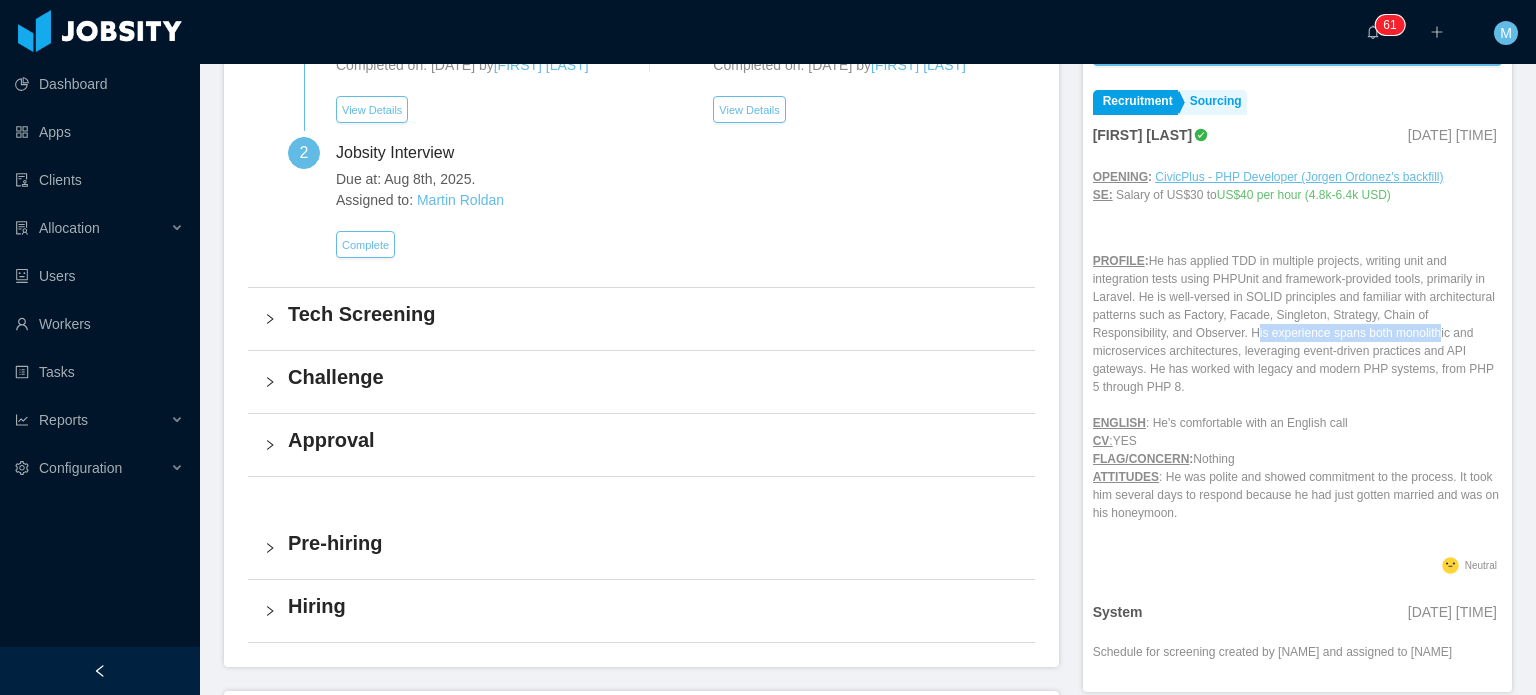 drag, startPoint x: 1159, startPoint y: 331, endPoint x: 1345, endPoint y: 342, distance: 186.32498 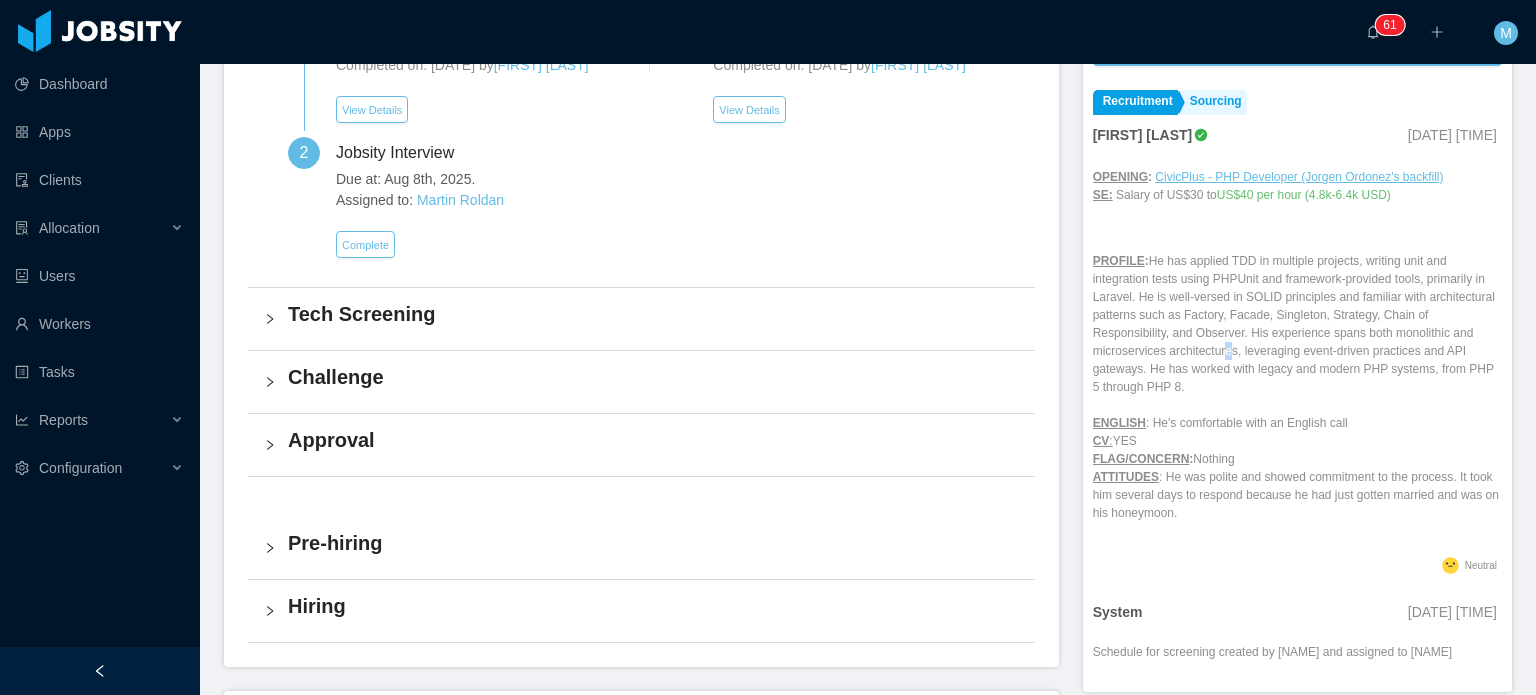 drag, startPoint x: 1134, startPoint y: 350, endPoint x: 1170, endPoint y: 350, distance: 36 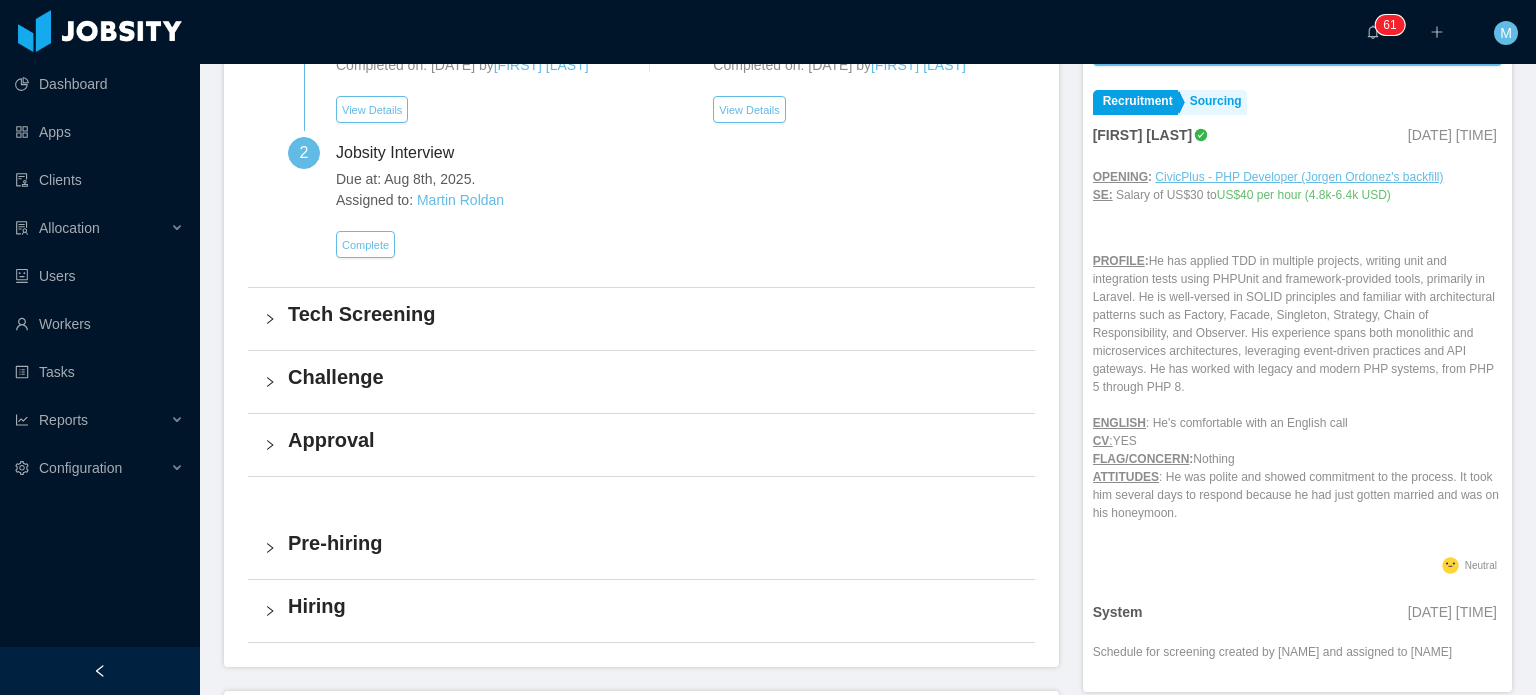click on "PROFILE :   He has applied TDD in multiple projects, writing unit and integration tests using PHPUnit and framework-provided tools, primarily in Laravel. He is well-versed in SOLID principles and familiar with architectural patterns such as Factory, Facade, Singleton, Strategy, Chain of Responsibility, and Observer. His experience spans both monolithic and microservices architectures, leveraging event-driven practices and API gateways. He has worked with legacy and modern PHP systems, from PHP 5 through PHP 8. ENGLISH : He's comfortable with an English call CV :  YES  FLAG/CONCERN :  Nothing  ATTITUDES : He was polite and showed commitment to the process. It took him several days to respond because he had just gotten married and was on his honeymoon." at bounding box center [1297, 378] 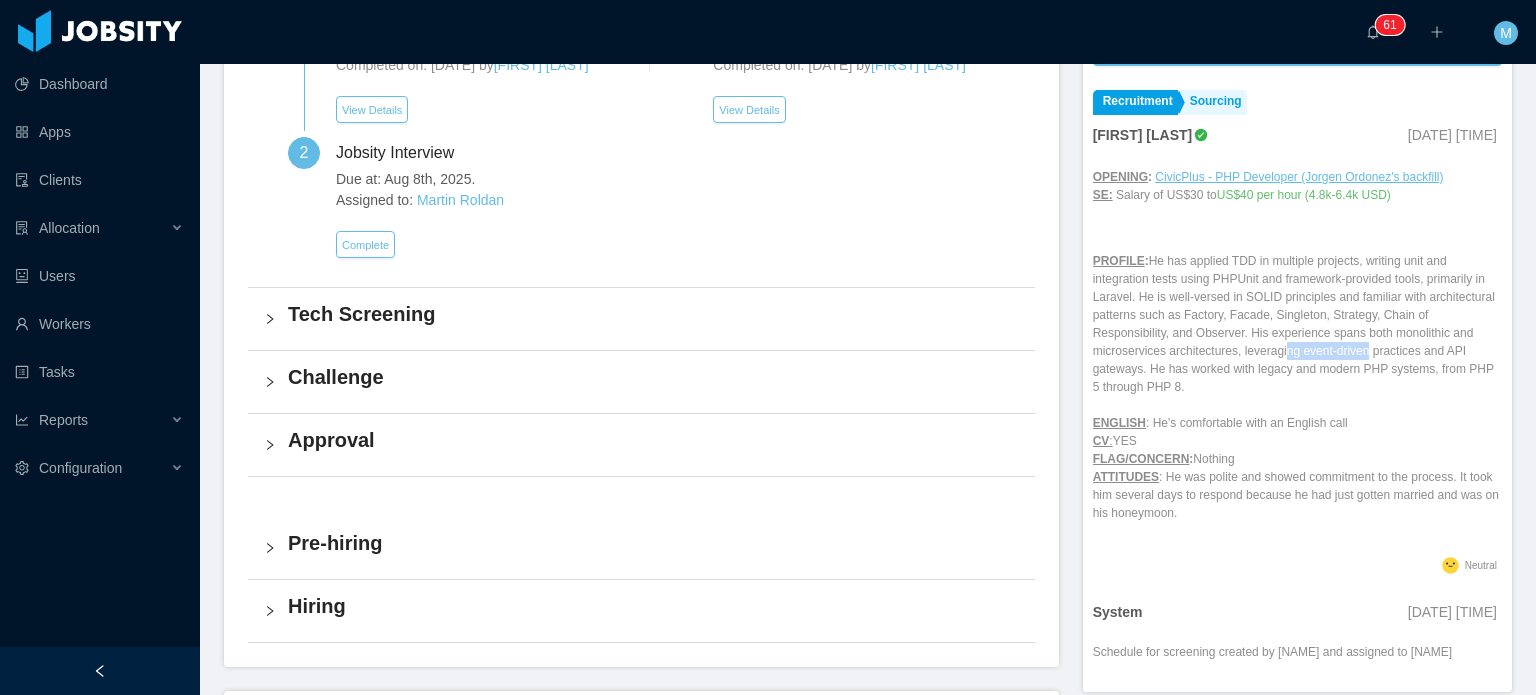 drag, startPoint x: 1260, startPoint y: 351, endPoint x: 1356, endPoint y: 352, distance: 96.00521 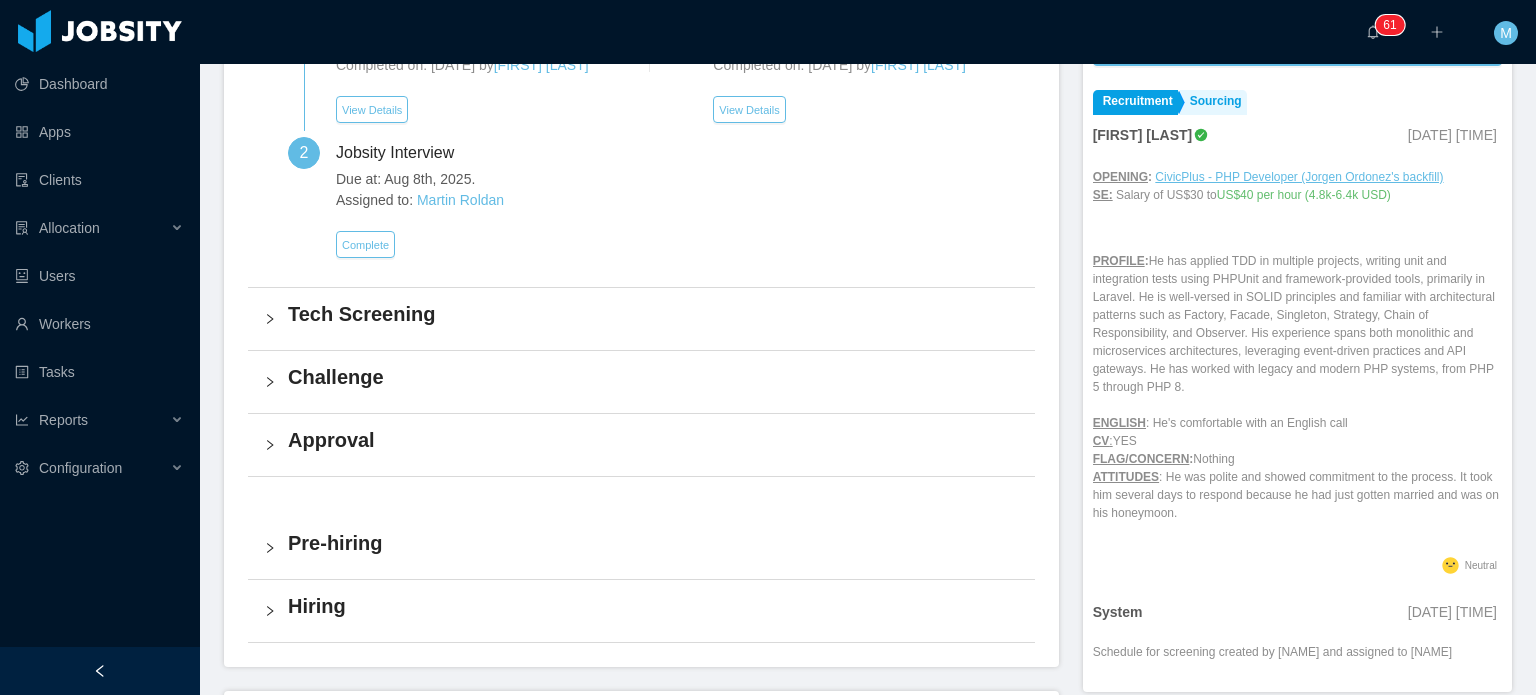 click on "PROFILE :   He has applied TDD in multiple projects, writing unit and integration tests using PHPUnit and framework-provided tools, primarily in Laravel. He is well-versed in SOLID principles and familiar with architectural patterns such as Factory, Facade, Singleton, Strategy, Chain of Responsibility, and Observer. His experience spans both monolithic and microservices architectures, leveraging event-driven practices and API gateways. He has worked with legacy and modern PHP systems, from PHP 5 through PHP 8. ENGLISH : He's comfortable with an English call CV :  YES  FLAG/CONCERN :  Nothing  ATTITUDES : He was polite and showed commitment to the process. It took him several days to respond because he had just gotten married and was on his honeymoon." at bounding box center [1297, 378] 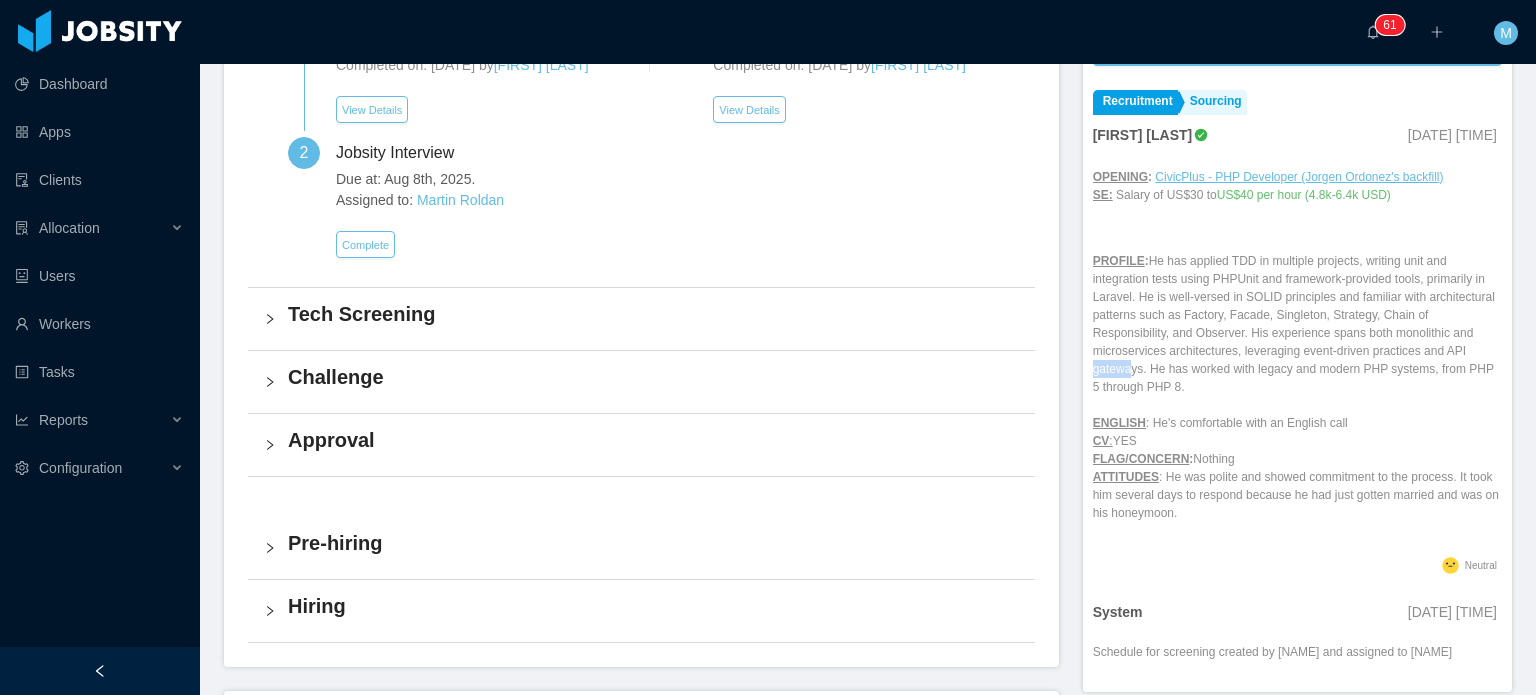 drag, startPoint x: 1414, startPoint y: 358, endPoint x: 1432, endPoint y: 358, distance: 18 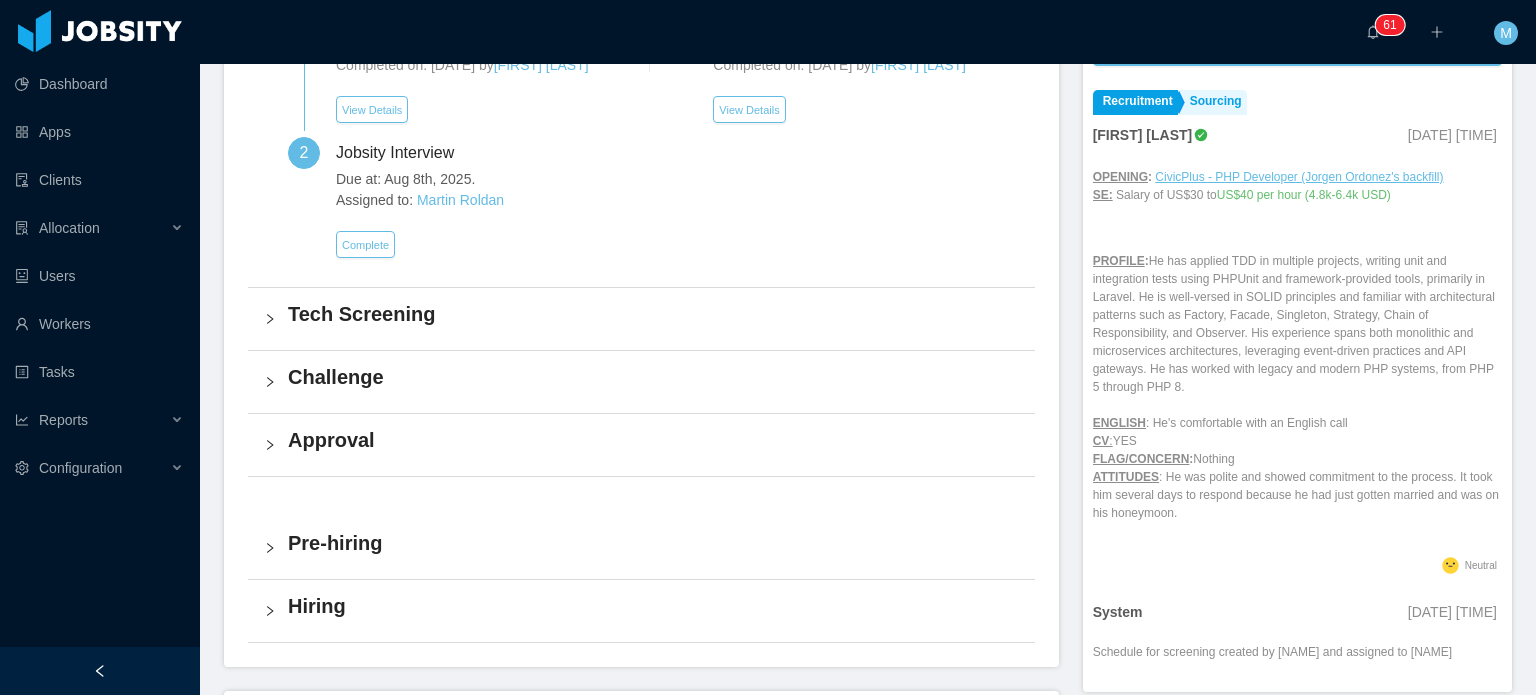 click on "PROFILE :   He has applied TDD in multiple projects, writing unit and integration tests using PHPUnit and framework-provided tools, primarily in Laravel. He is well-versed in SOLID principles and familiar with architectural patterns such as Factory, Facade, Singleton, Strategy, Chain of Responsibility, and Observer. His experience spans both monolithic and microservices architectures, leveraging event-driven practices and API gateways. He has worked with legacy and modern PHP systems, from PHP 5 through PHP 8. ENGLISH : He's comfortable with an English call CV :  YES  FLAG/CONCERN :  Nothing  ATTITUDES : He was polite and showed commitment to the process. It took him several days to respond because he had just gotten married and was on his honeymoon." at bounding box center [1297, 378] 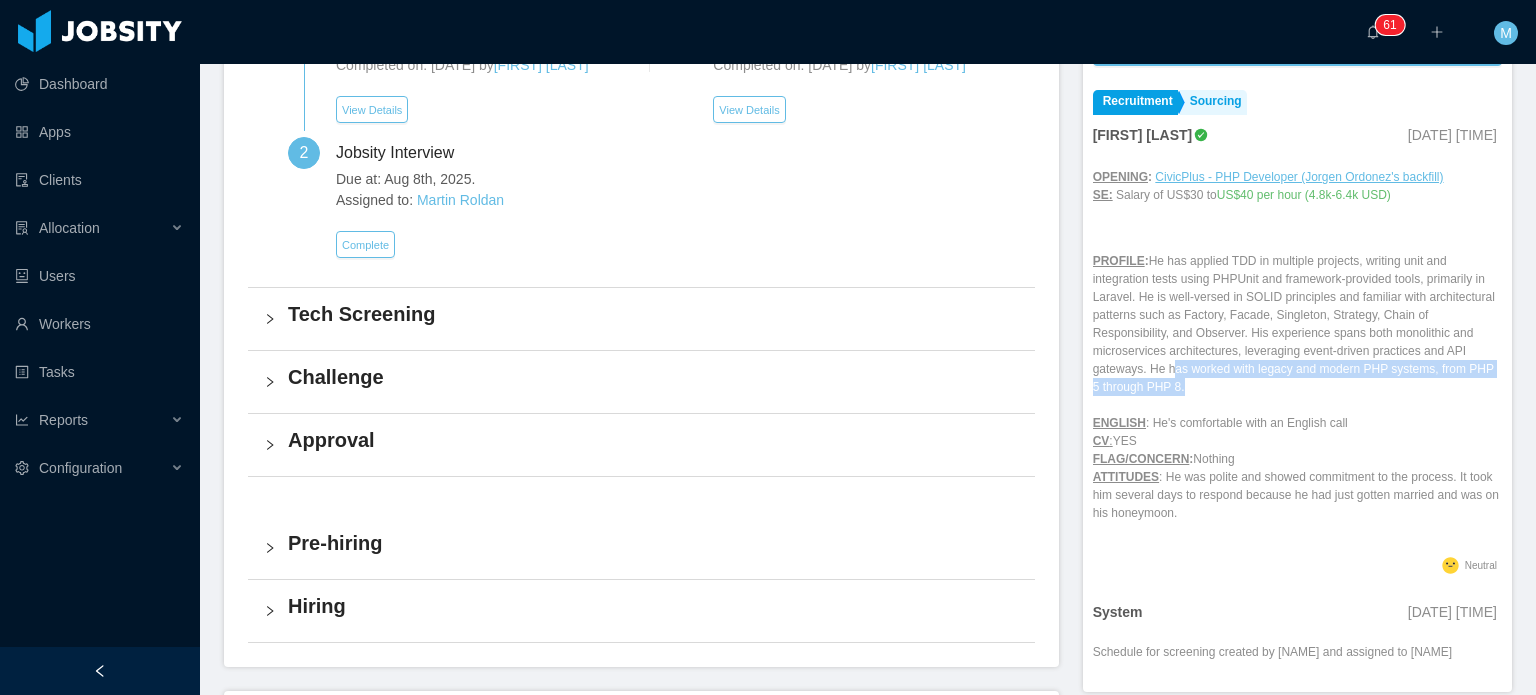 drag, startPoint x: 1455, startPoint y: 351, endPoint x: 1473, endPoint y: 366, distance: 23.43075 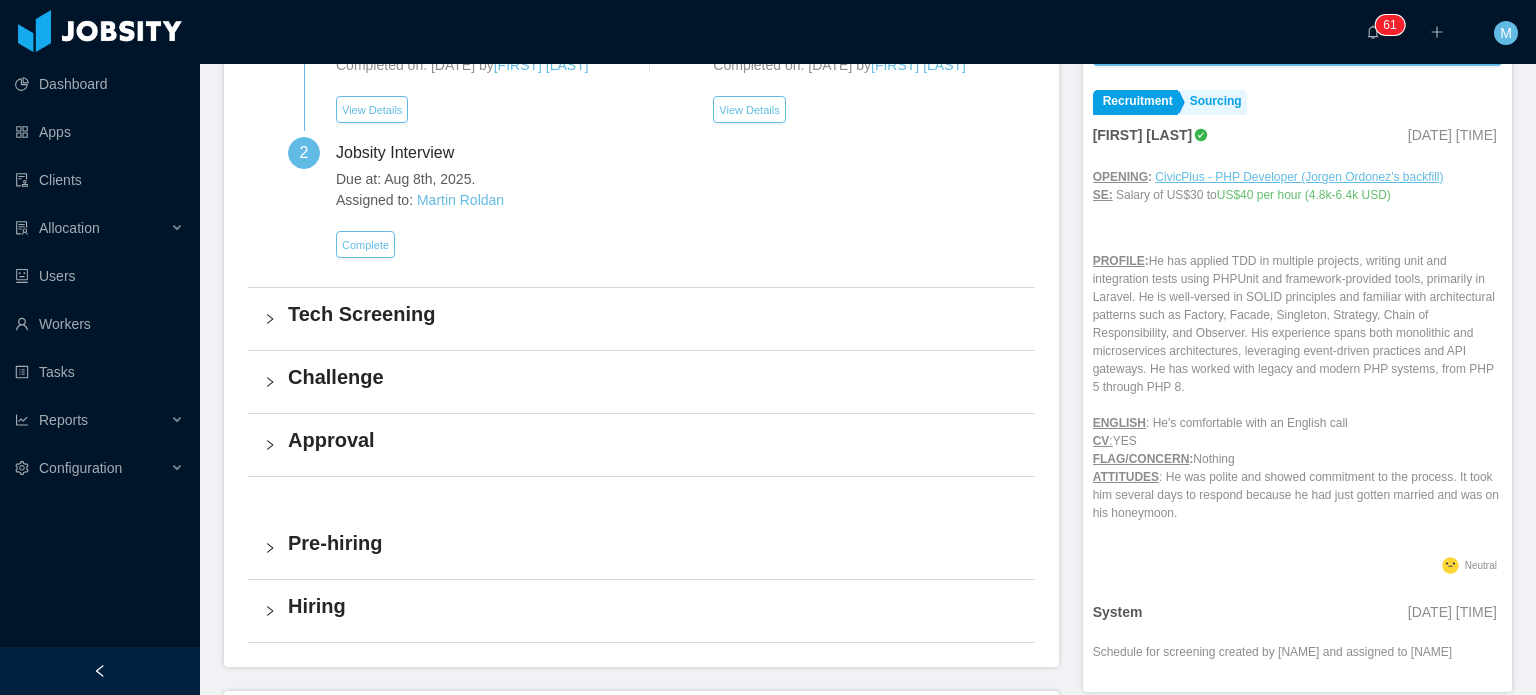 click on "PROFILE :   He has applied TDD in multiple projects, writing unit and integration tests using PHPUnit and framework-provided tools, primarily in Laravel. He is well-versed in SOLID principles and familiar with architectural patterns such as Factory, Facade, Singleton, Strategy, Chain of Responsibility, and Observer. His experience spans both monolithic and microservices architectures, leveraging event-driven practices and API gateways. He has worked with legacy and modern PHP systems, from PHP 5 through PHP 8. ENGLISH : He's comfortable with an English call CV :  YES  FLAG/CONCERN :  Nothing  ATTITUDES : He was polite and showed commitment to the process. It took him several days to respond because he had just gotten married and was on his honeymoon." at bounding box center (1297, 378) 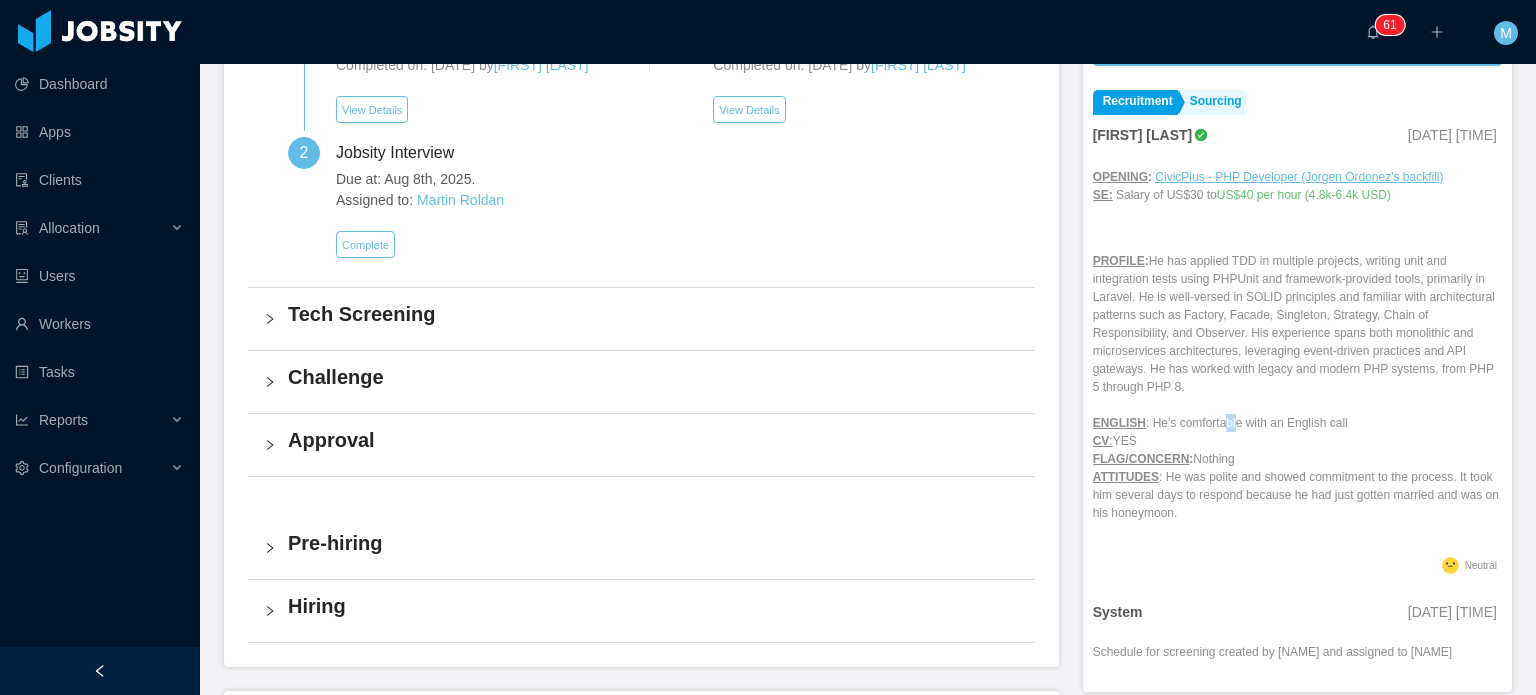 drag, startPoint x: 1210, startPoint y: 406, endPoint x: 1286, endPoint y: 407, distance: 76.00658 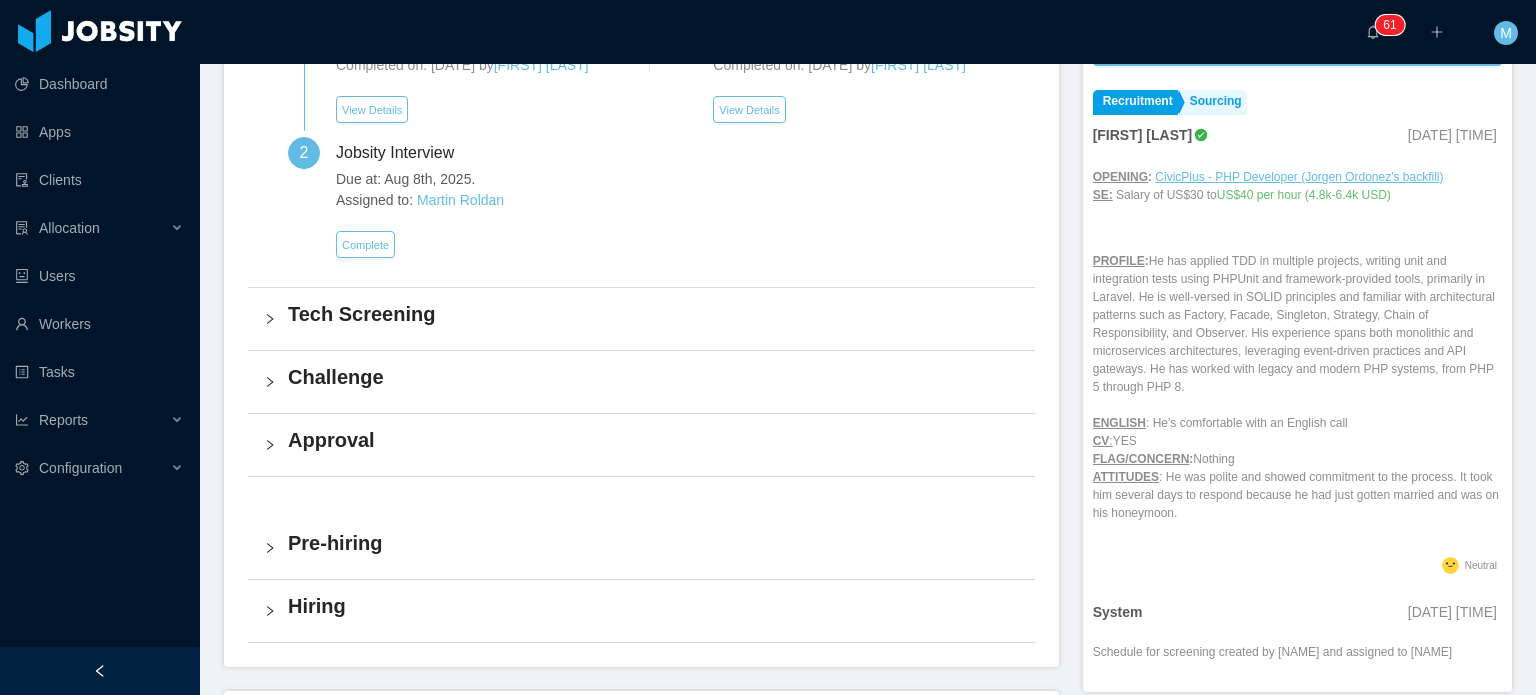 click on "PROFILE :   He has applied TDD in multiple projects, writing unit and integration tests using PHPUnit and framework-provided tools, primarily in Laravel. He is well-versed in SOLID principles and familiar with architectural patterns such as Factory, Facade, Singleton, Strategy, Chain of Responsibility, and Observer. His experience spans both monolithic and microservices architectures, leveraging event-driven practices and API gateways. He has worked with legacy and modern PHP systems, from PHP 5 through PHP 8. ENGLISH : He's comfortable with an English call CV :  YES  FLAG/CONCERN :  Nothing  ATTITUDES : He was polite and showed commitment to the process. It took him several days to respond because he had just gotten married and was on his honeymoon." at bounding box center [1297, 378] 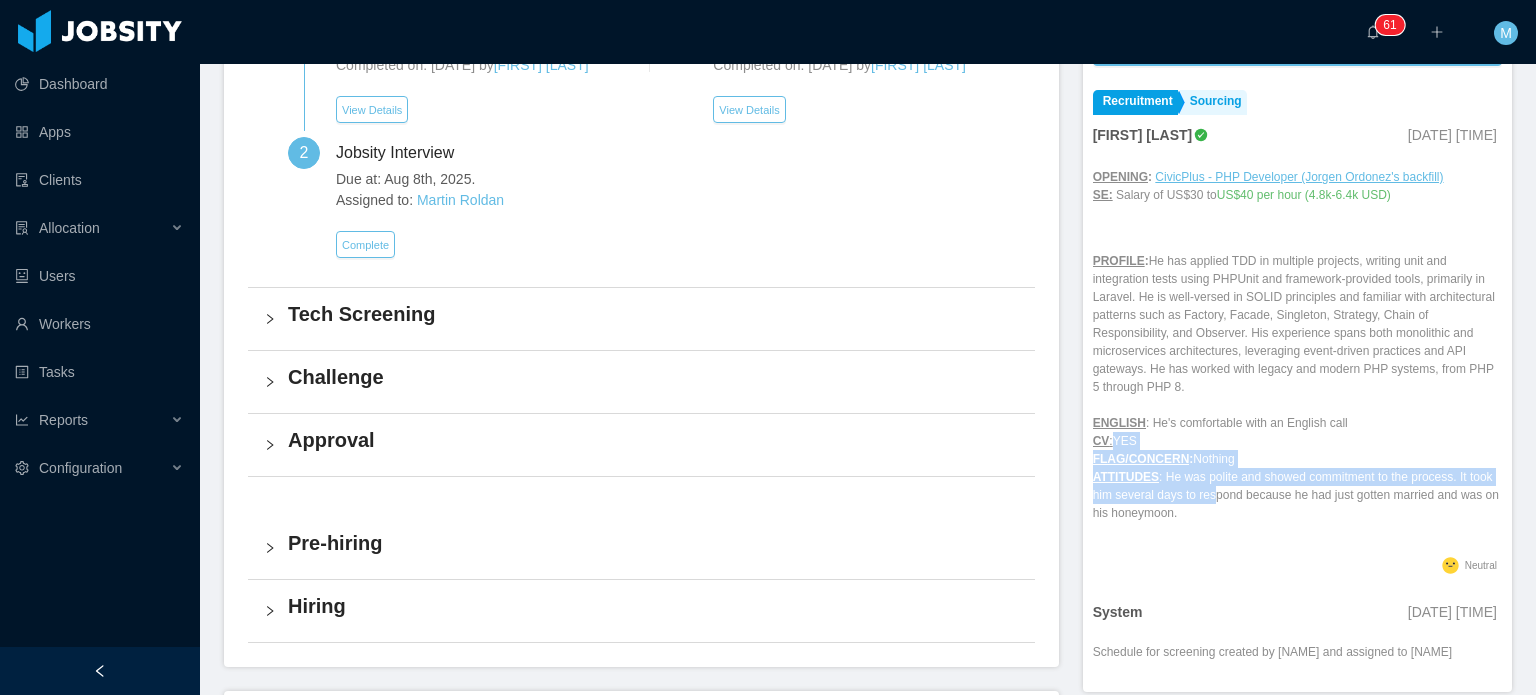 drag, startPoint x: 1174, startPoint y: 450, endPoint x: 1230, endPoint y: 485, distance: 66.037865 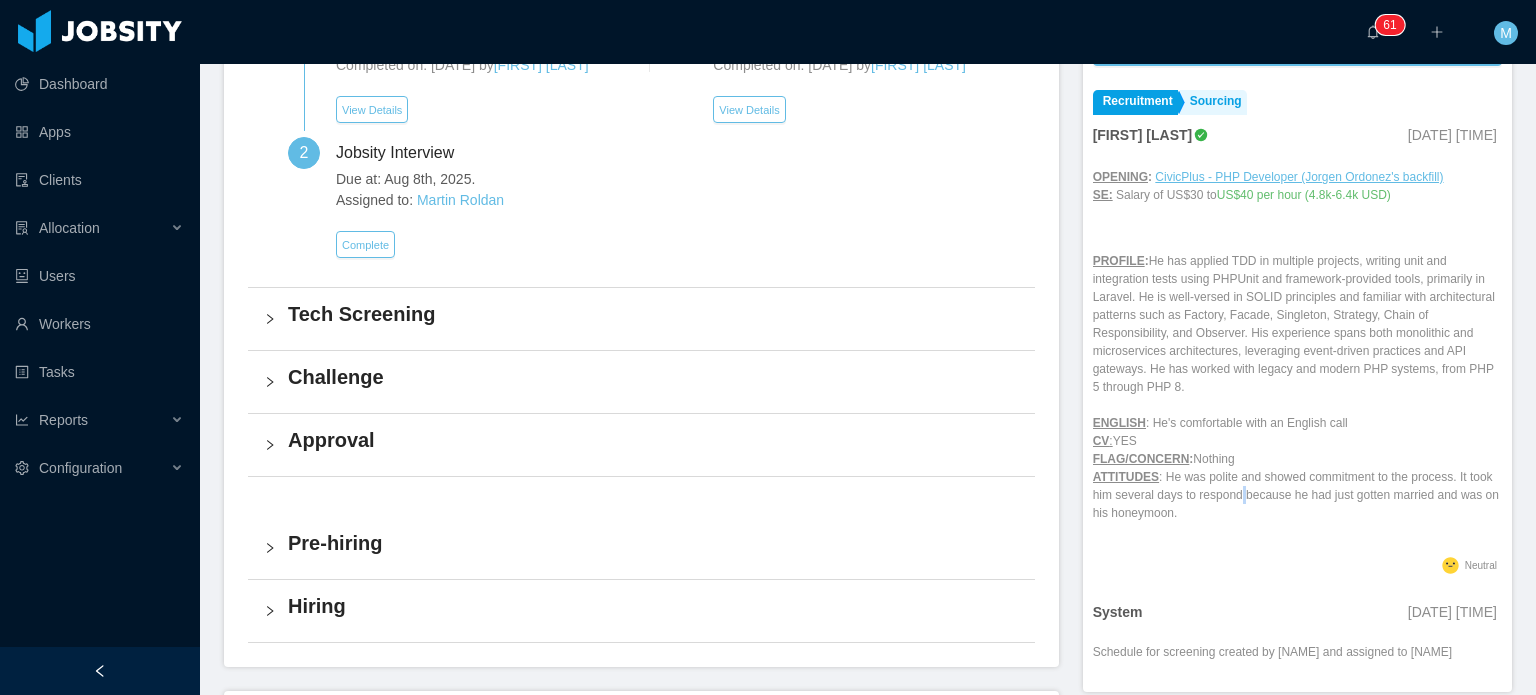 click on "PROFILE :   He has applied TDD in multiple projects, writing unit and integration tests using PHPUnit and framework-provided tools, primarily in Laravel. He is well-versed in SOLID principles and familiar with architectural patterns such as Factory, Facade, Singleton, Strategy, Chain of Responsibility, and Observer. His experience spans both monolithic and microservices architectures, leveraging event-driven practices and API gateways. He has worked with legacy and modern PHP systems, from PHP 5 through PHP 8. ENGLISH : He's comfortable with an English call CV :  YES  FLAG/CONCERN :  Nothing  ATTITUDES : He was polite and showed commitment to the process. It took him several days to respond because he had just gotten married and was on his honeymoon." at bounding box center (1297, 378) 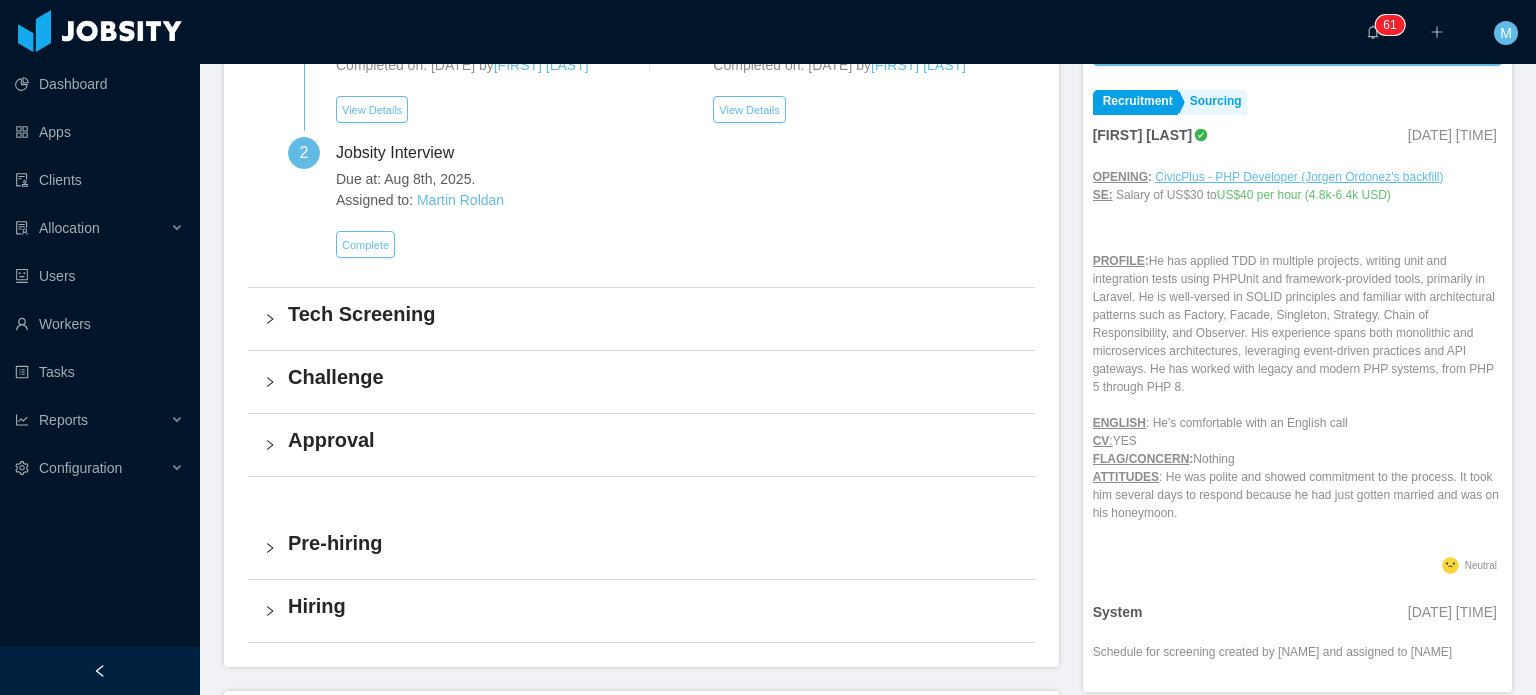 click on "PROFILE :   He has applied TDD in multiple projects, writing unit and integration tests using PHPUnit and framework-provided tools, primarily in Laravel. He is well-versed in SOLID principles and familiar with architectural patterns such as Factory, Facade, Singleton, Strategy, Chain of Responsibility, and Observer. His experience spans both monolithic and microservices architectures, leveraging event-driven practices and API gateways. He has worked with legacy and modern PHP systems, from PHP 5 through PHP 8. ENGLISH : He's comfortable with an English call CV :  YES  FLAG/CONCERN :  Nothing  ATTITUDES : He was polite and showed commitment to the process. It took him several days to respond because he had just gotten married and was on his honeymoon." at bounding box center [1297, 378] 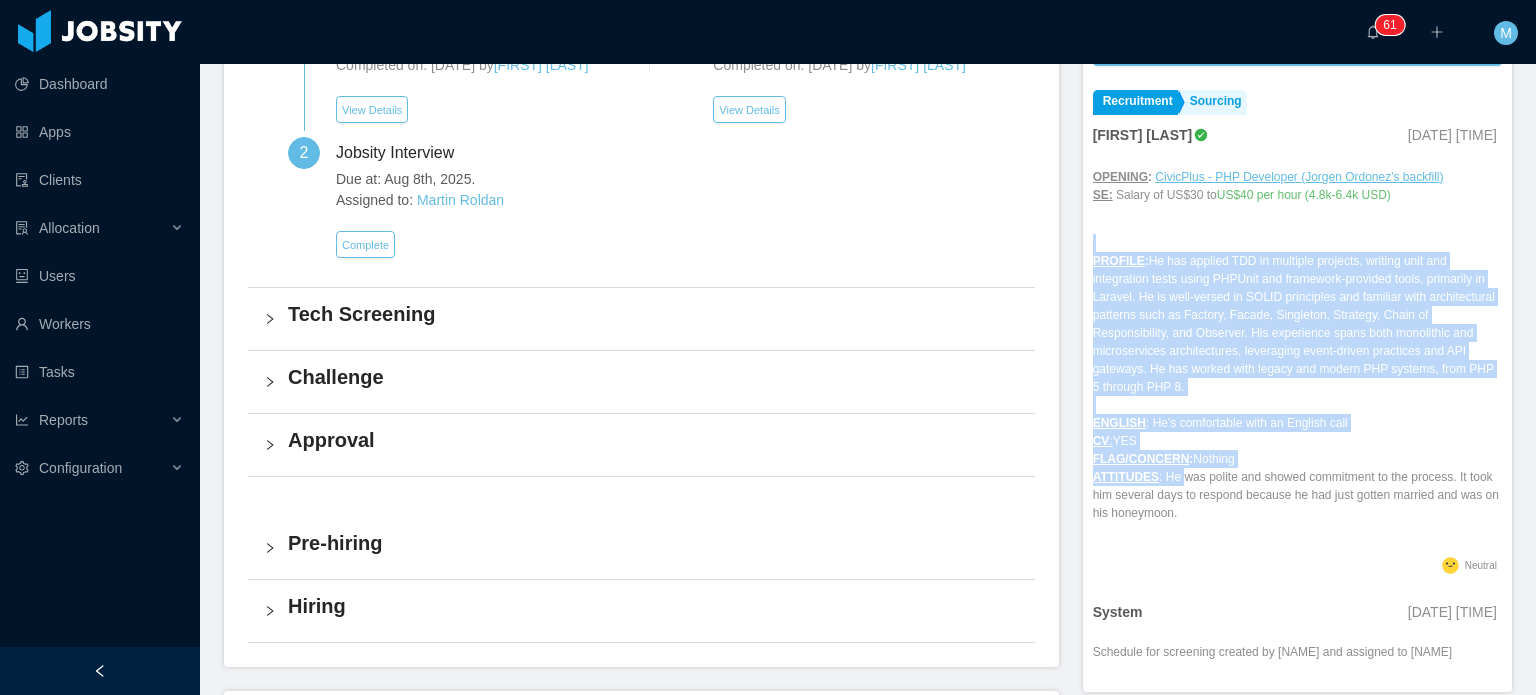 drag, startPoint x: 1172, startPoint y: 460, endPoint x: 1231, endPoint y: 511, distance: 77.987175 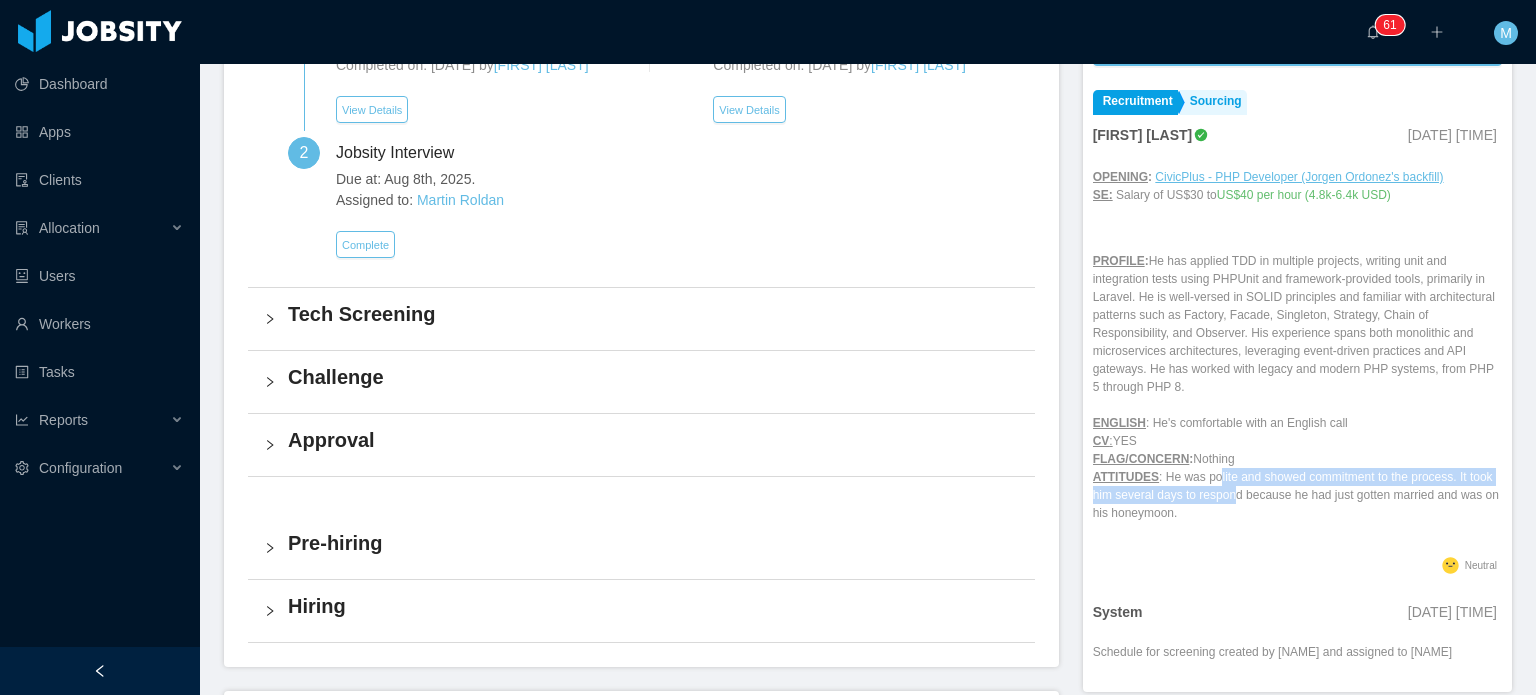 drag, startPoint x: 1204, startPoint y: 452, endPoint x: 1223, endPoint y: 486, distance: 38.948685 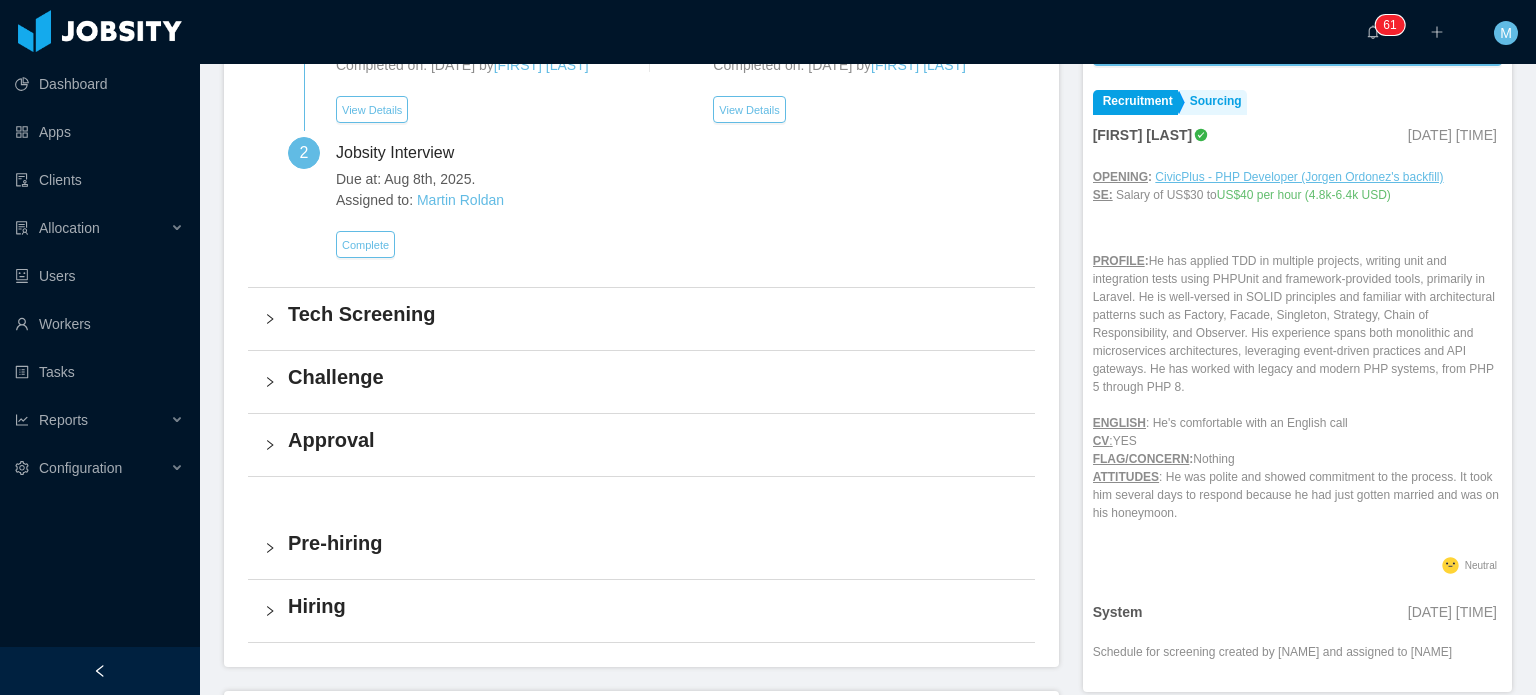 click on "PROFILE :   He has applied TDD in multiple projects, writing unit and integration tests using PHPUnit and framework-provided tools, primarily in Laravel. He is well-versed in SOLID principles and familiar with architectural patterns such as Factory, Facade, Singleton, Strategy, Chain of Responsibility, and Observer. His experience spans both monolithic and microservices architectures, leveraging event-driven practices and API gateways. He has worked with legacy and modern PHP systems, from PHP 5 through PHP 8. ENGLISH : He's comfortable with an English call CV :  YES  FLAG/CONCERN :  Nothing  ATTITUDES : He was polite and showed commitment to the process. It took him several days to respond because he had just gotten married and was on his honeymoon." at bounding box center [1297, 378] 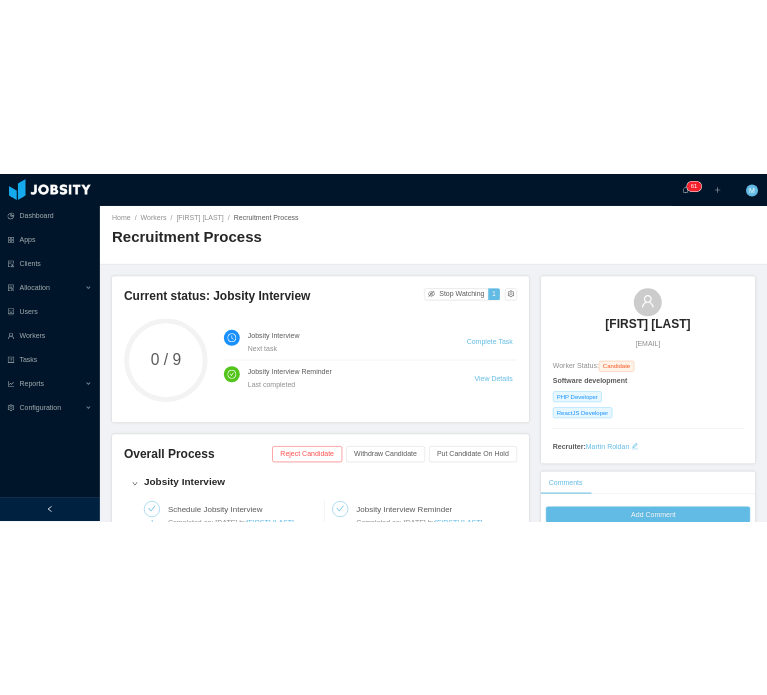 scroll, scrollTop: 0, scrollLeft: 0, axis: both 